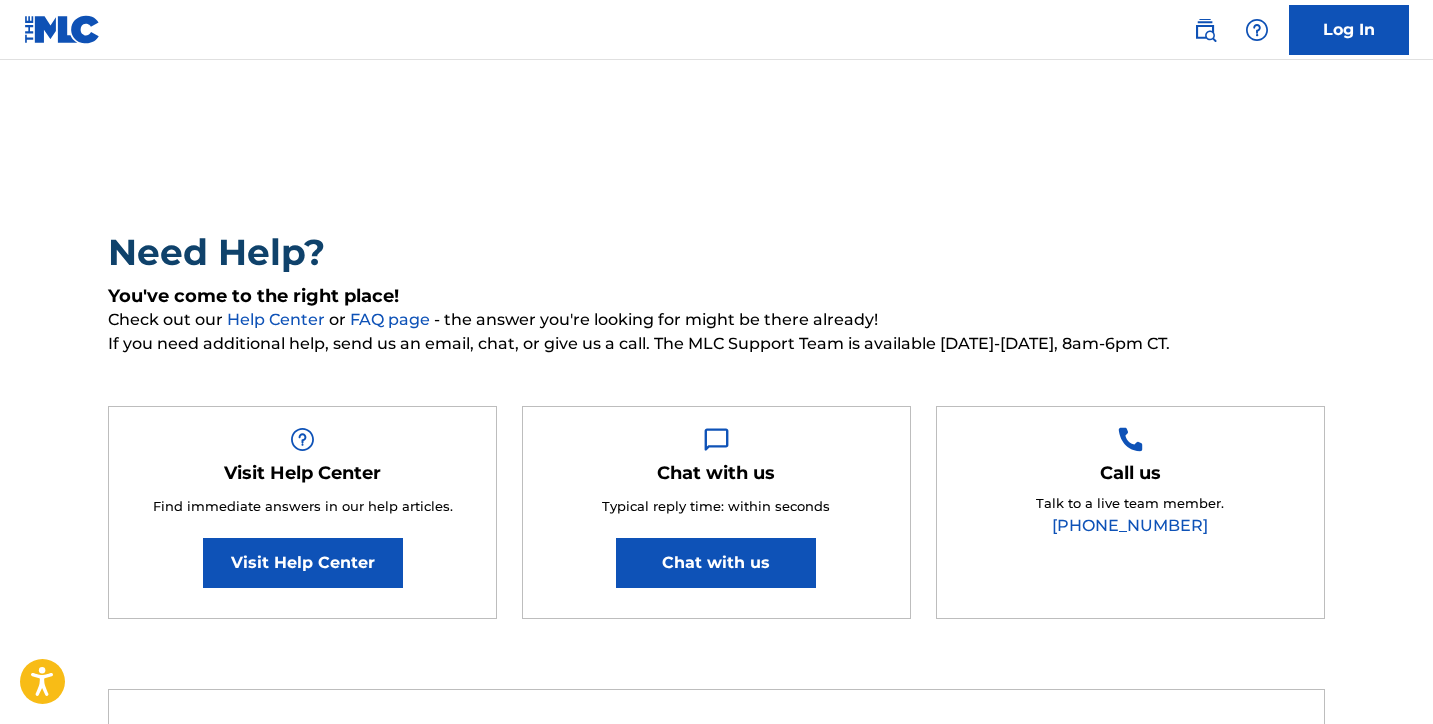 scroll, scrollTop: 0, scrollLeft: 0, axis: both 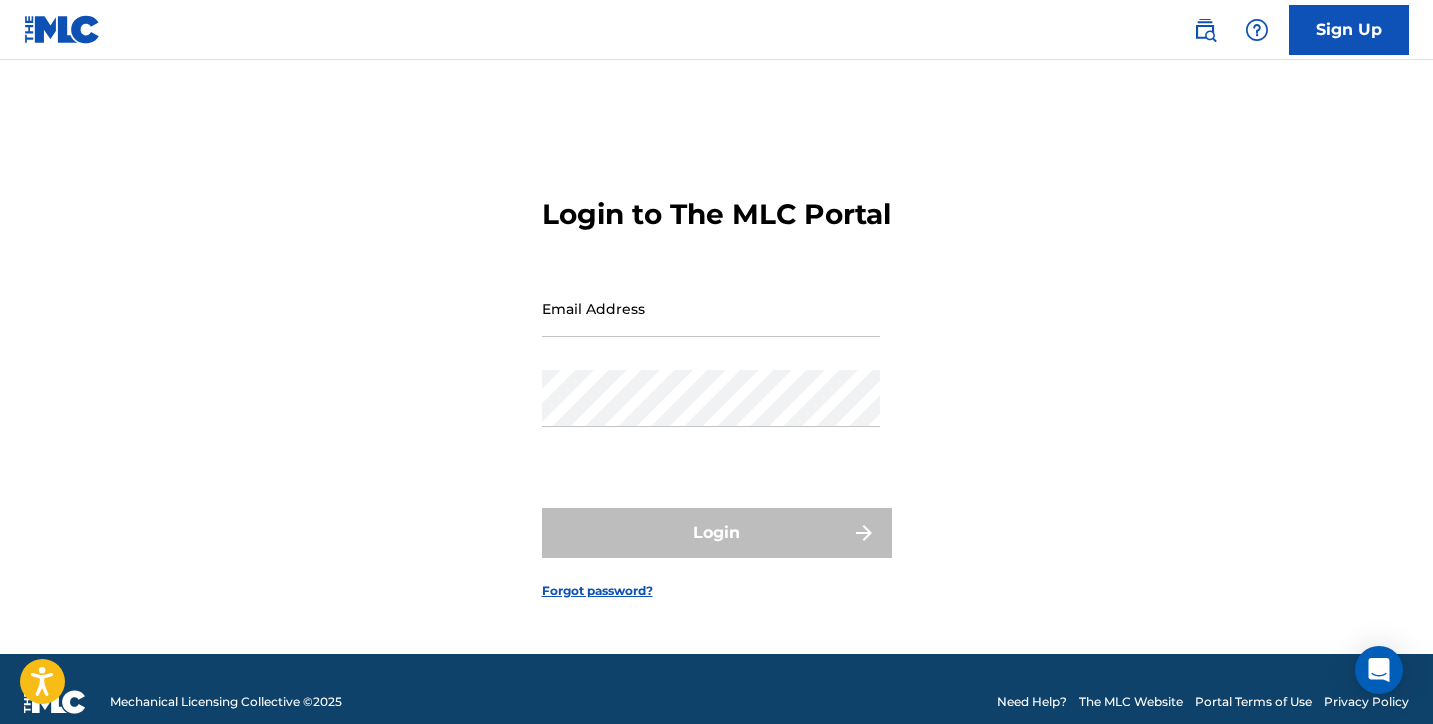 click on "Email Address" at bounding box center [711, 308] 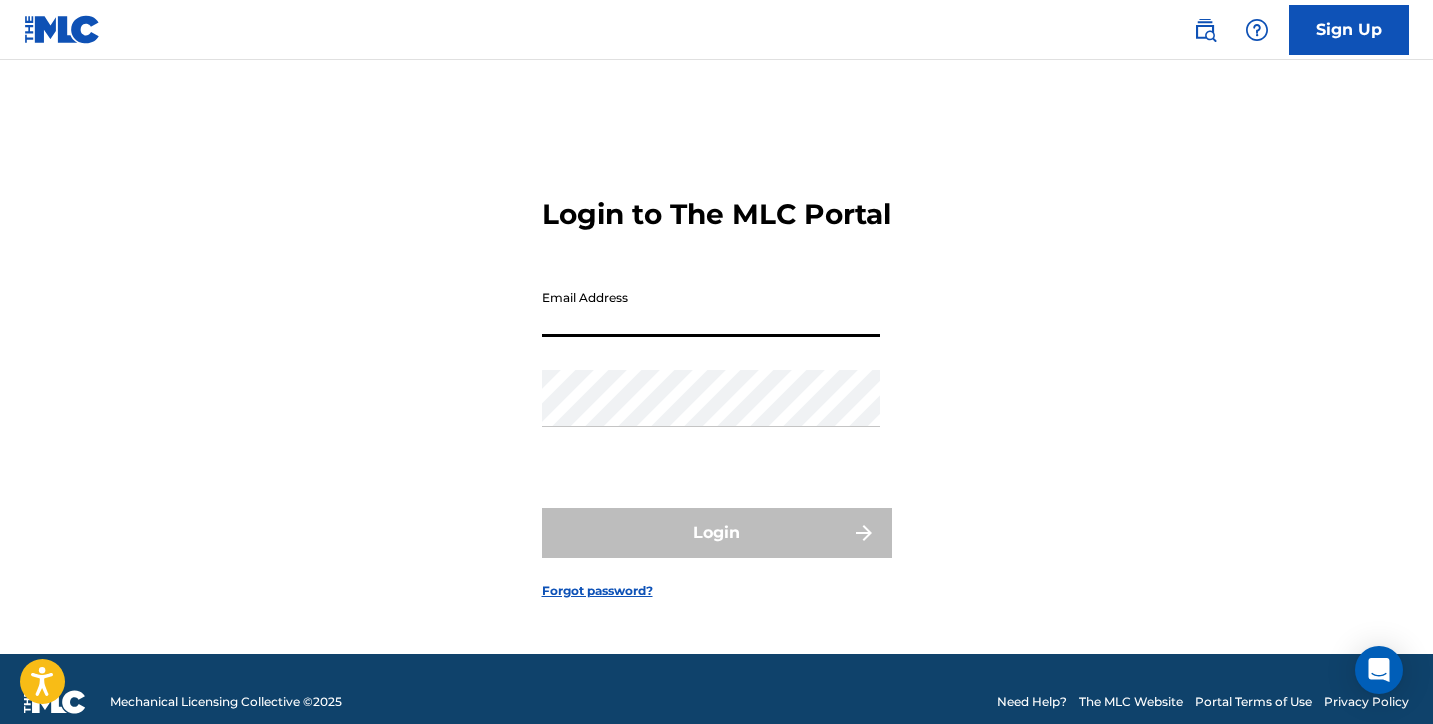 type on "[DOMAIN_NAME][EMAIL_ADDRESS][DOMAIN_NAME]" 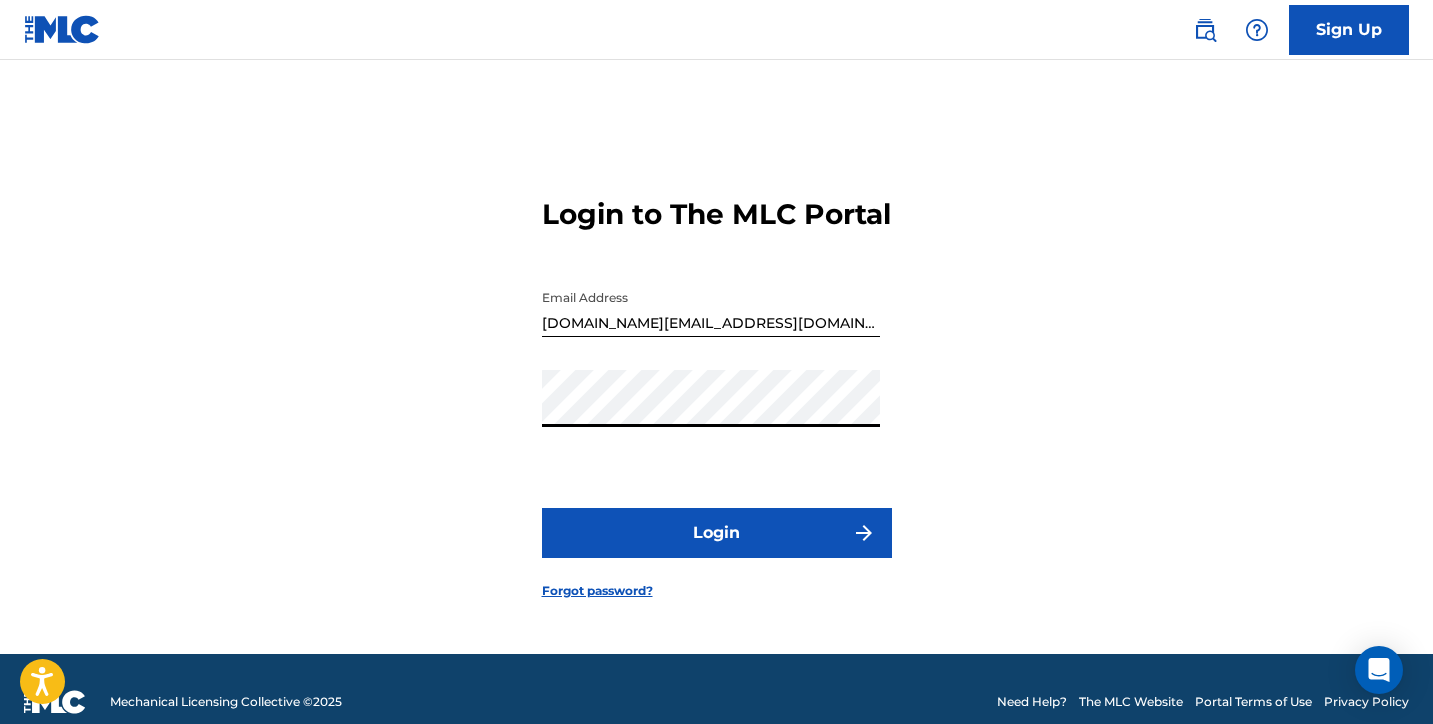 click on "Login" at bounding box center (717, 533) 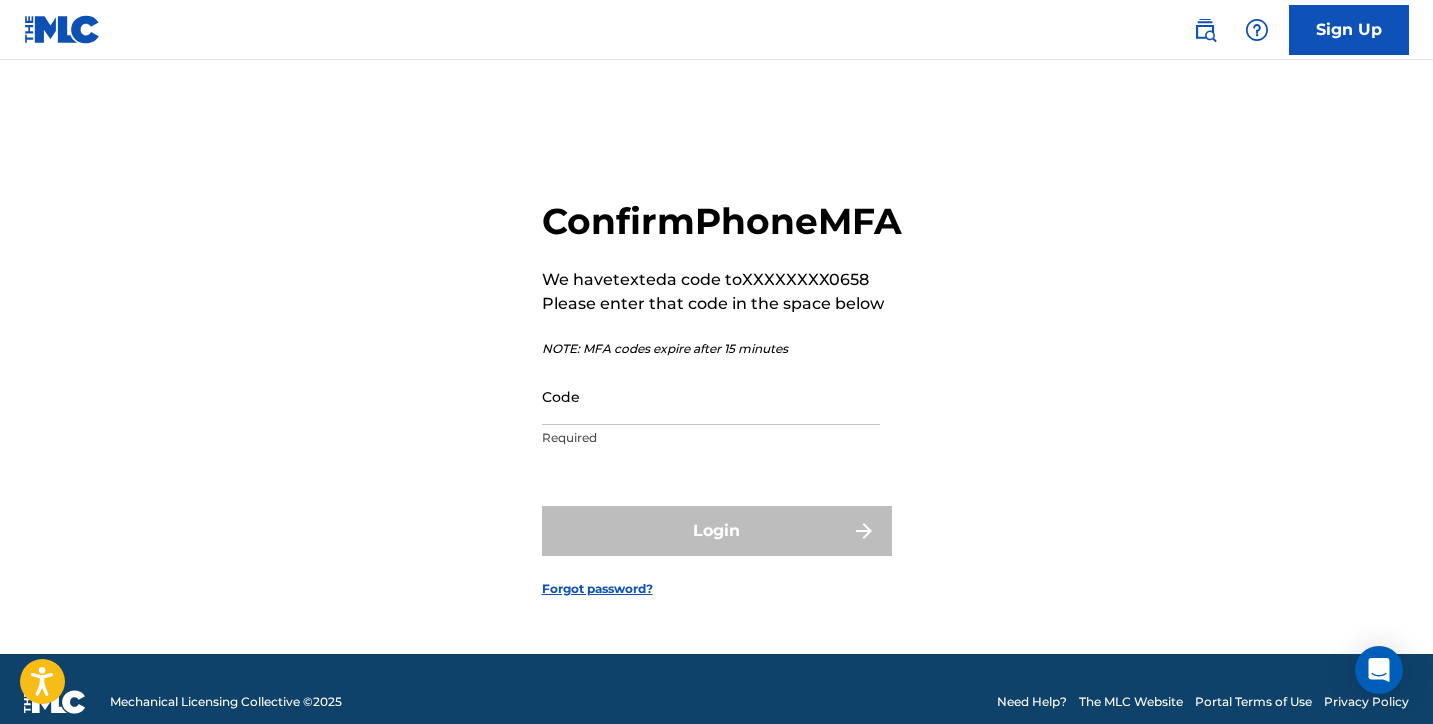 click on "Code" at bounding box center (711, 396) 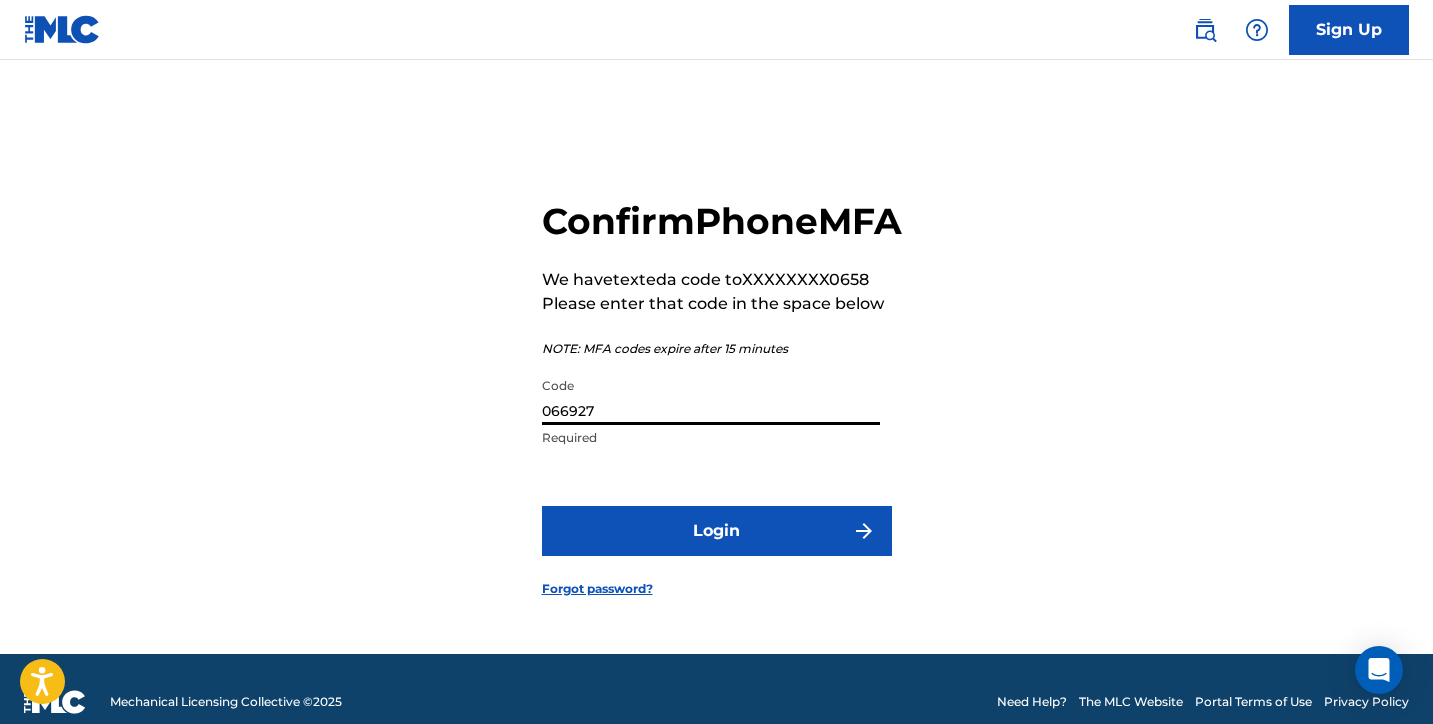 type on "066927" 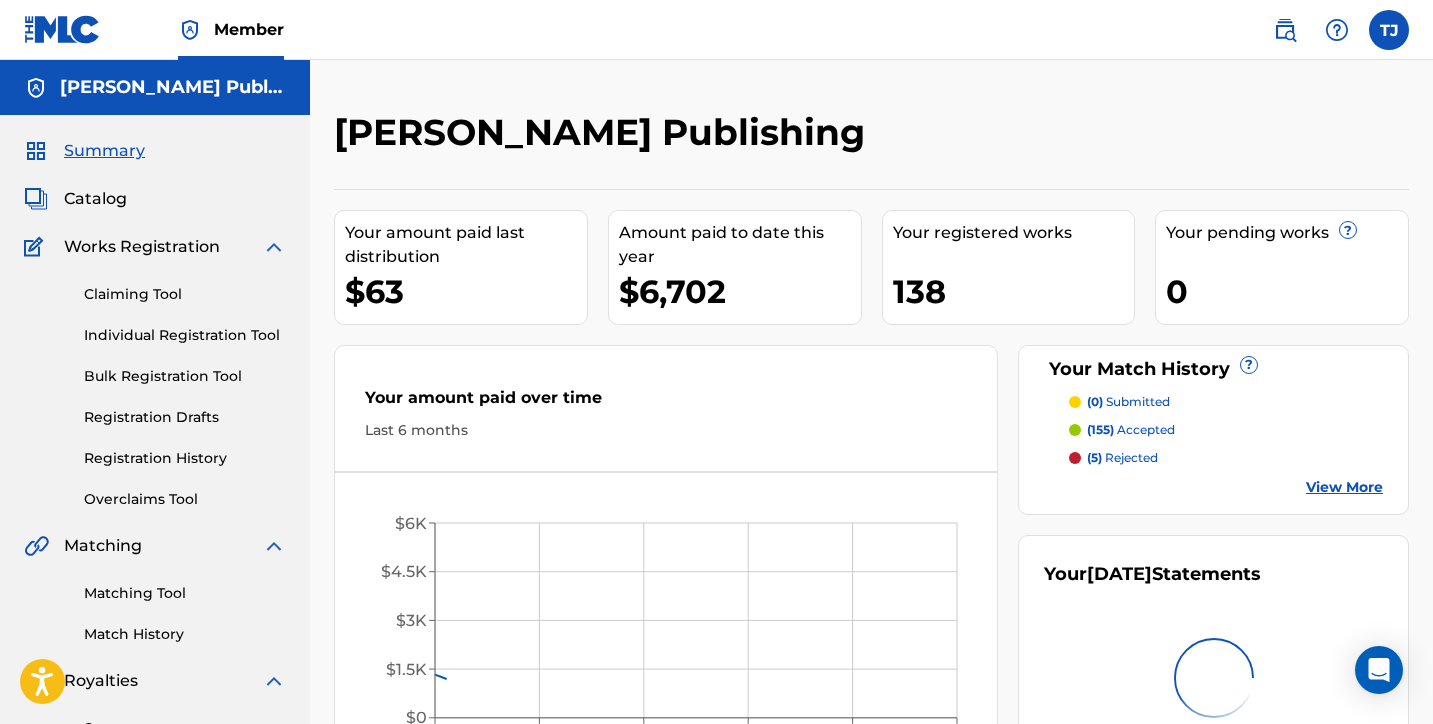 scroll, scrollTop: 0, scrollLeft: 0, axis: both 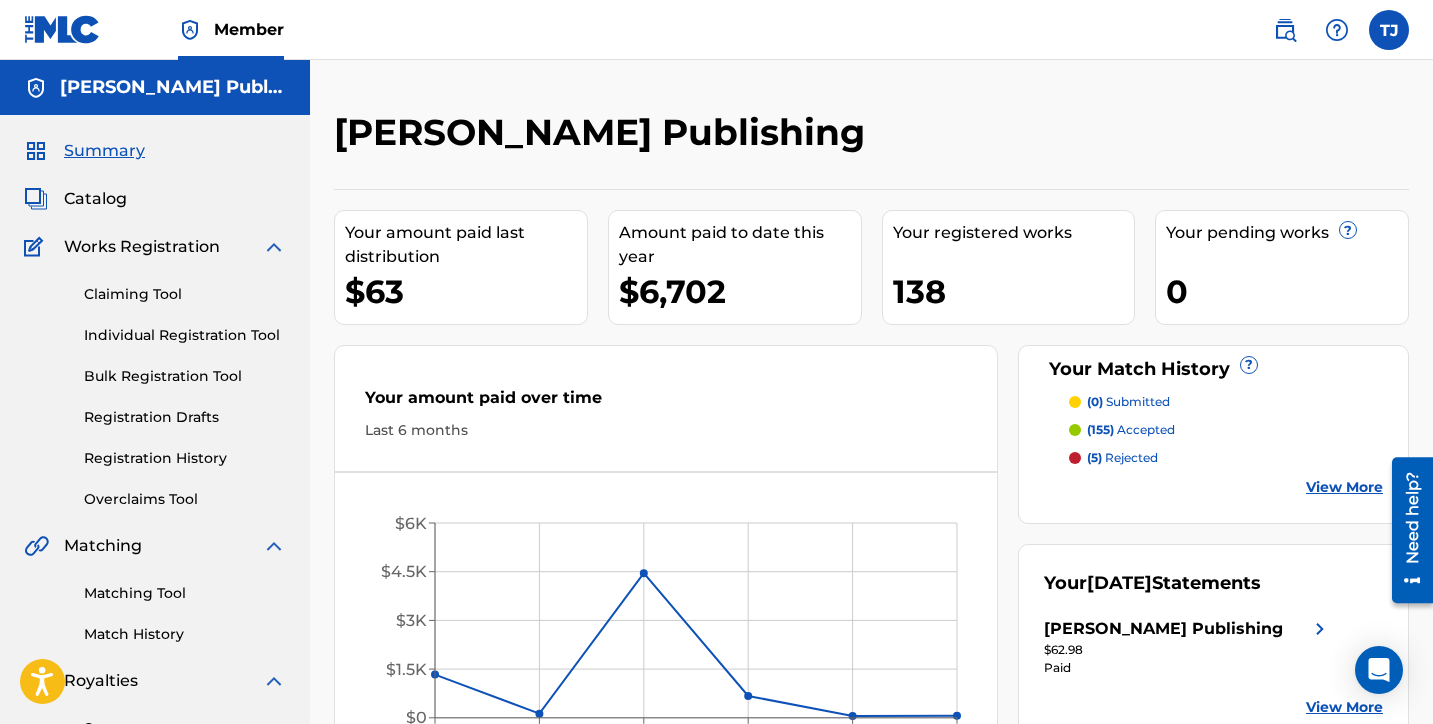 click on "Matching Tool" at bounding box center [185, 593] 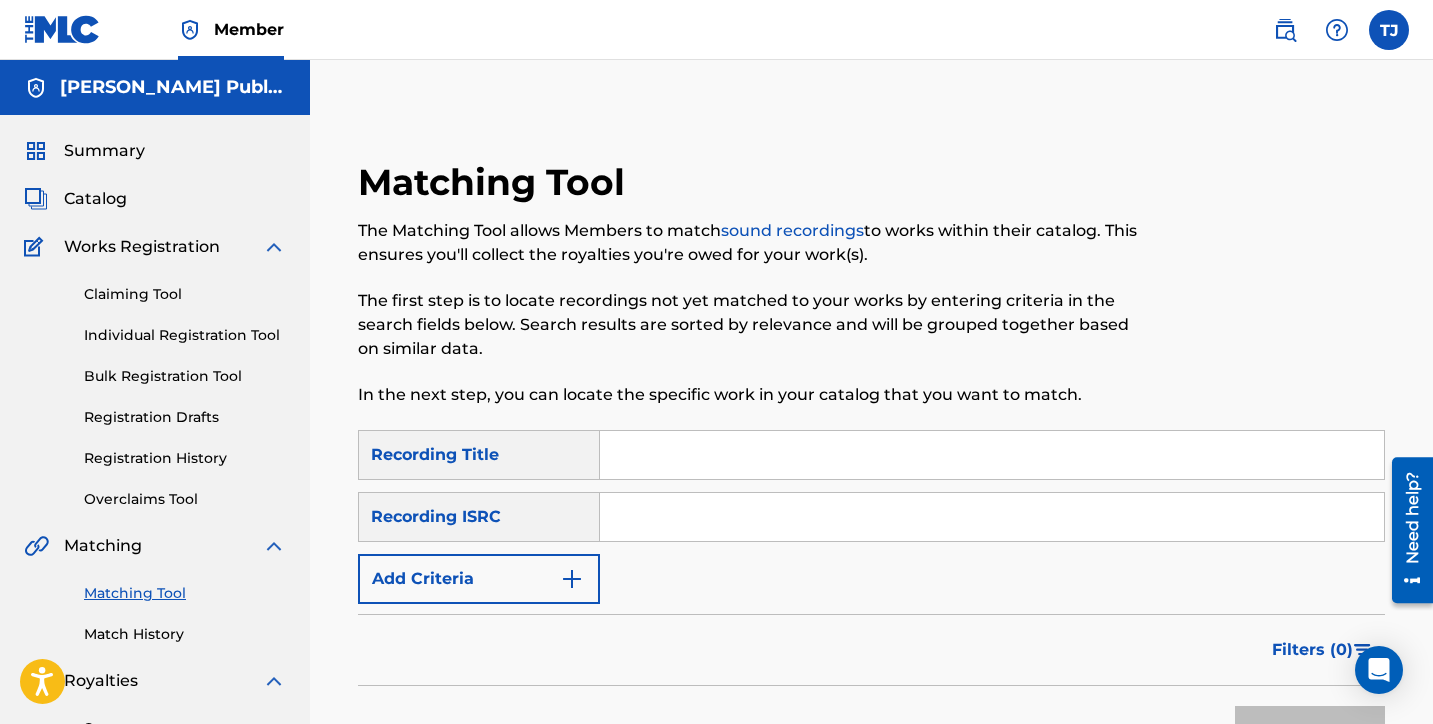 click on "Add Criteria" at bounding box center (479, 579) 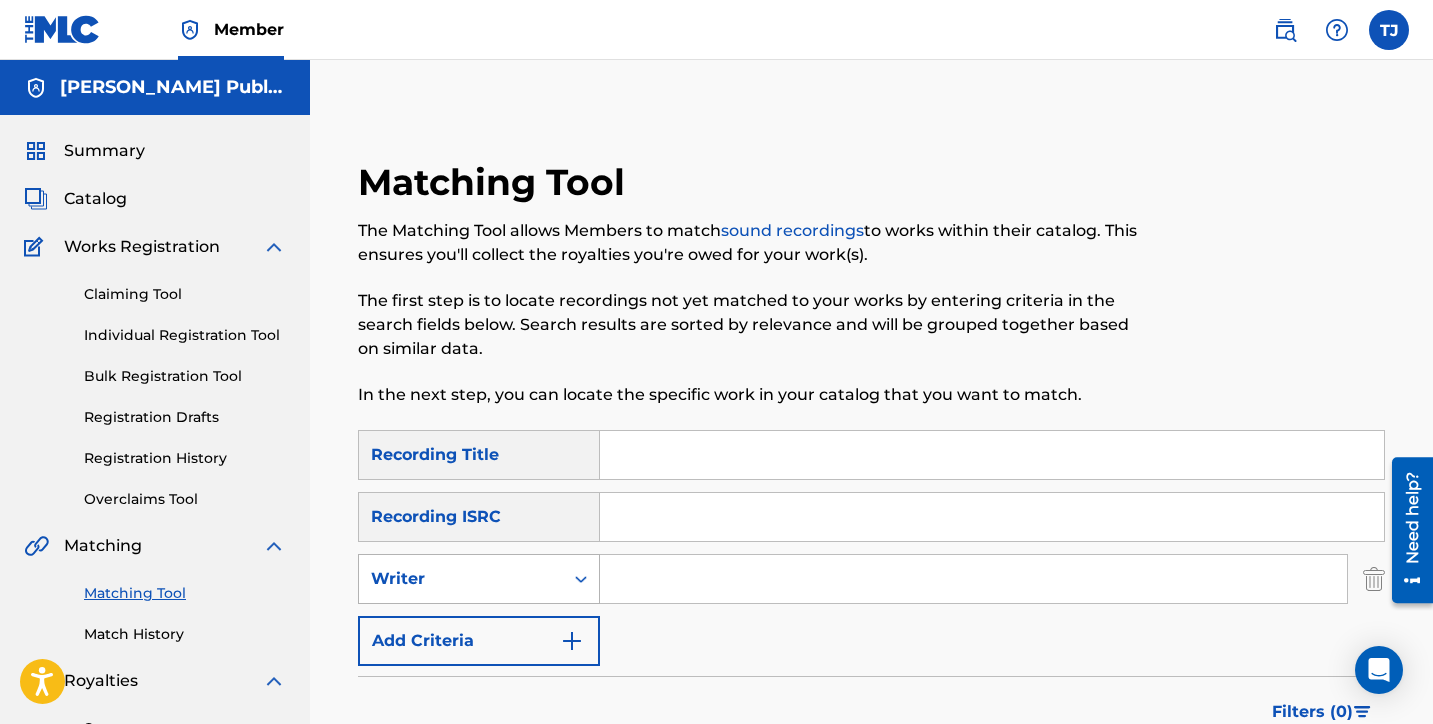 click on "Writer" at bounding box center (461, 579) 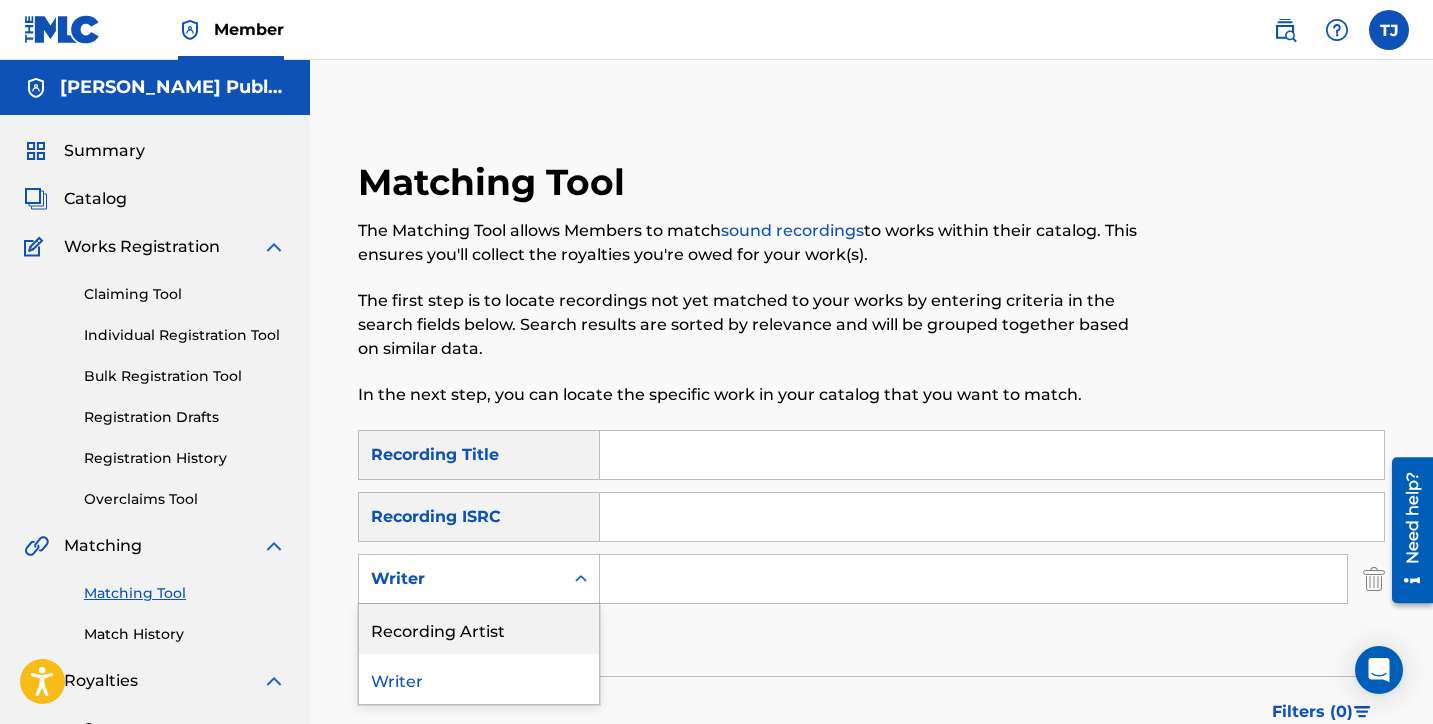 click on "Recording Artist" at bounding box center [479, 629] 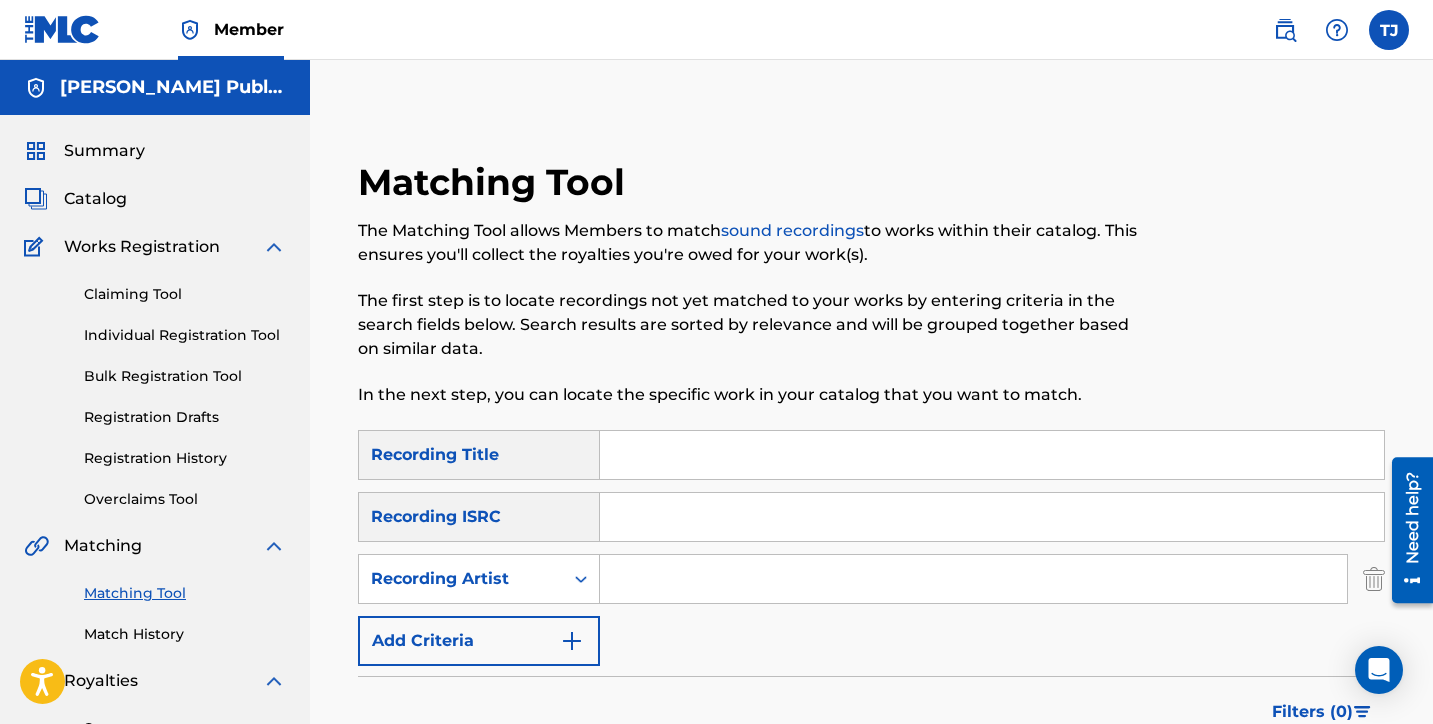 click at bounding box center (973, 579) 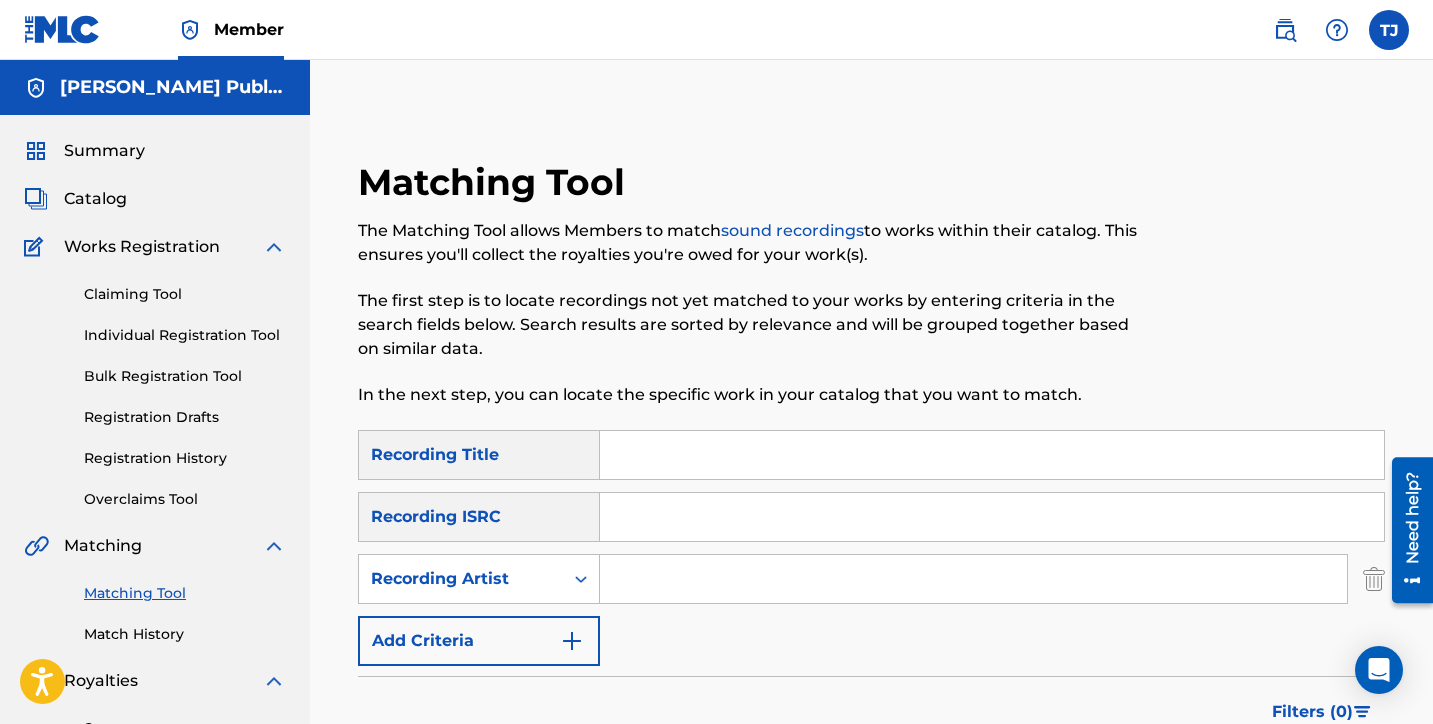 type on "[PERSON_NAME]" 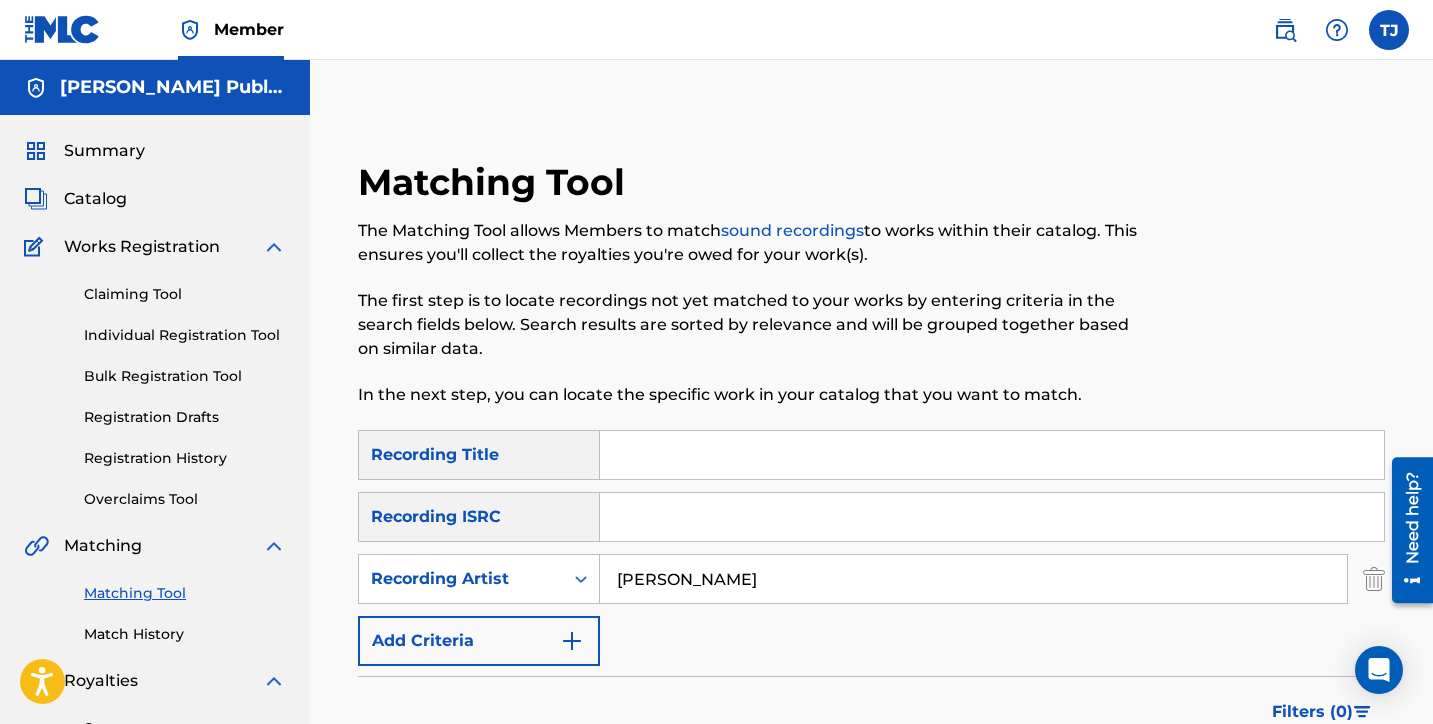 click on "Search" at bounding box center [1310, 793] 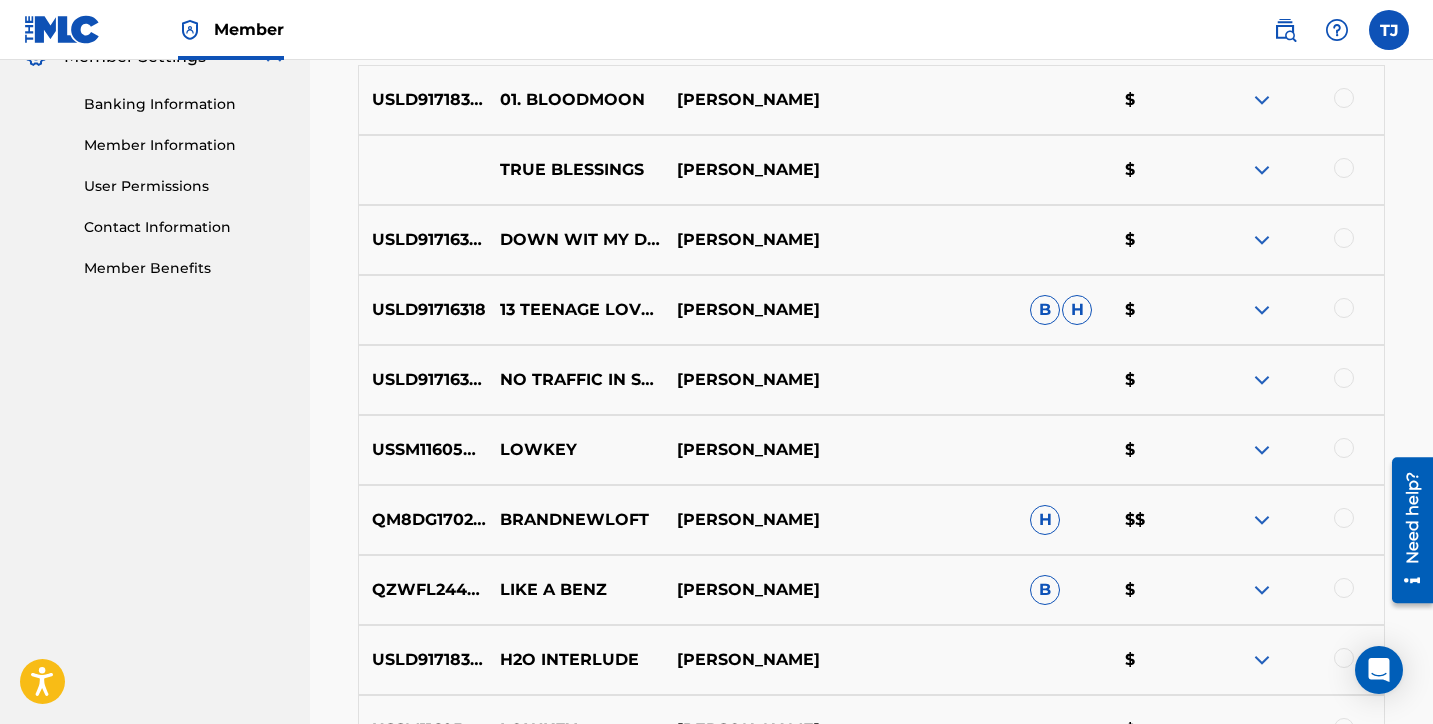 scroll, scrollTop: 925, scrollLeft: 0, axis: vertical 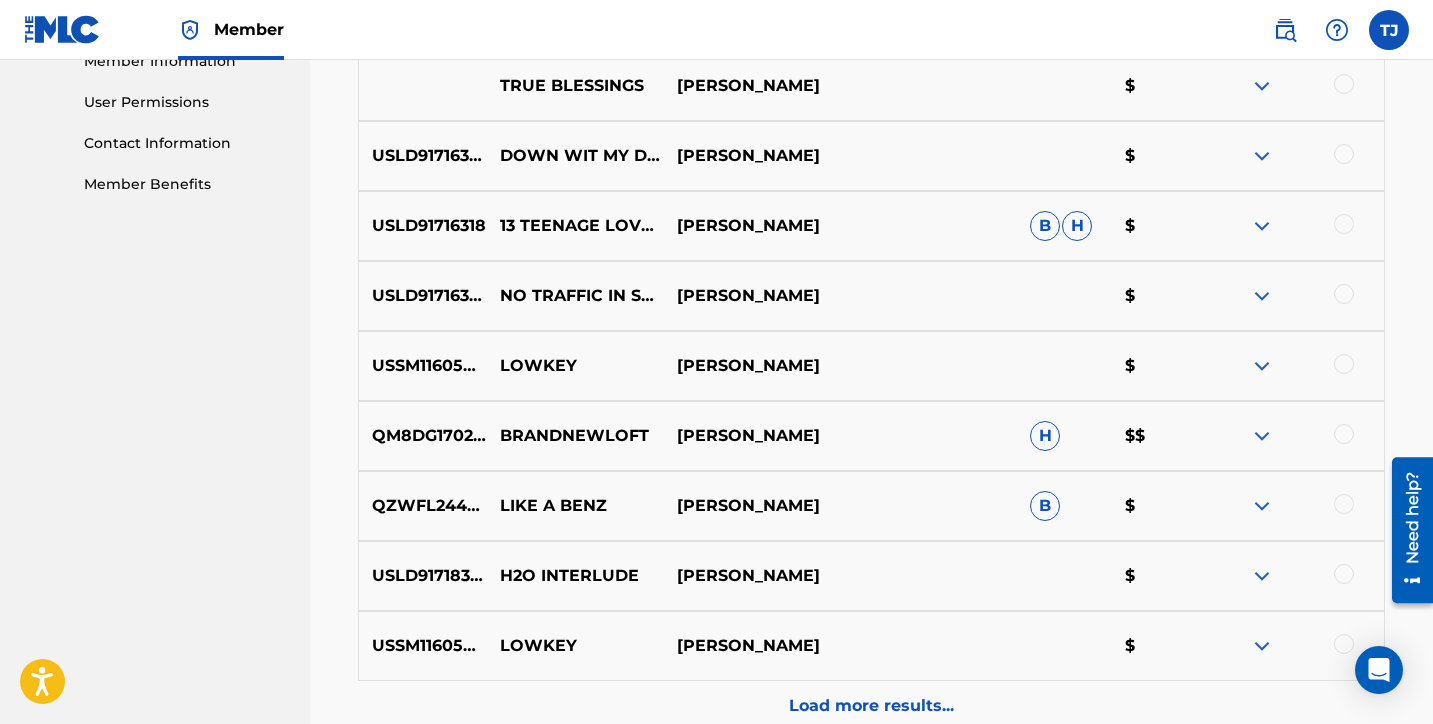 click on "USSM11605051 LOWKEY [PERSON_NAME] $" at bounding box center [871, 646] 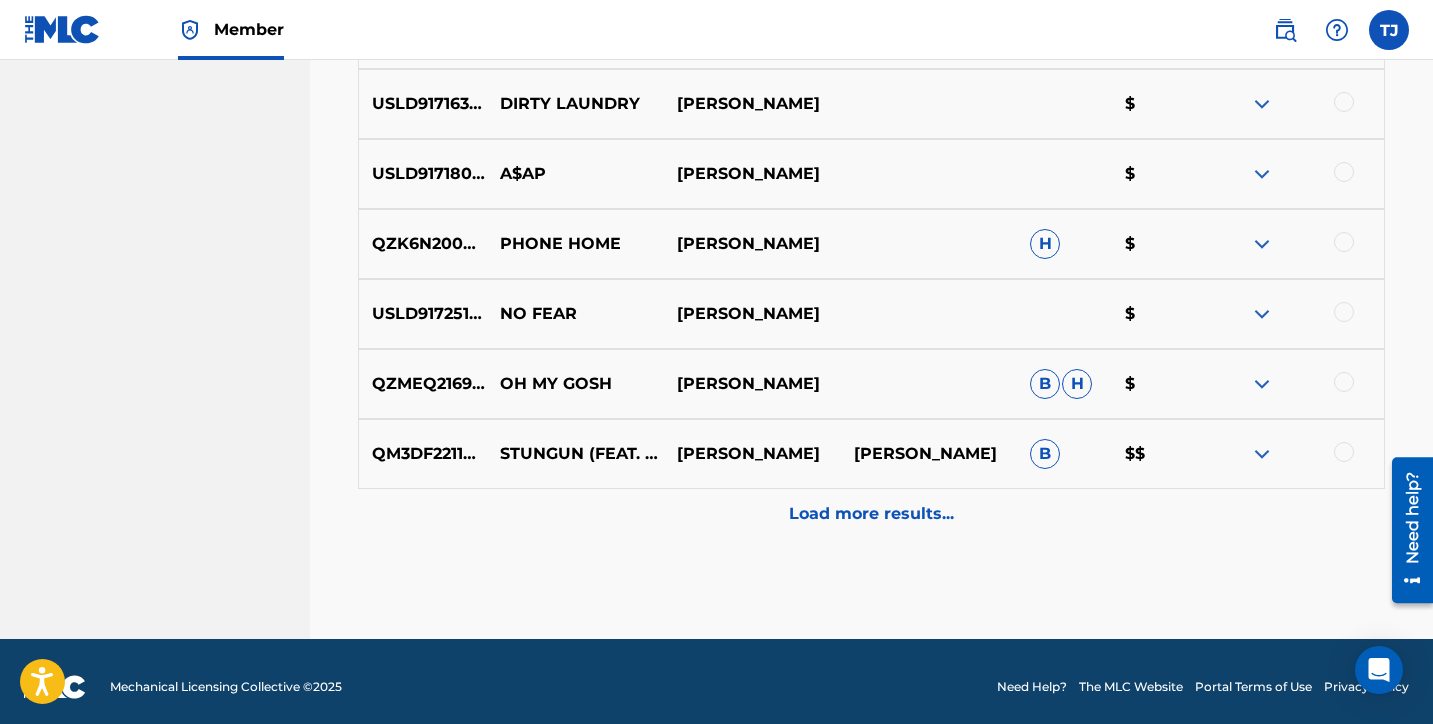 click on "Load more results..." at bounding box center (871, 514) 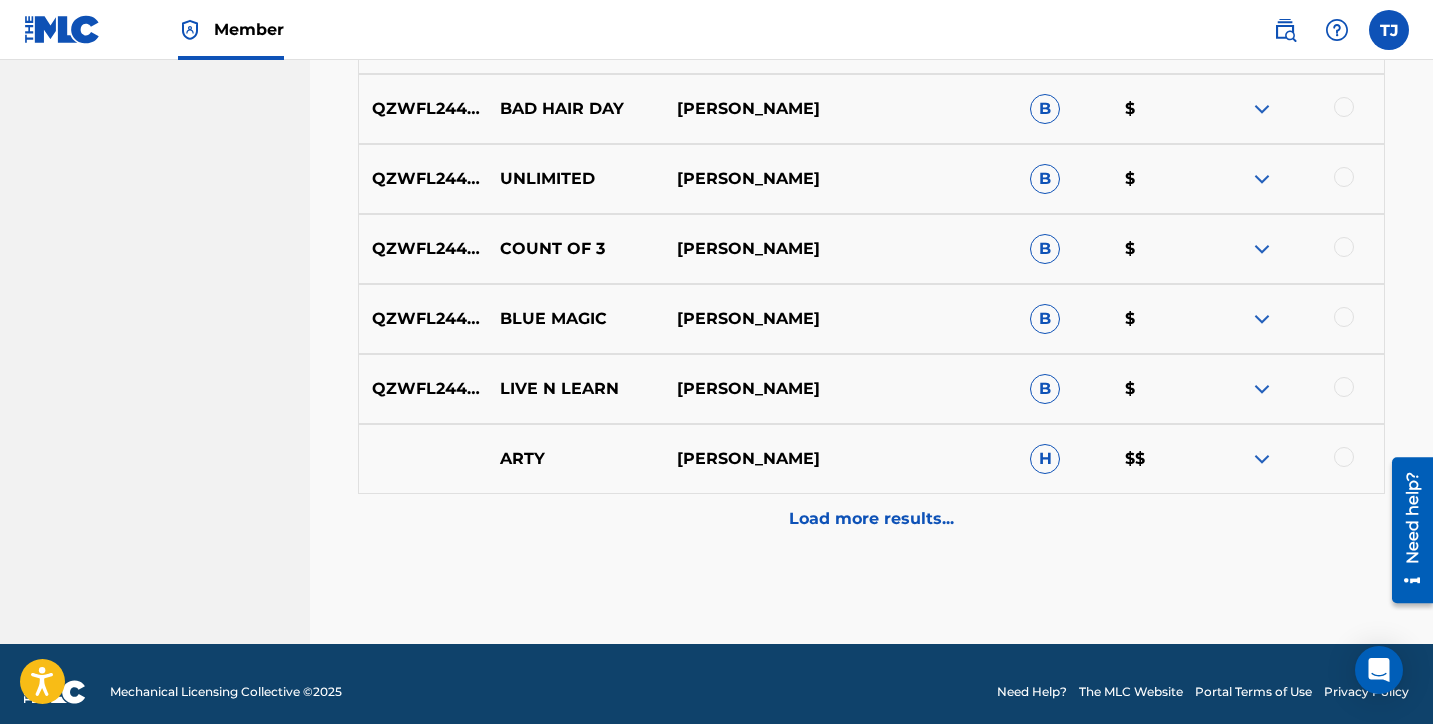 click on "Load more results..." at bounding box center [871, 519] 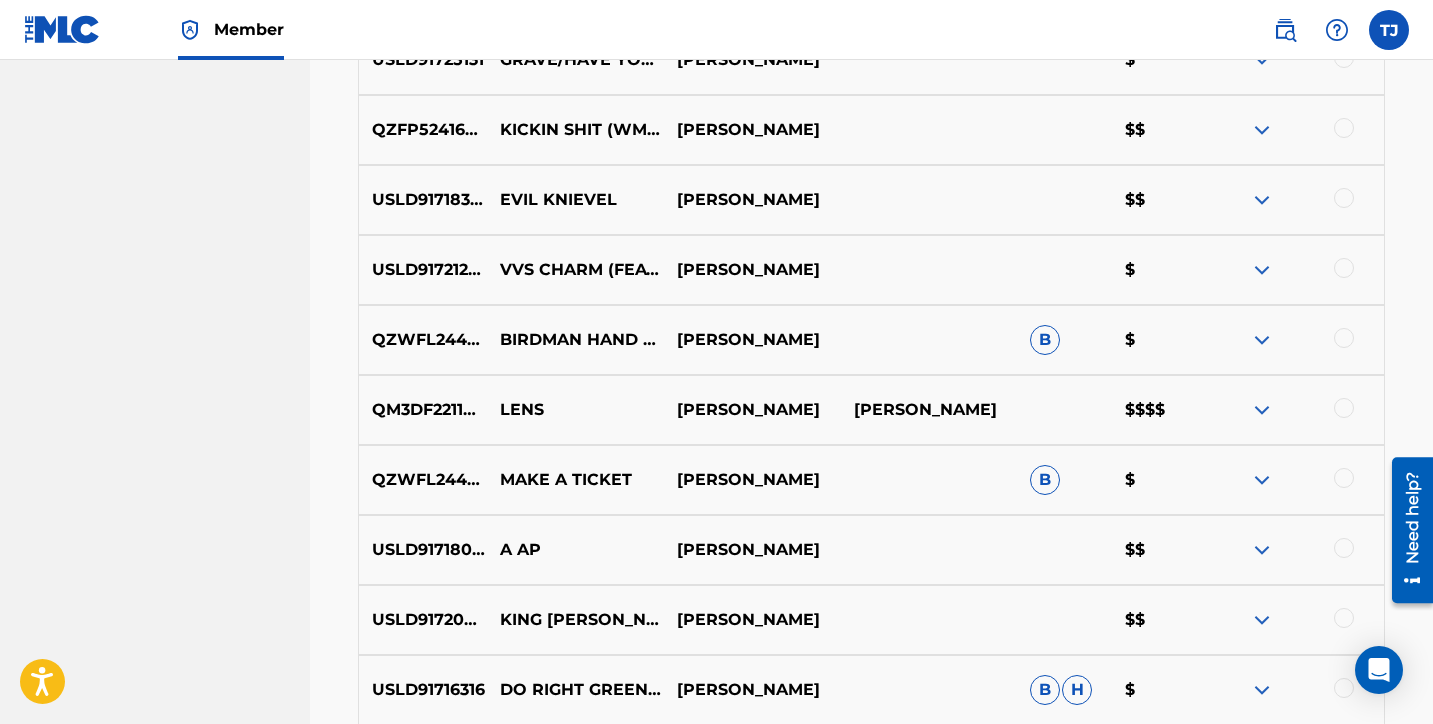 scroll, scrollTop: 3228, scrollLeft: 0, axis: vertical 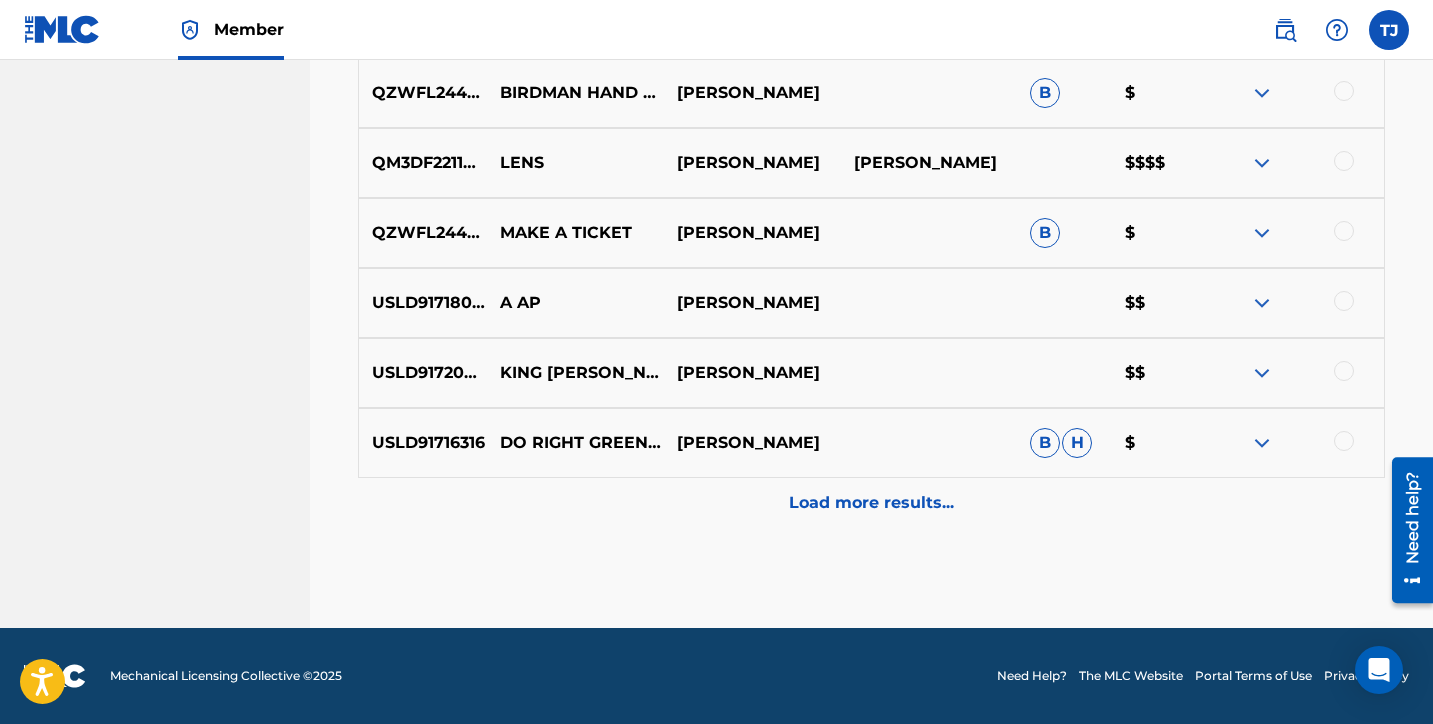 click on "Load more results..." at bounding box center (871, 503) 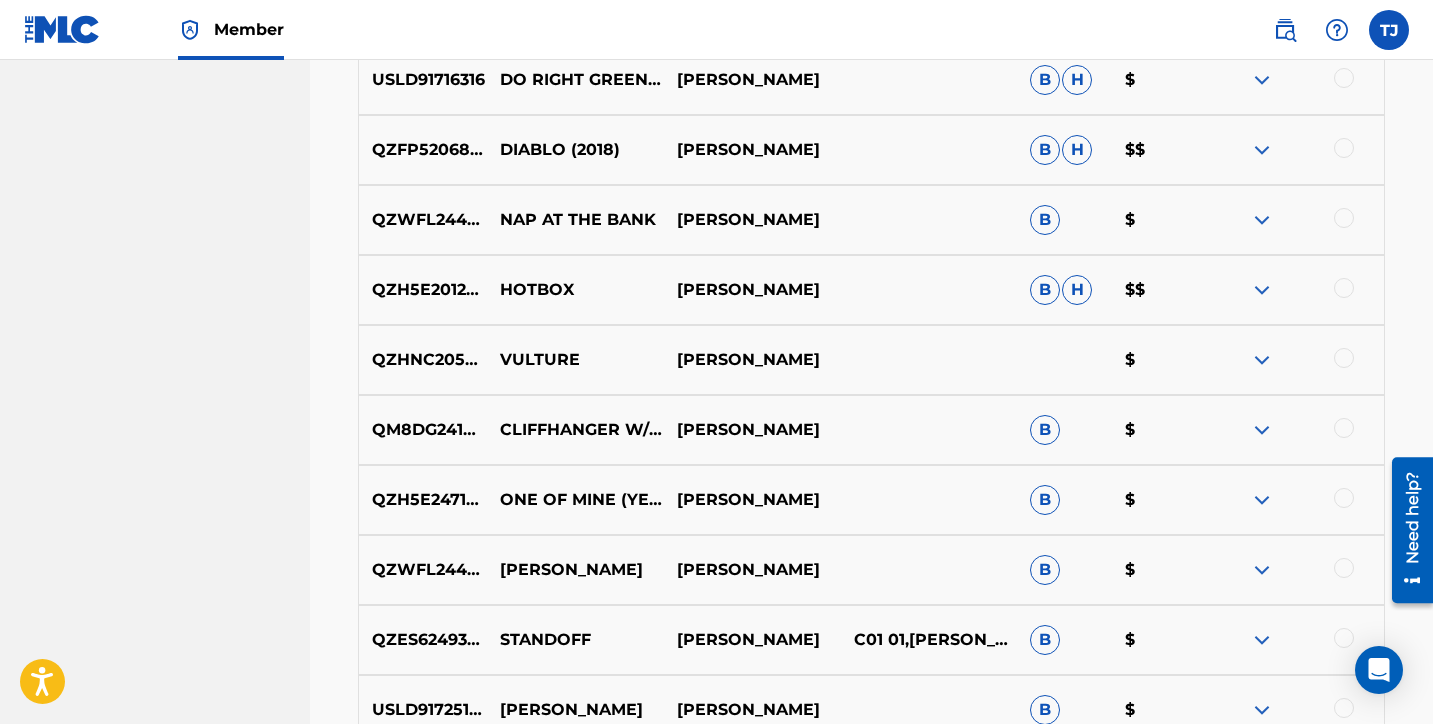 scroll, scrollTop: 3760, scrollLeft: 0, axis: vertical 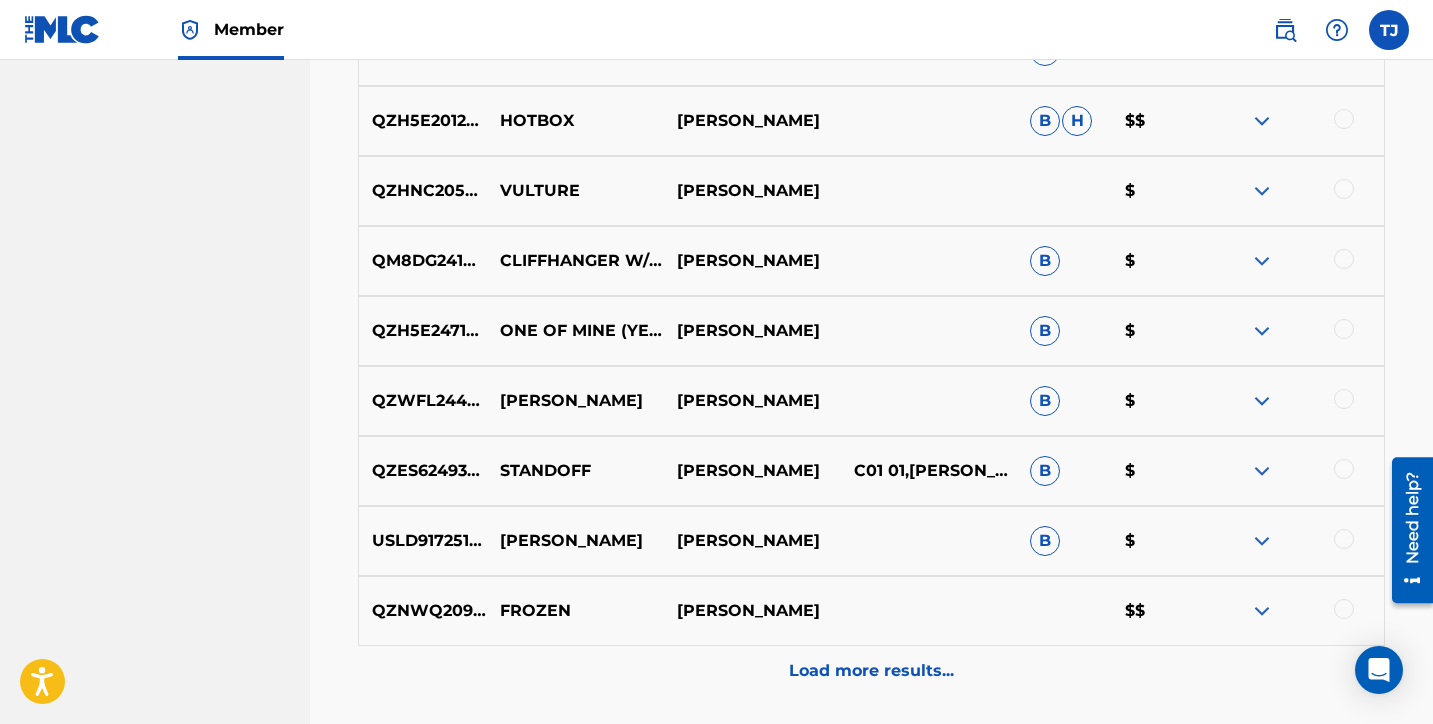 click on "Load more results..." at bounding box center (871, 671) 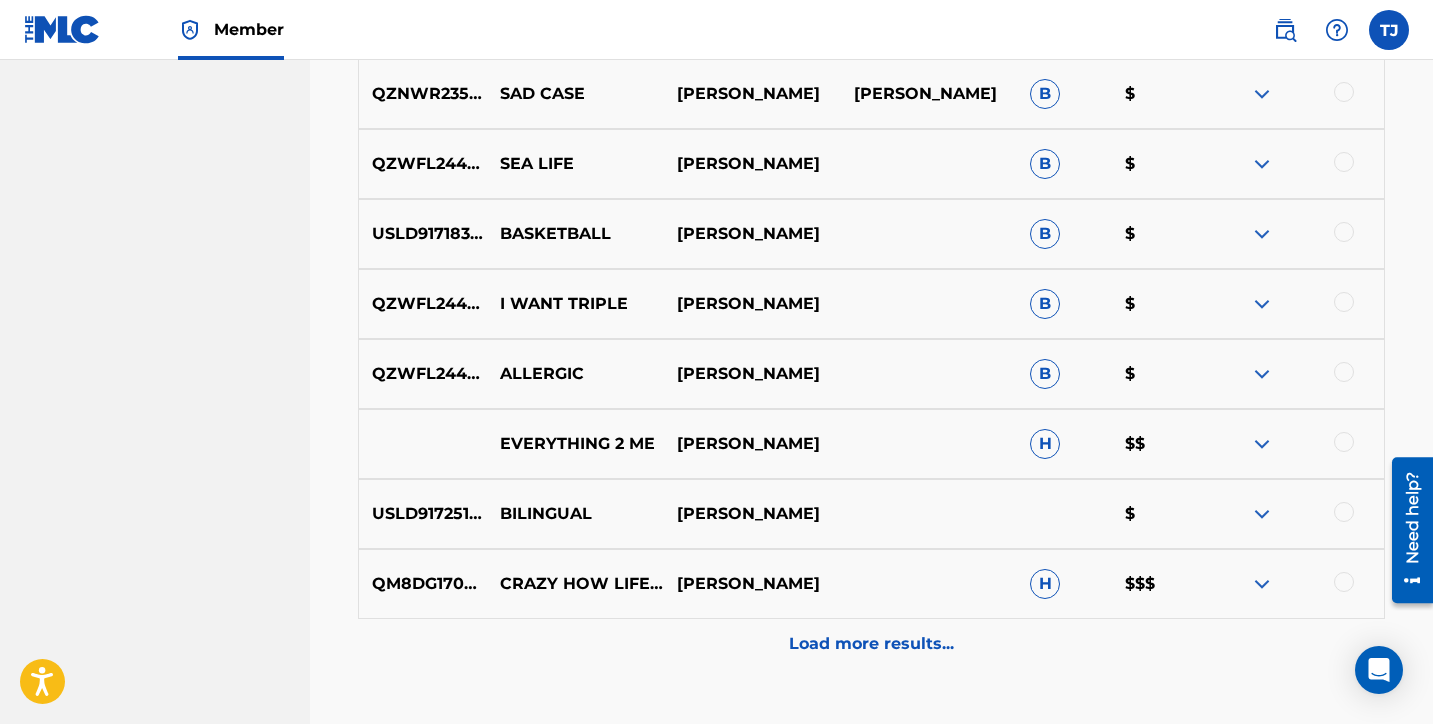 click on "Load more results..." at bounding box center [871, 644] 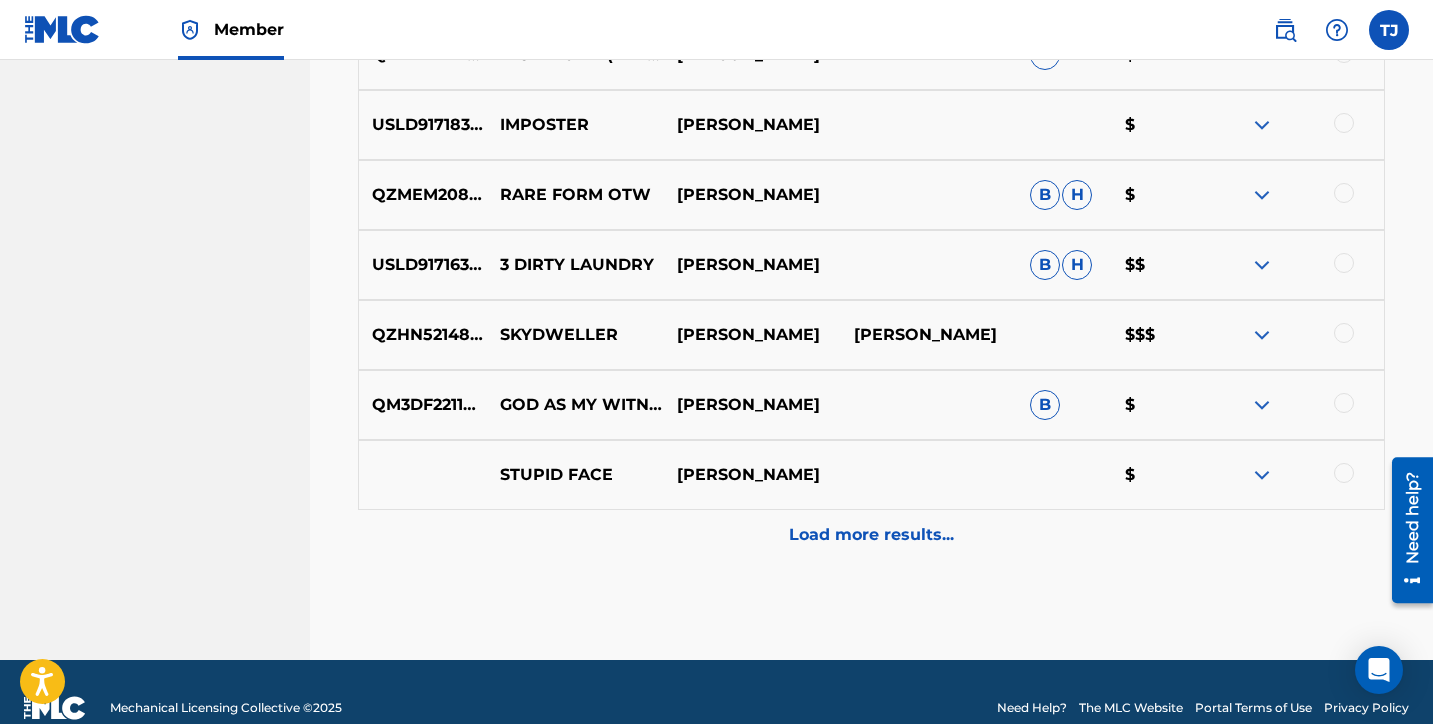 scroll, scrollTop: 5317, scrollLeft: 0, axis: vertical 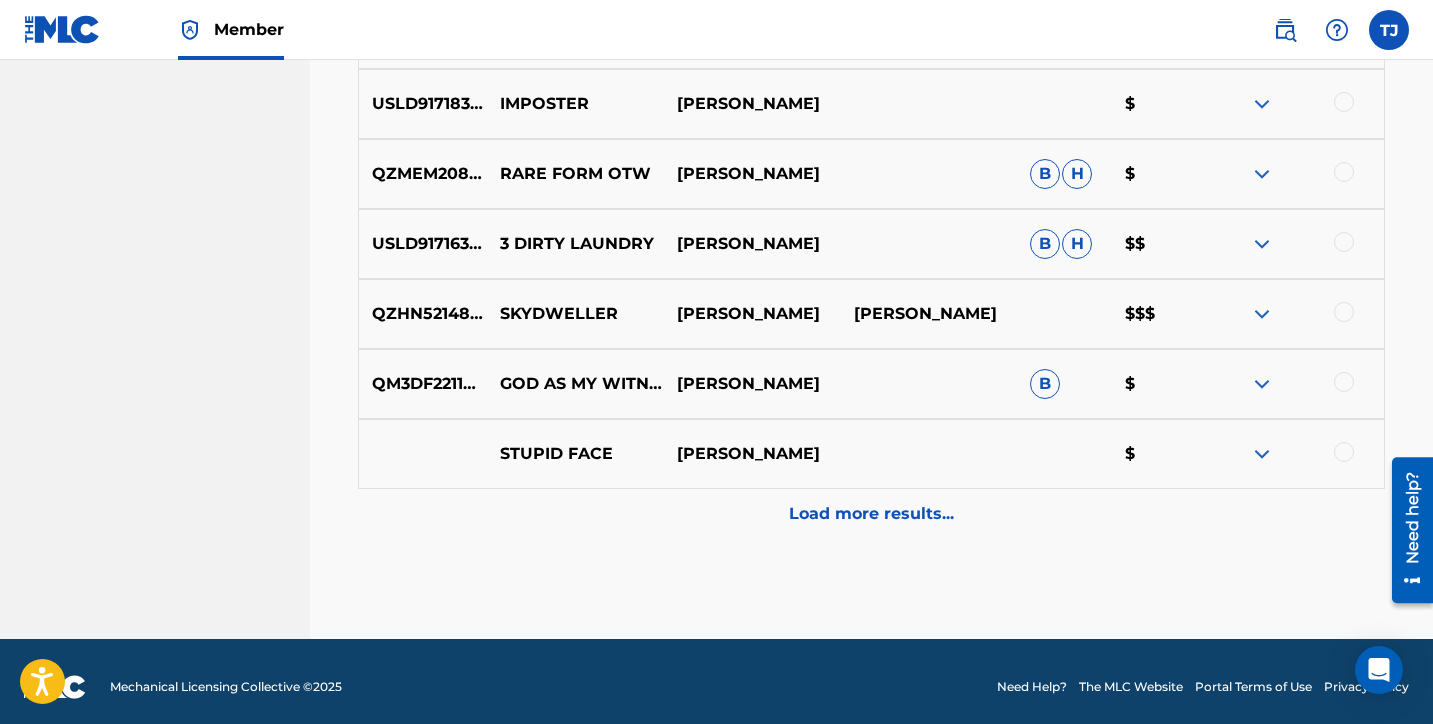 click on "Load more results..." at bounding box center [871, 514] 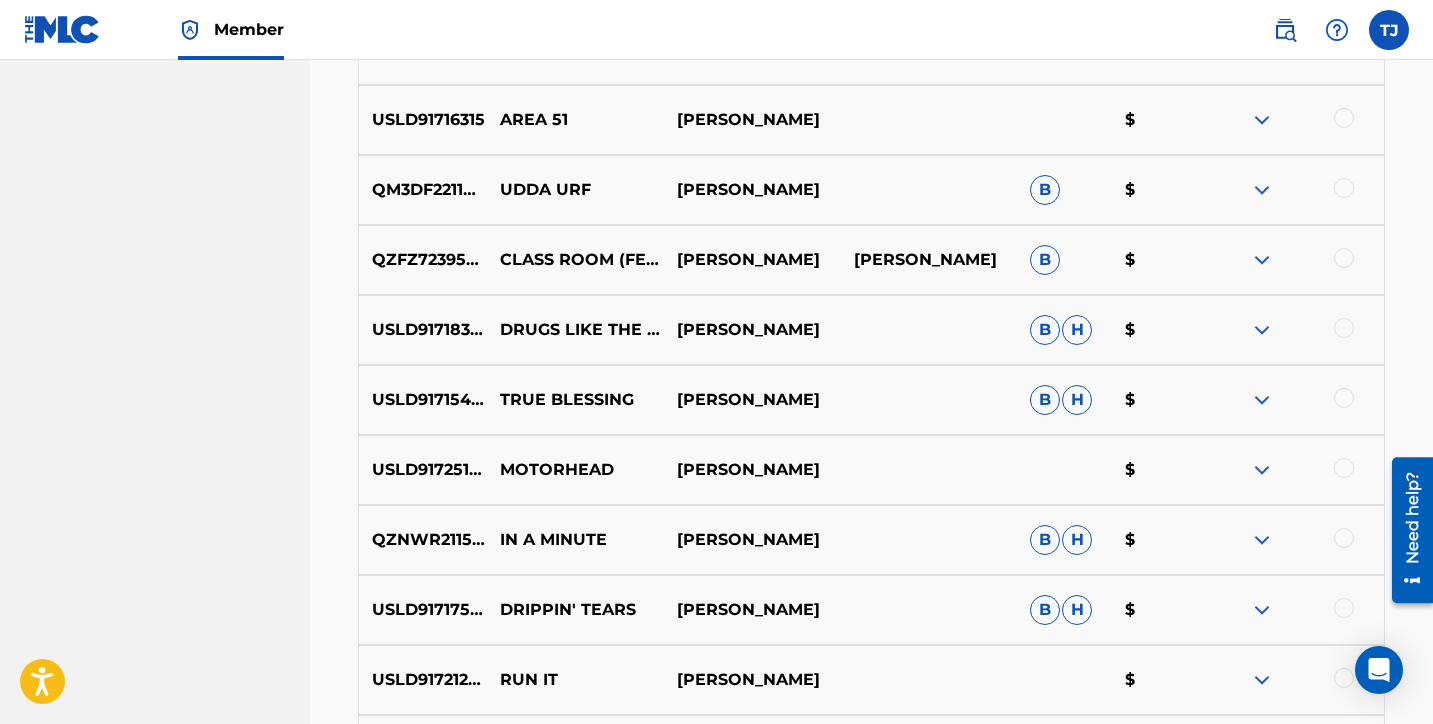 scroll, scrollTop: 5831, scrollLeft: 0, axis: vertical 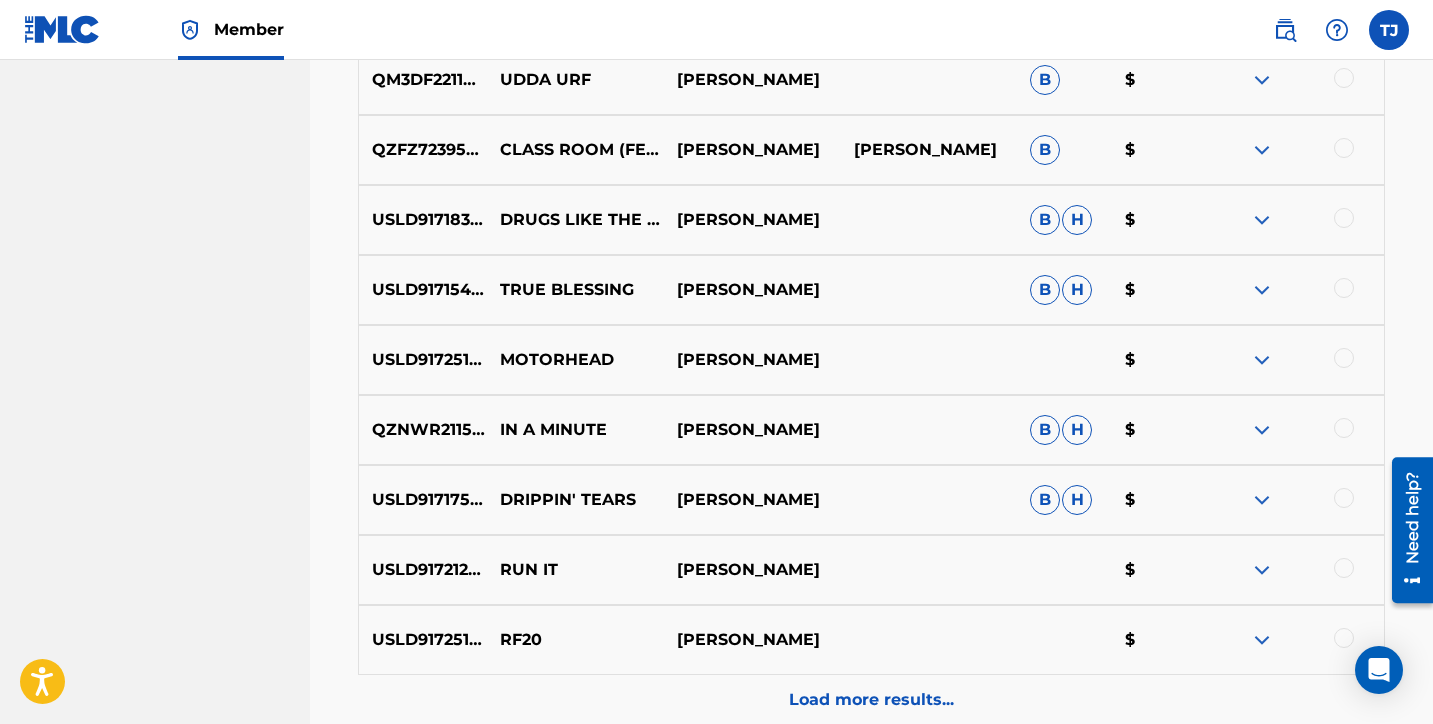 click on "Load more results..." at bounding box center [871, 700] 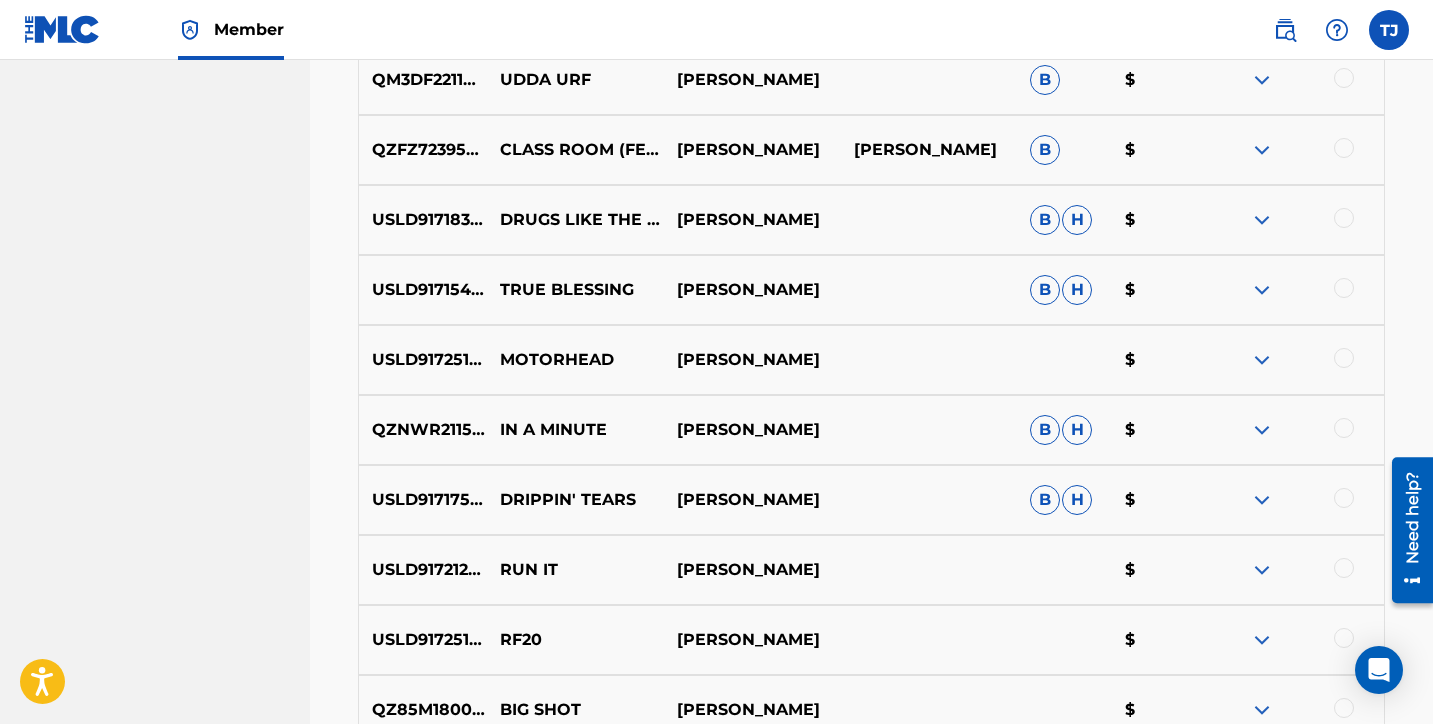 scroll, scrollTop: 6481, scrollLeft: 0, axis: vertical 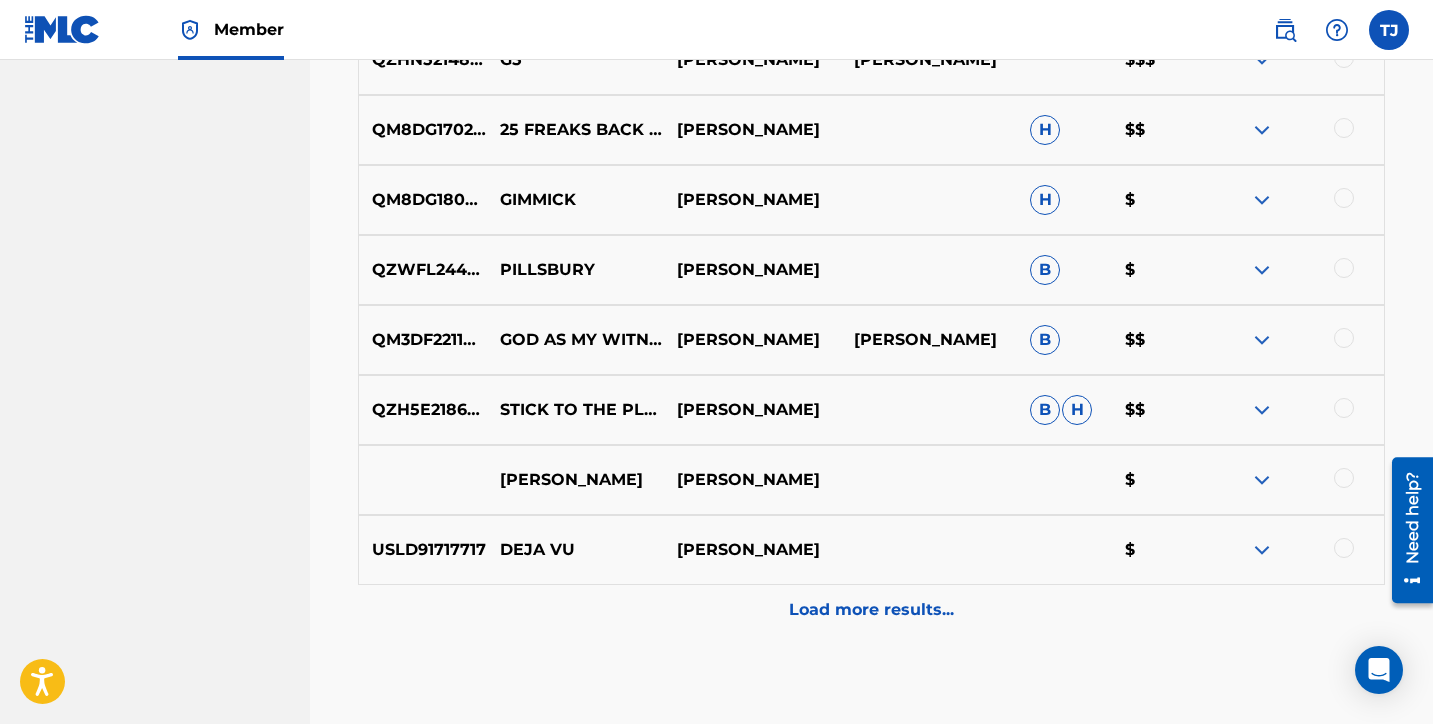 click on "Load more results..." at bounding box center [871, 610] 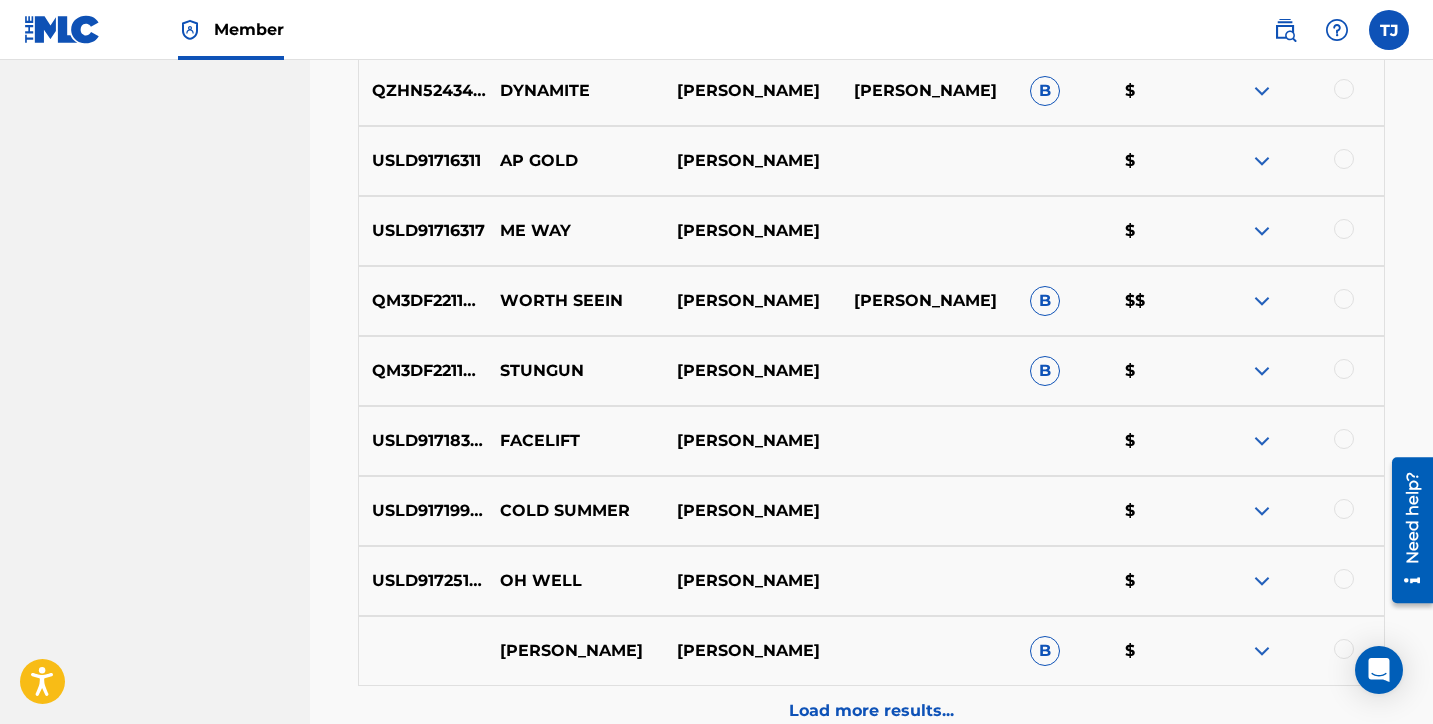 scroll, scrollTop: 7260, scrollLeft: 0, axis: vertical 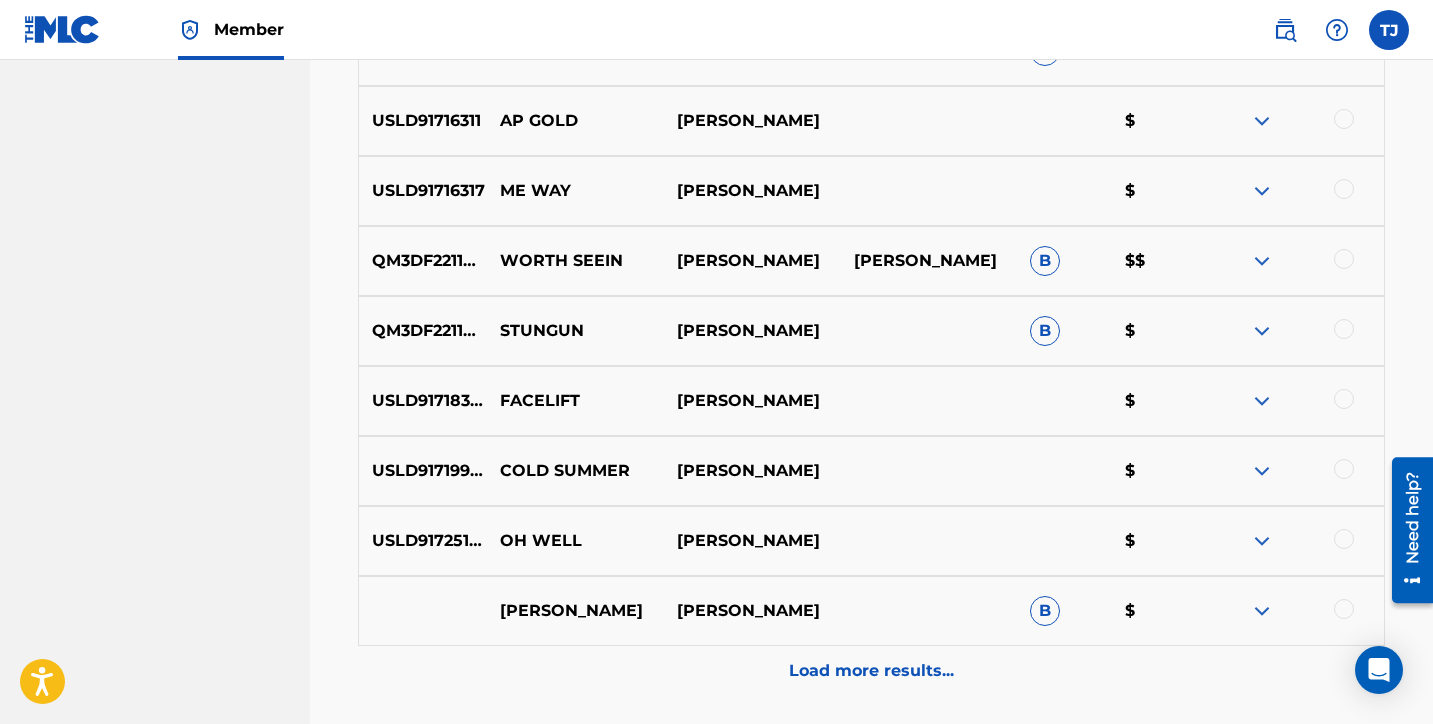 click on "Load more results..." at bounding box center (871, 671) 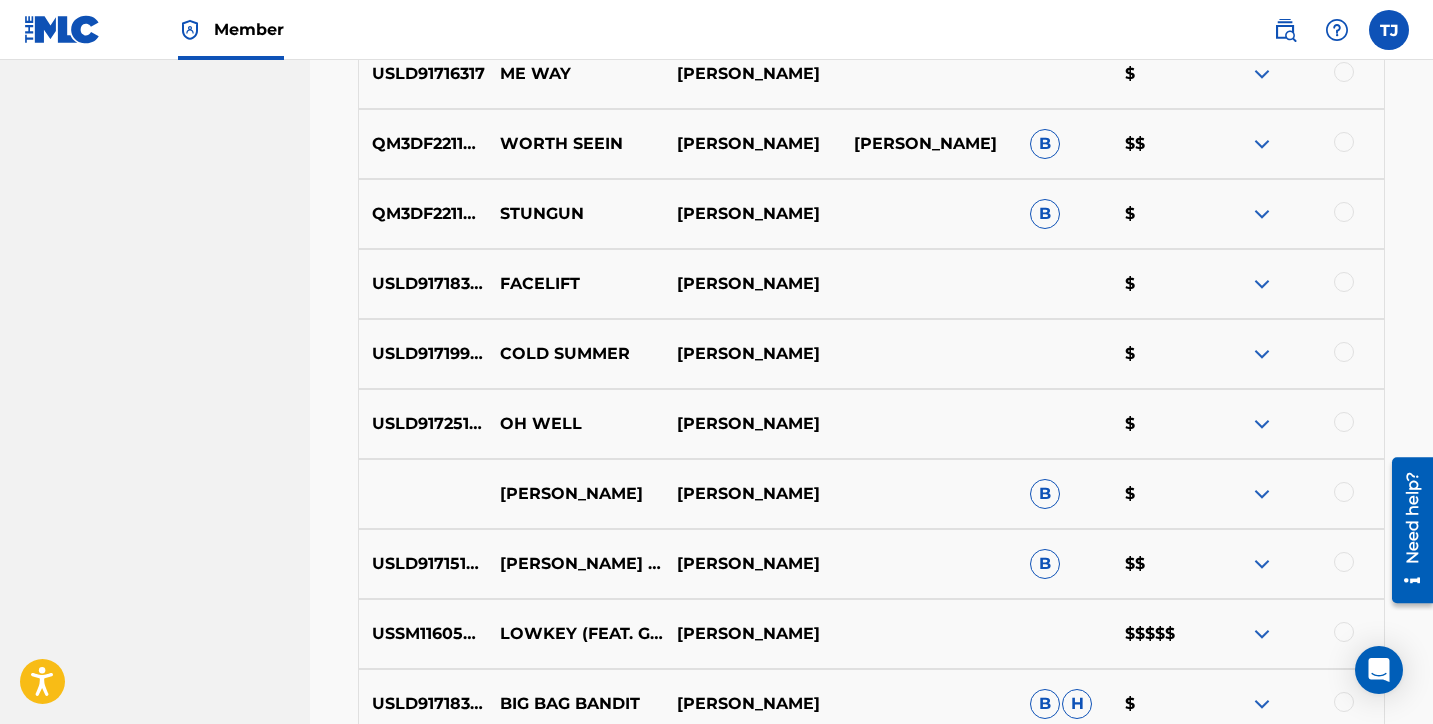 scroll, scrollTop: 7383, scrollLeft: 0, axis: vertical 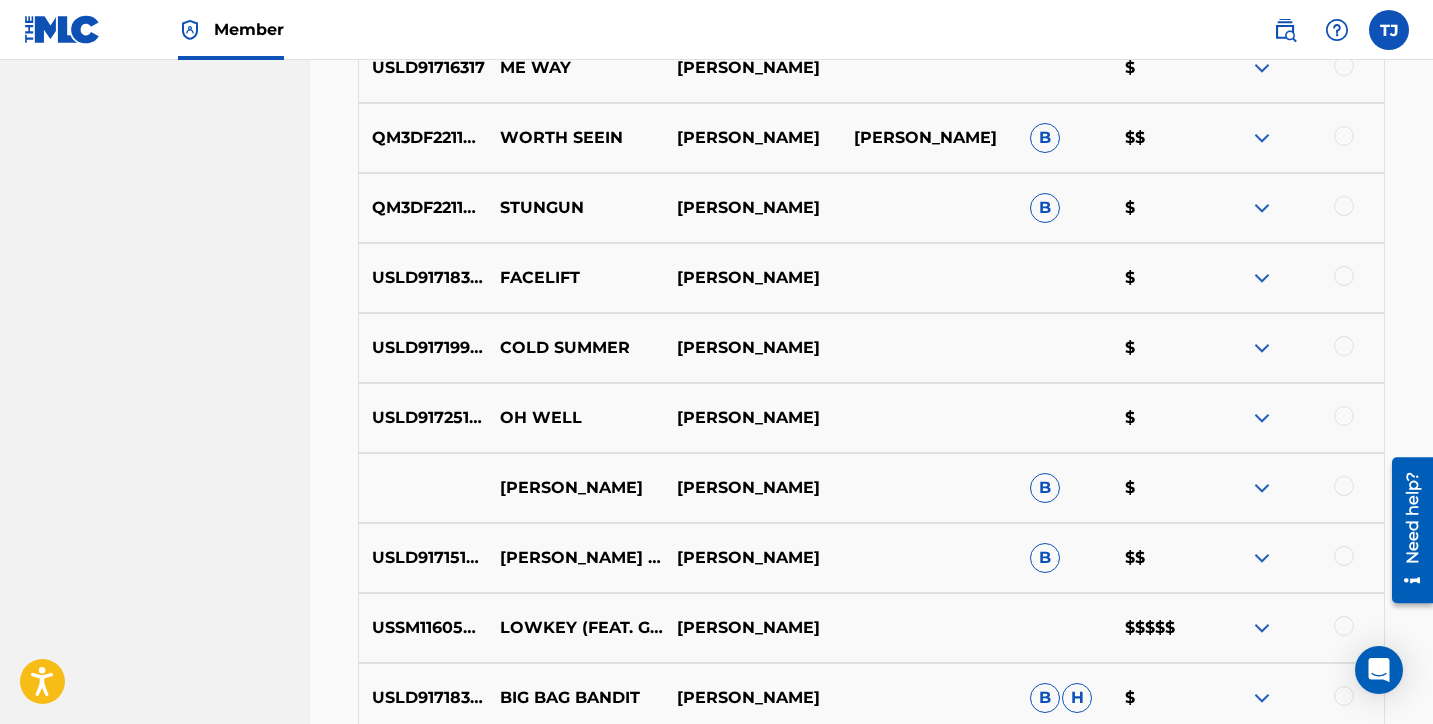 click at bounding box center [1262, 628] 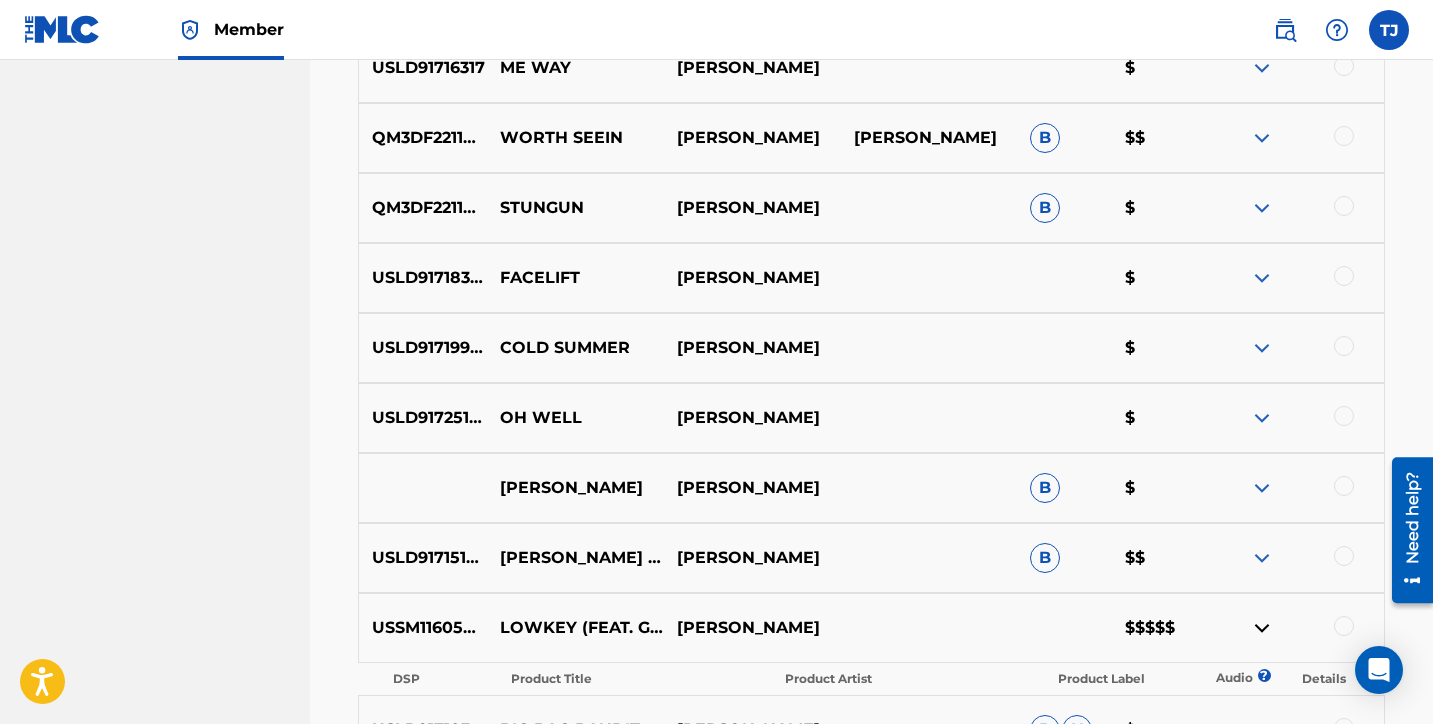 scroll, scrollTop: 7494, scrollLeft: 0, axis: vertical 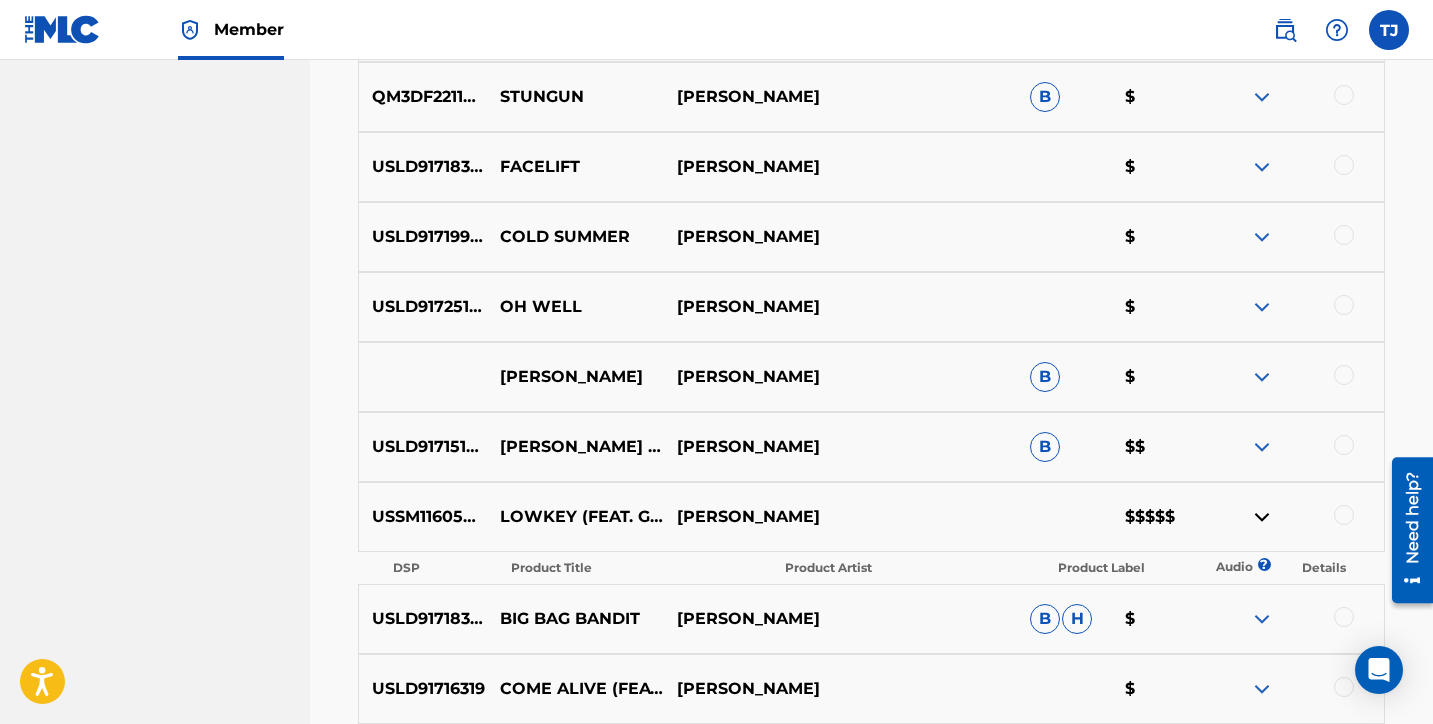 click at bounding box center (1262, 517) 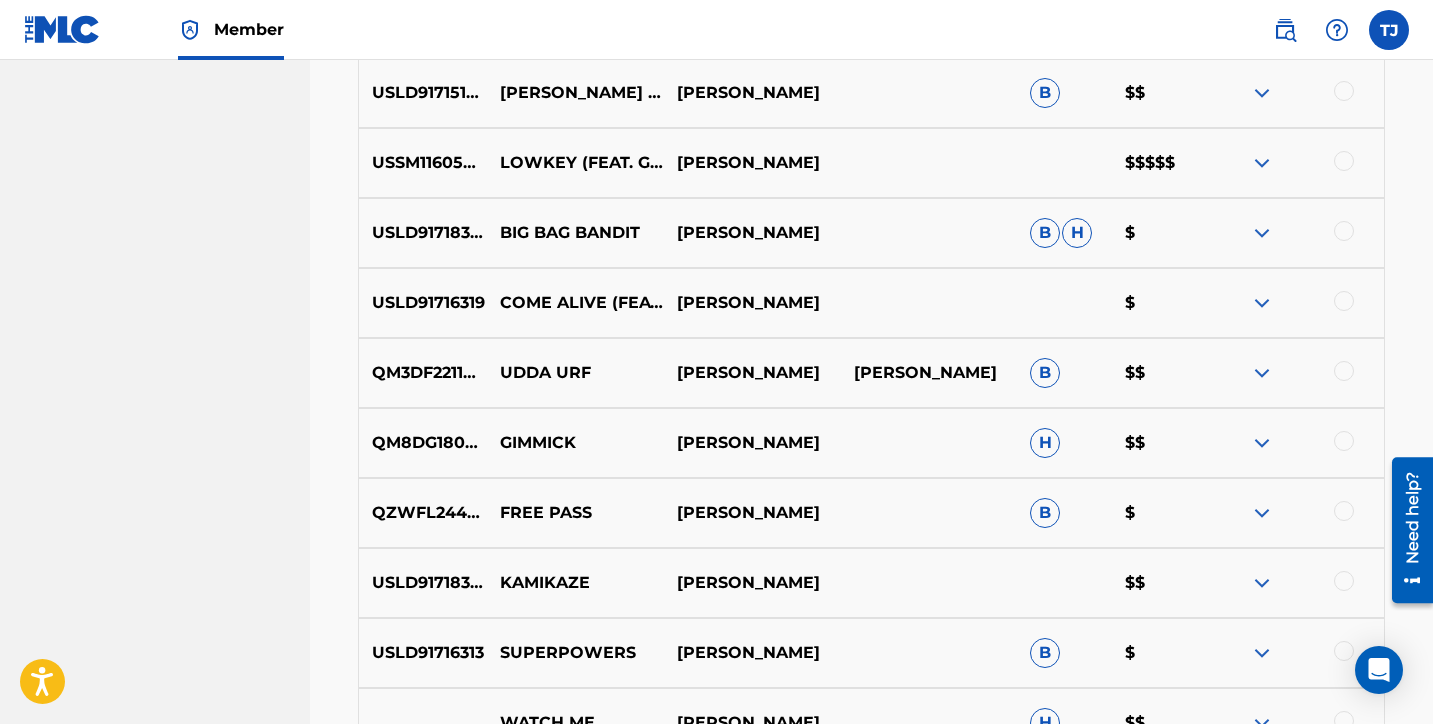 scroll, scrollTop: 8060, scrollLeft: 0, axis: vertical 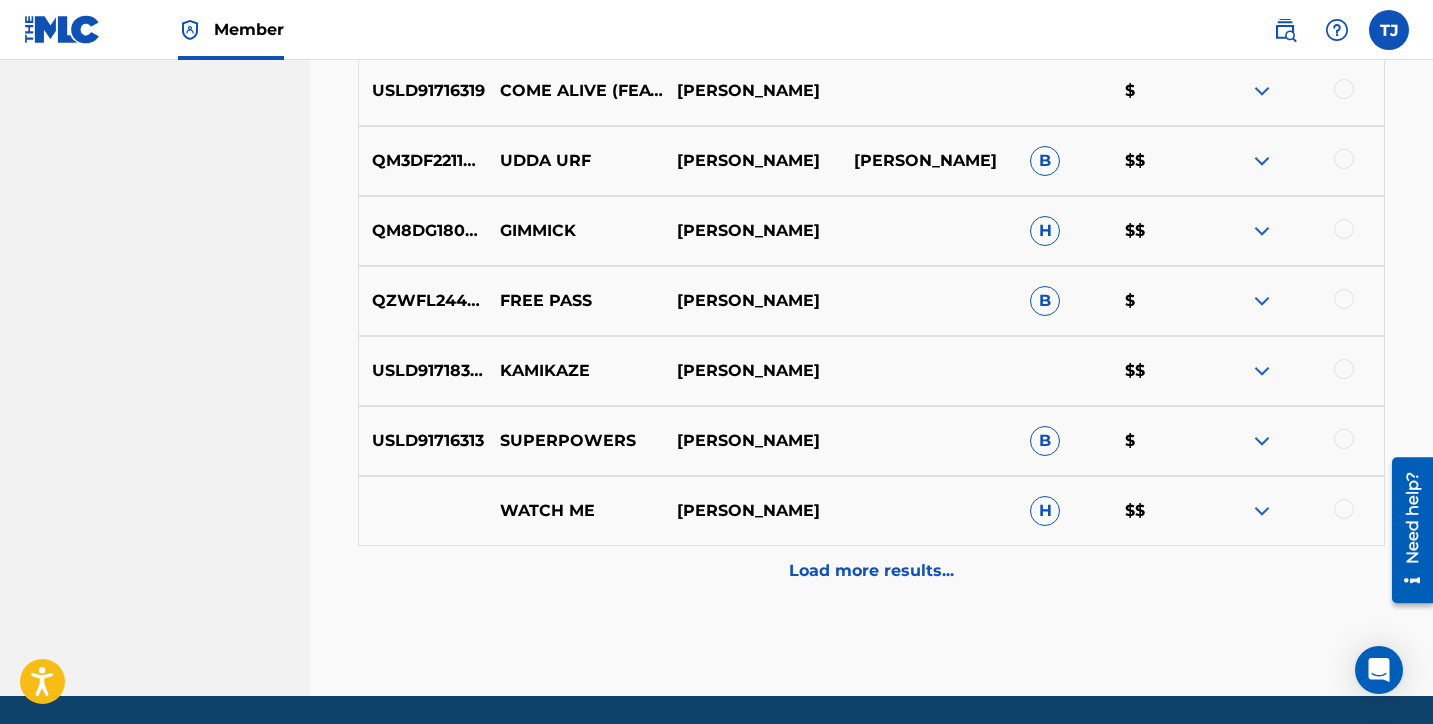 click on "Load more results..." at bounding box center (871, 571) 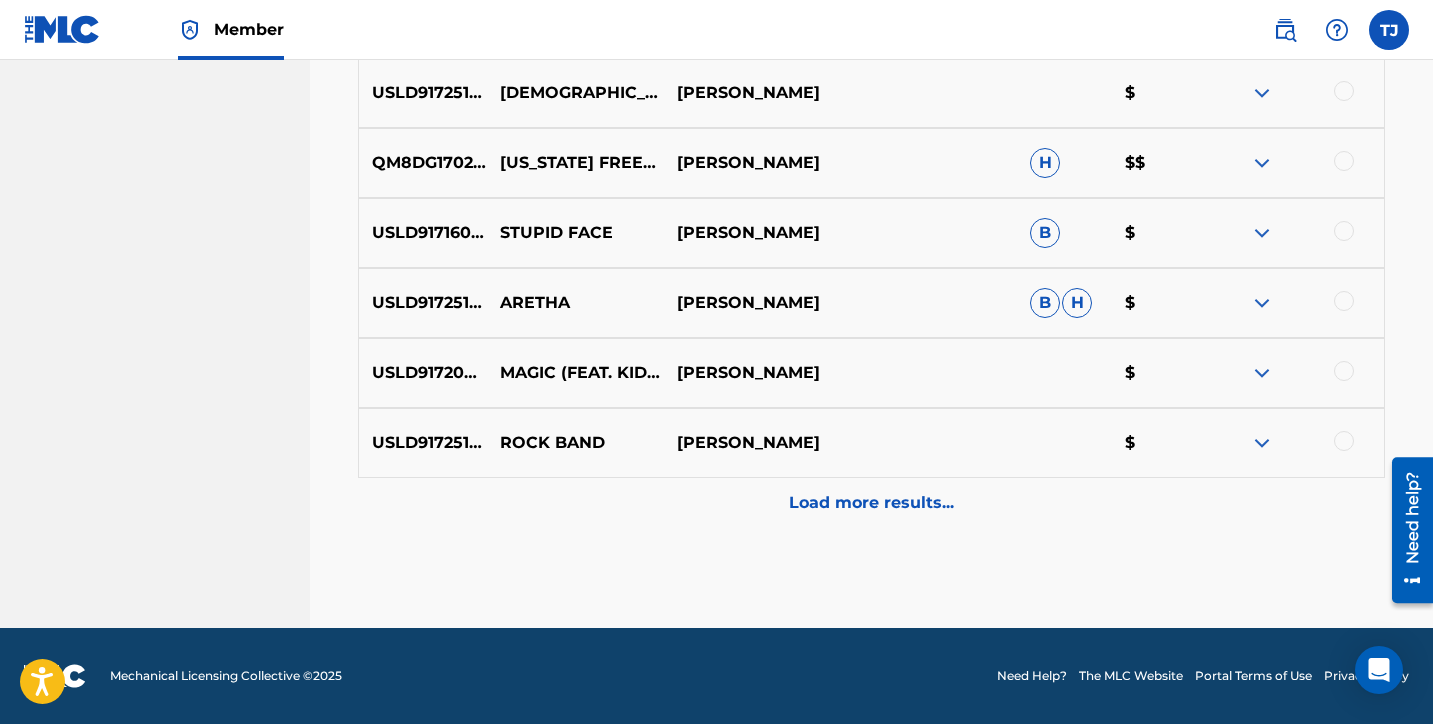 click on "Load more results..." at bounding box center (871, 503) 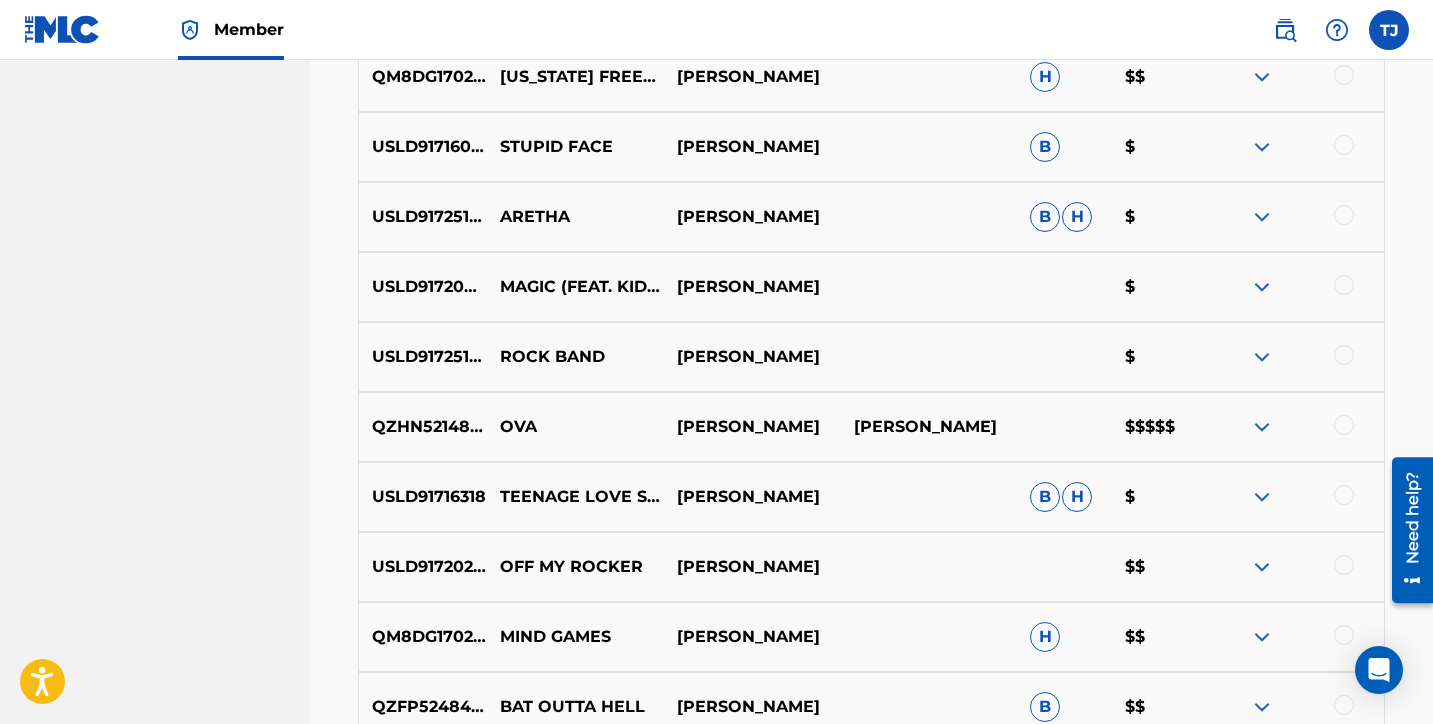 scroll, scrollTop: 8912, scrollLeft: 0, axis: vertical 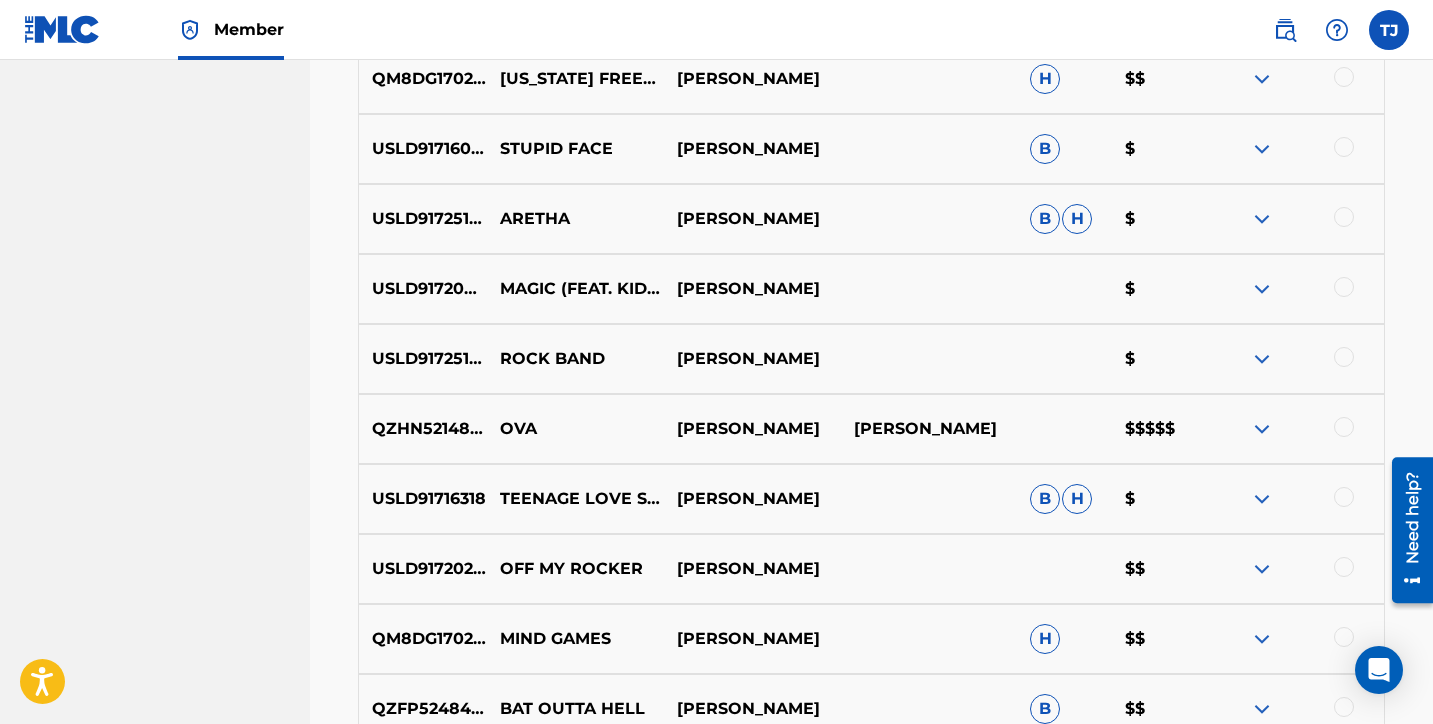 click at bounding box center [1262, 429] 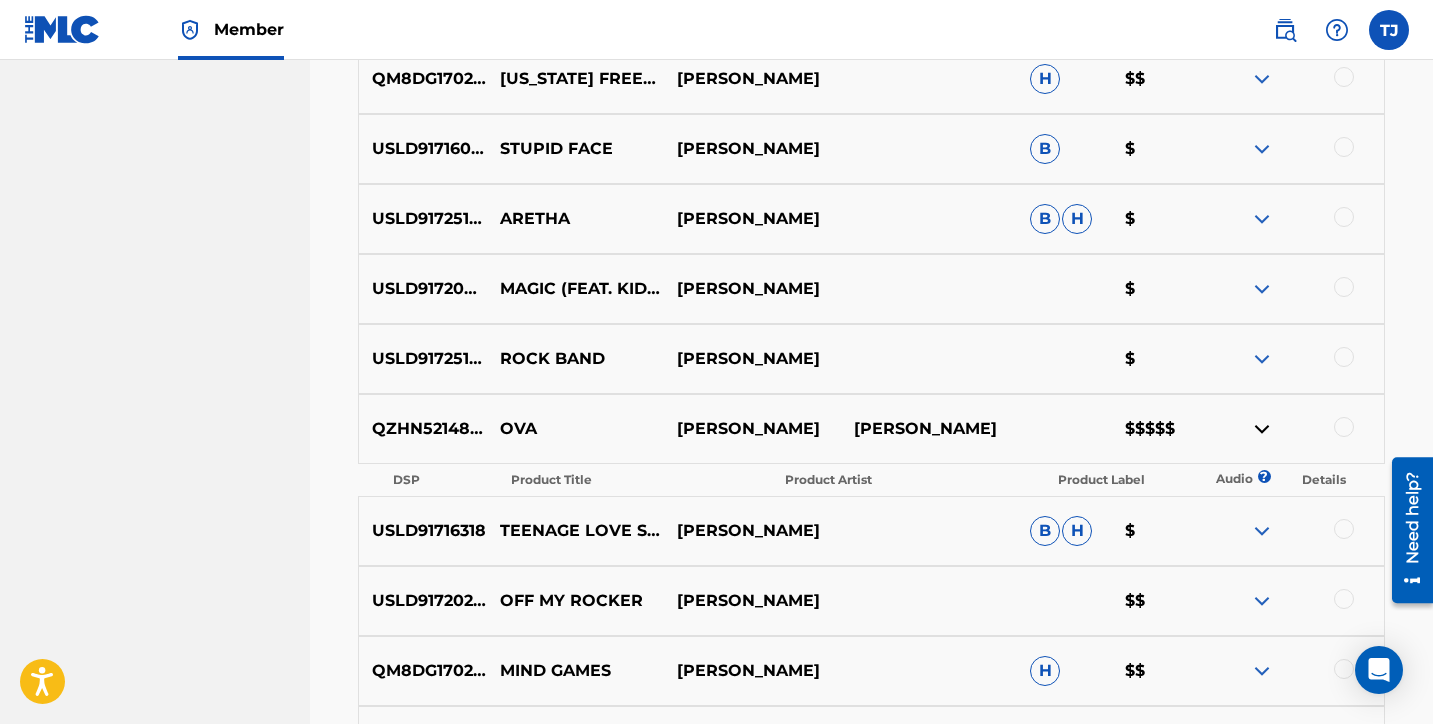 click at bounding box center (1262, 429) 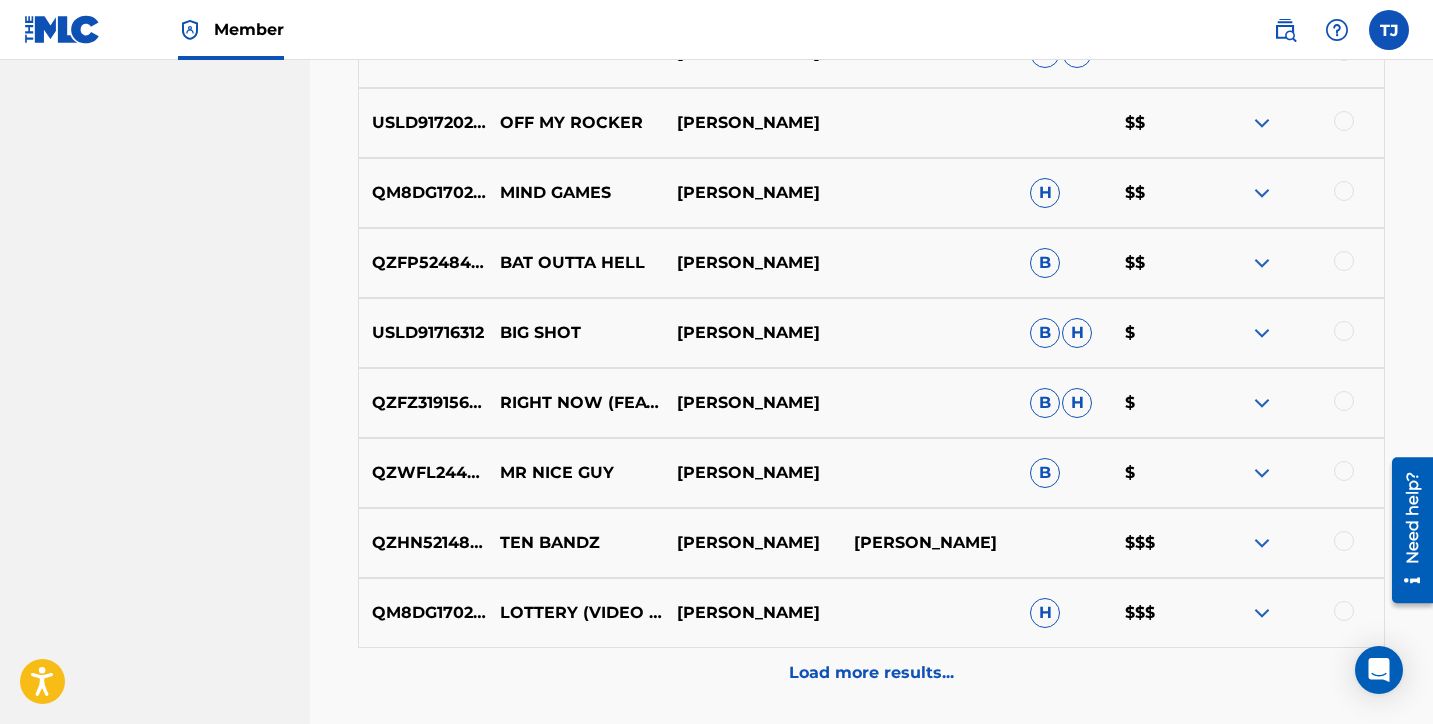 scroll, scrollTop: 9383, scrollLeft: 0, axis: vertical 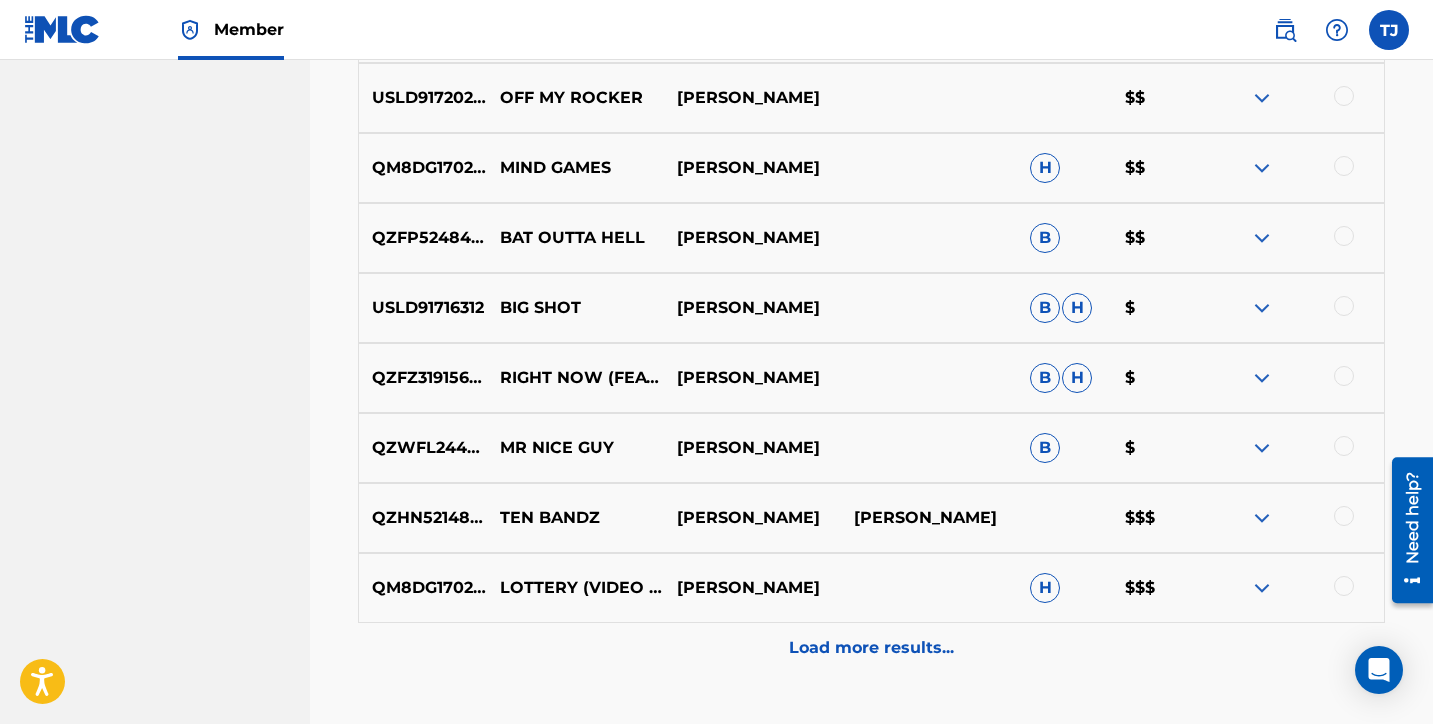 click on "Load more results..." at bounding box center [871, 648] 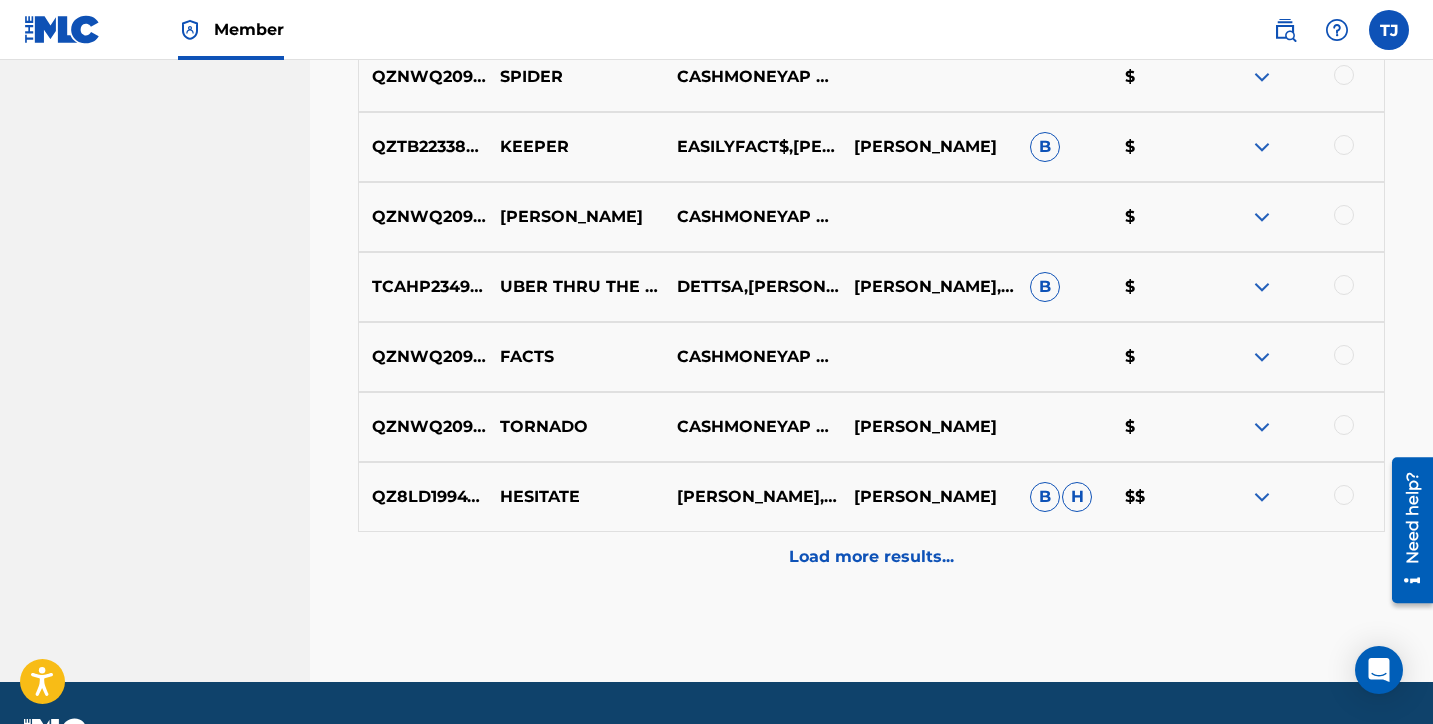 scroll, scrollTop: 10228, scrollLeft: 0, axis: vertical 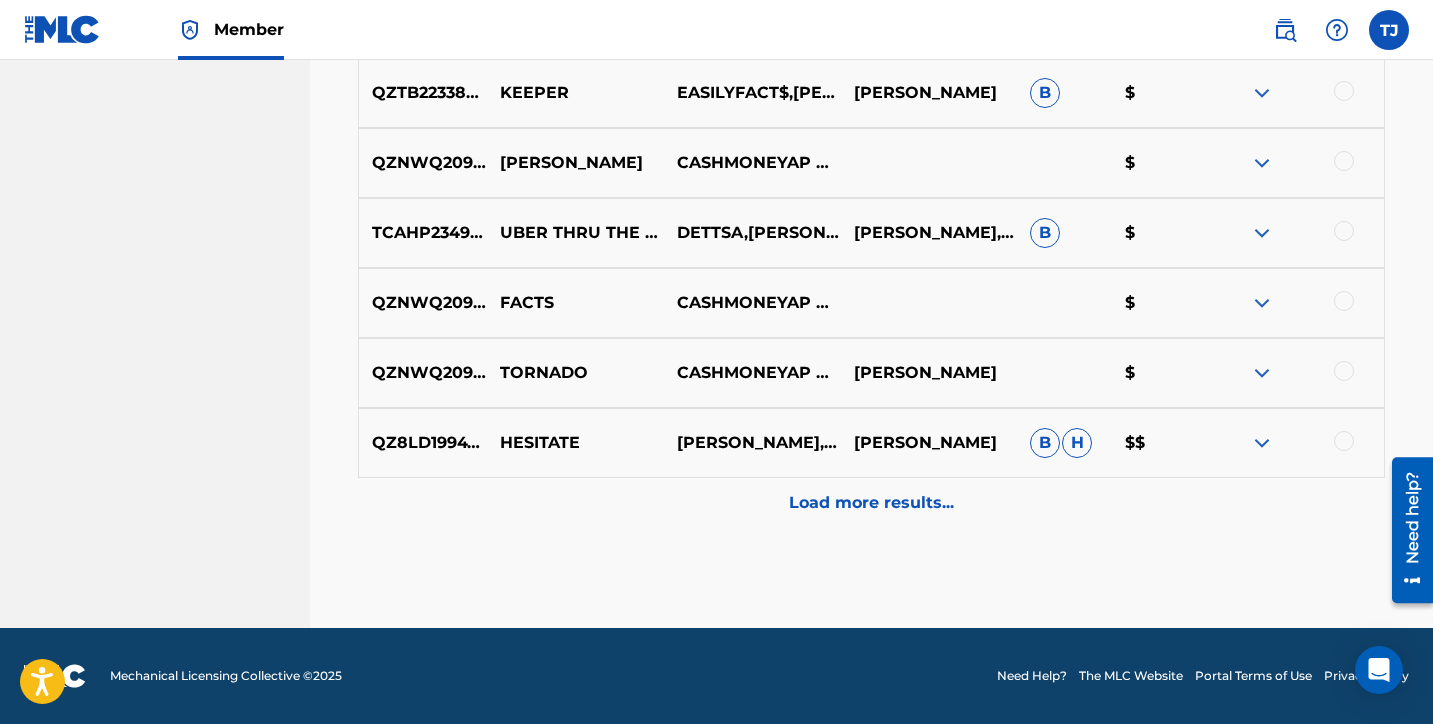 click on "Load more results..." at bounding box center (871, 503) 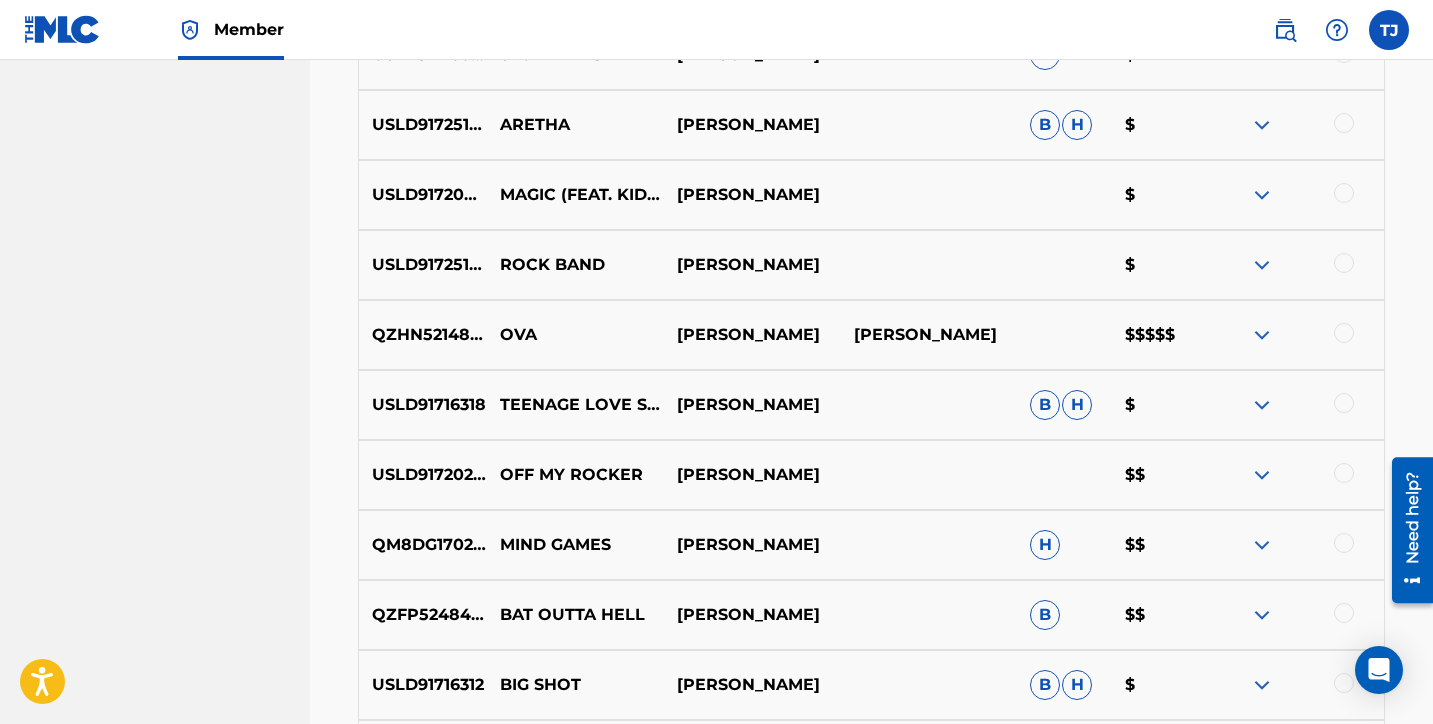 scroll, scrollTop: 8877, scrollLeft: 0, axis: vertical 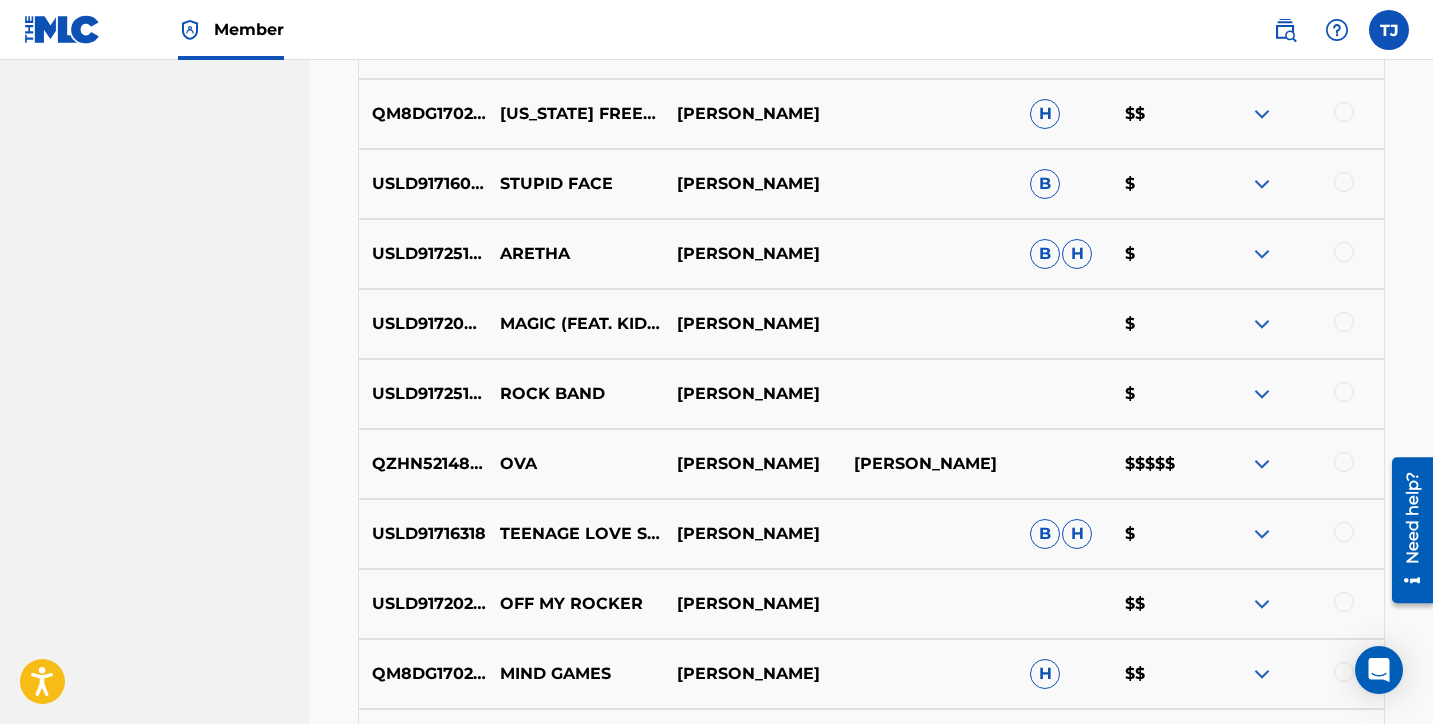 click on "QZHN52148434 OVA [PERSON_NAME] [PERSON_NAME] $$$$$" at bounding box center [871, 464] 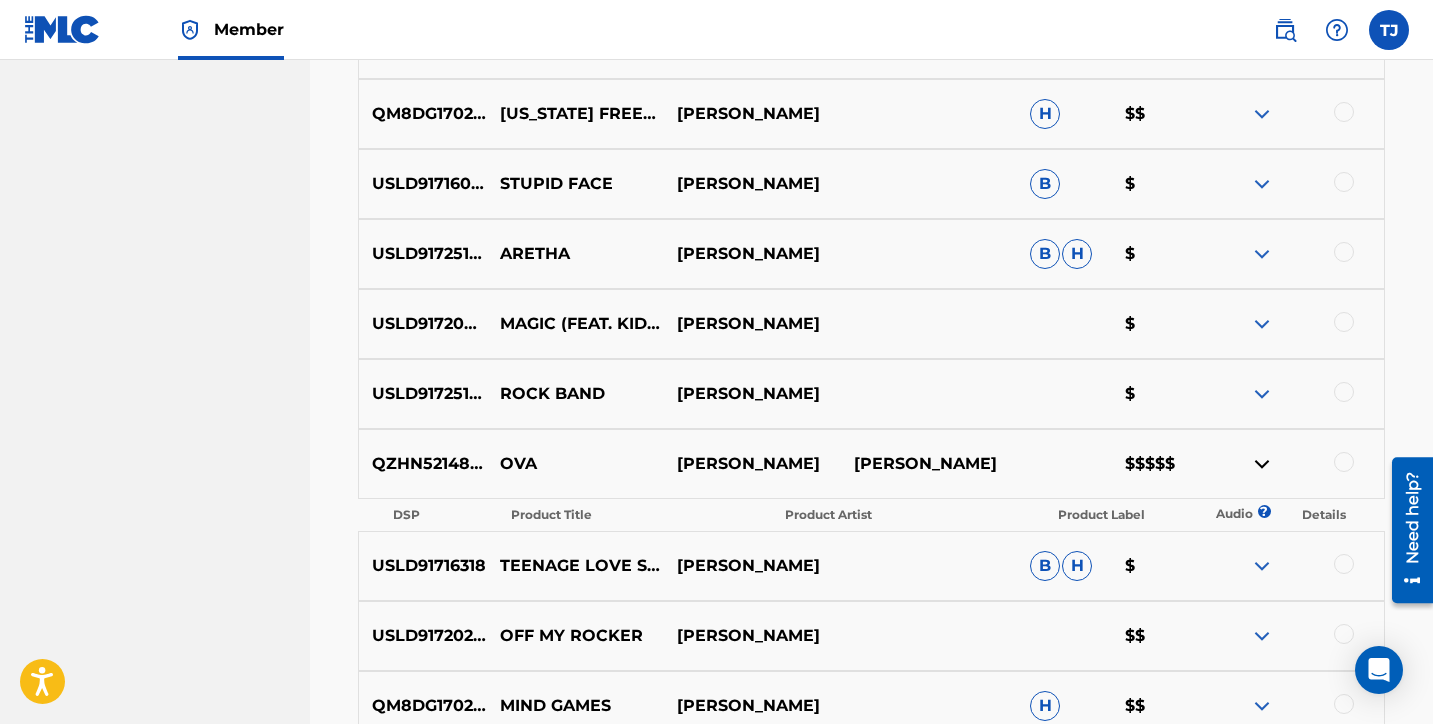 click at bounding box center [1262, 464] 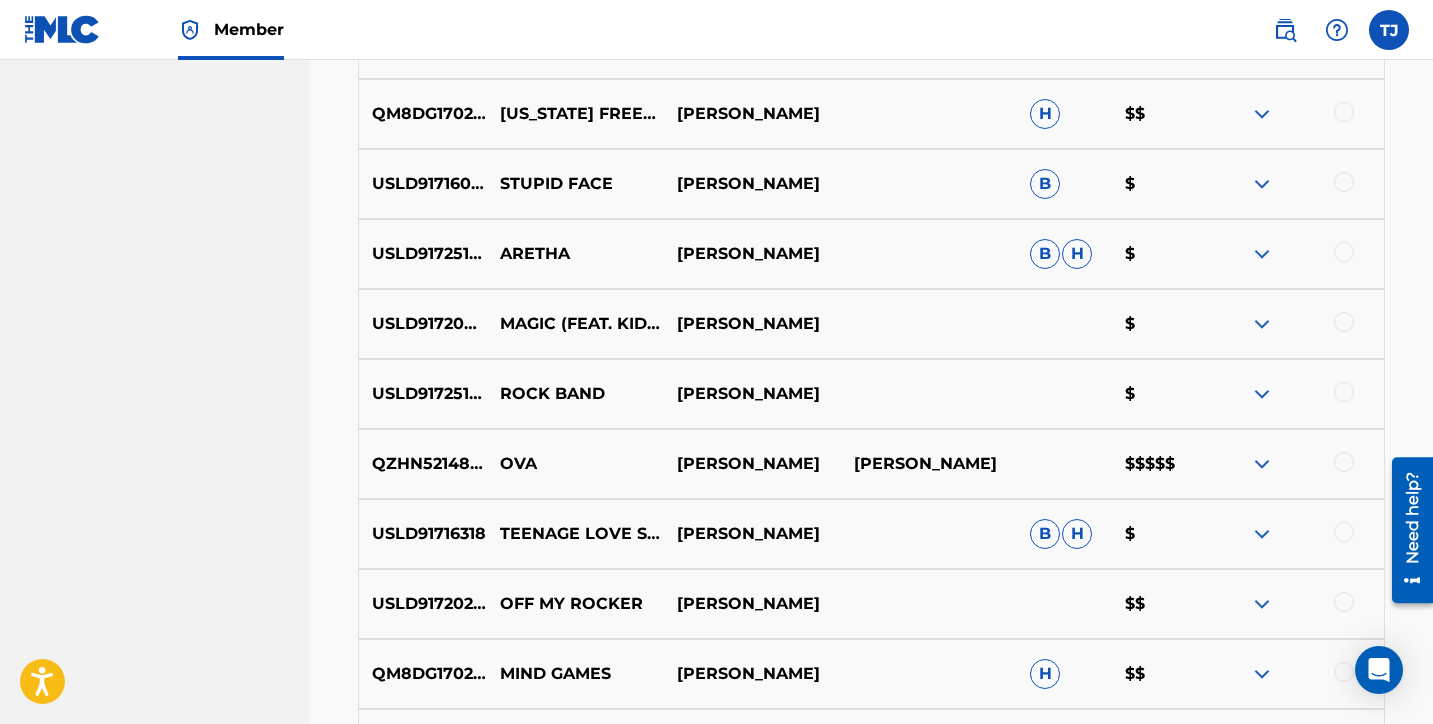 click at bounding box center (1262, 464) 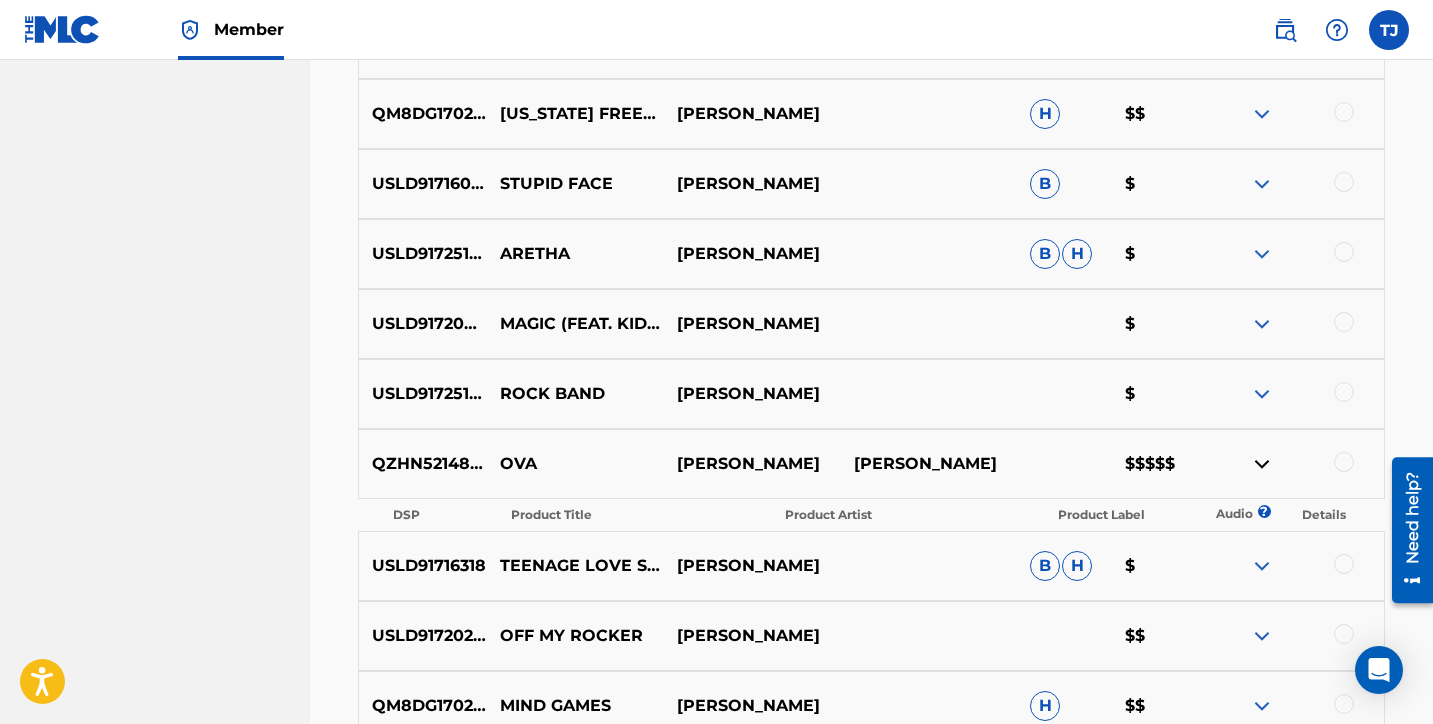 click at bounding box center (1262, 464) 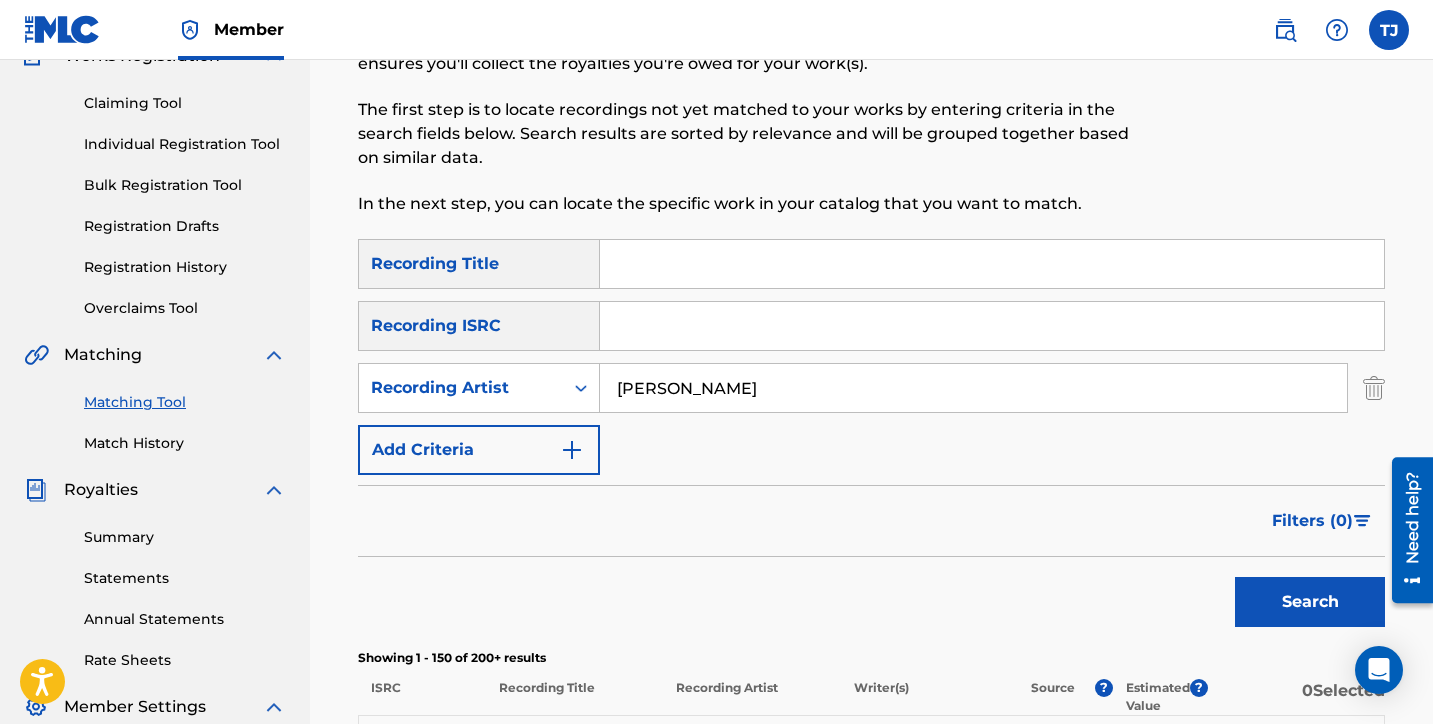 scroll, scrollTop: 142, scrollLeft: 0, axis: vertical 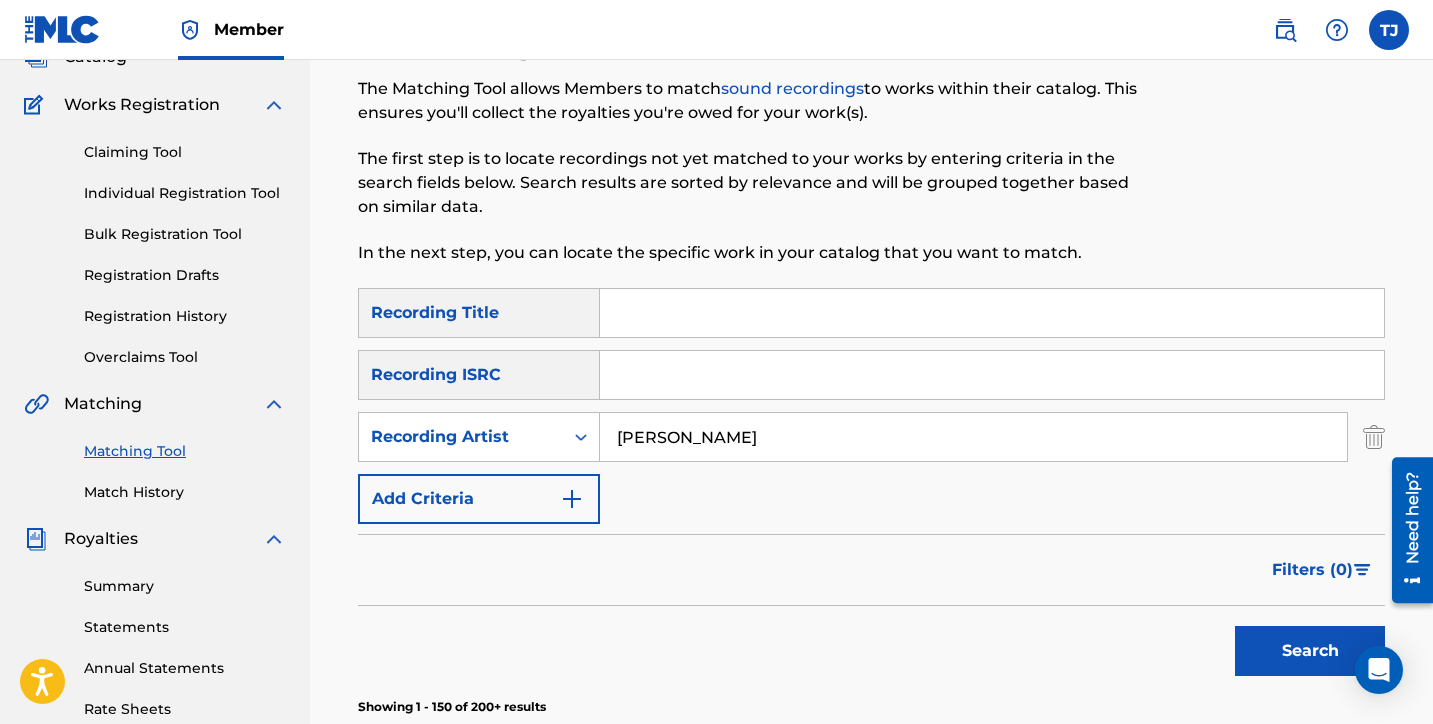 click at bounding box center (992, 313) 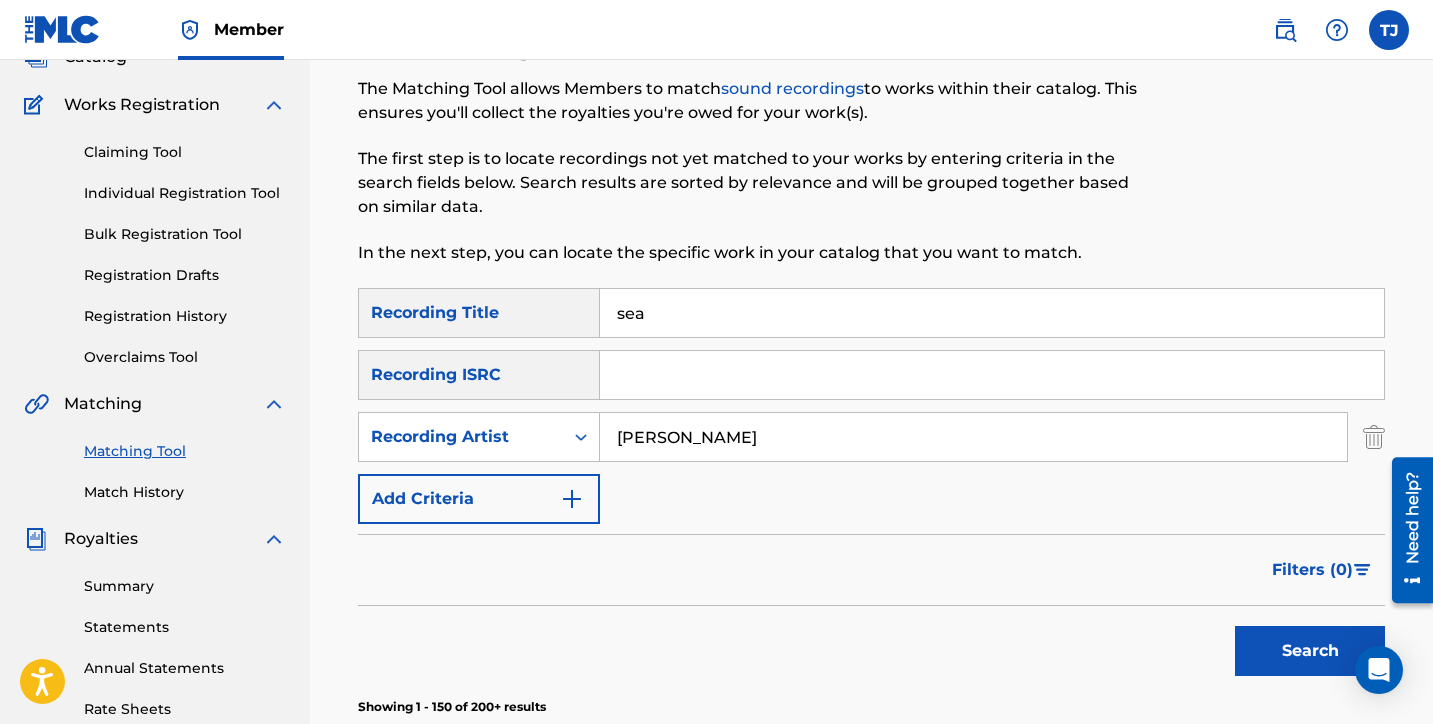 type on "sea life" 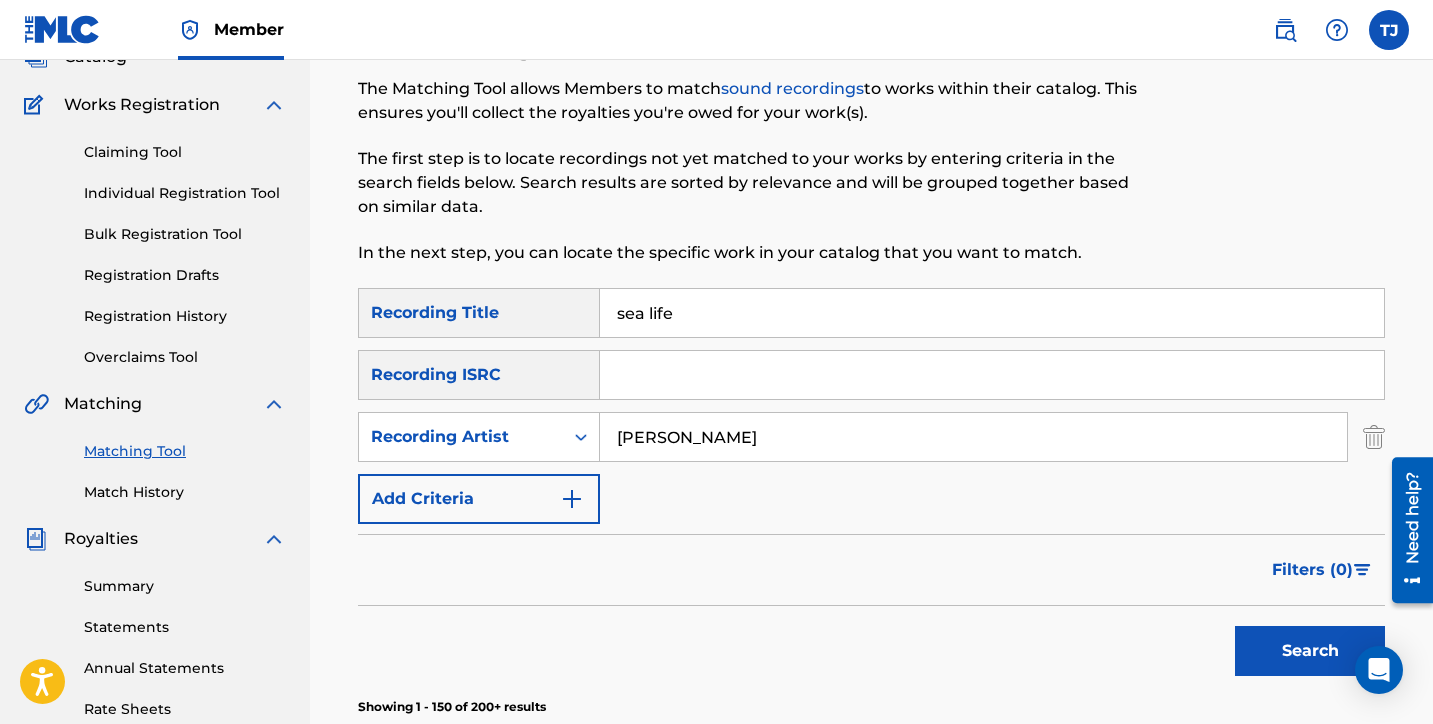 click on "Search" at bounding box center (1310, 651) 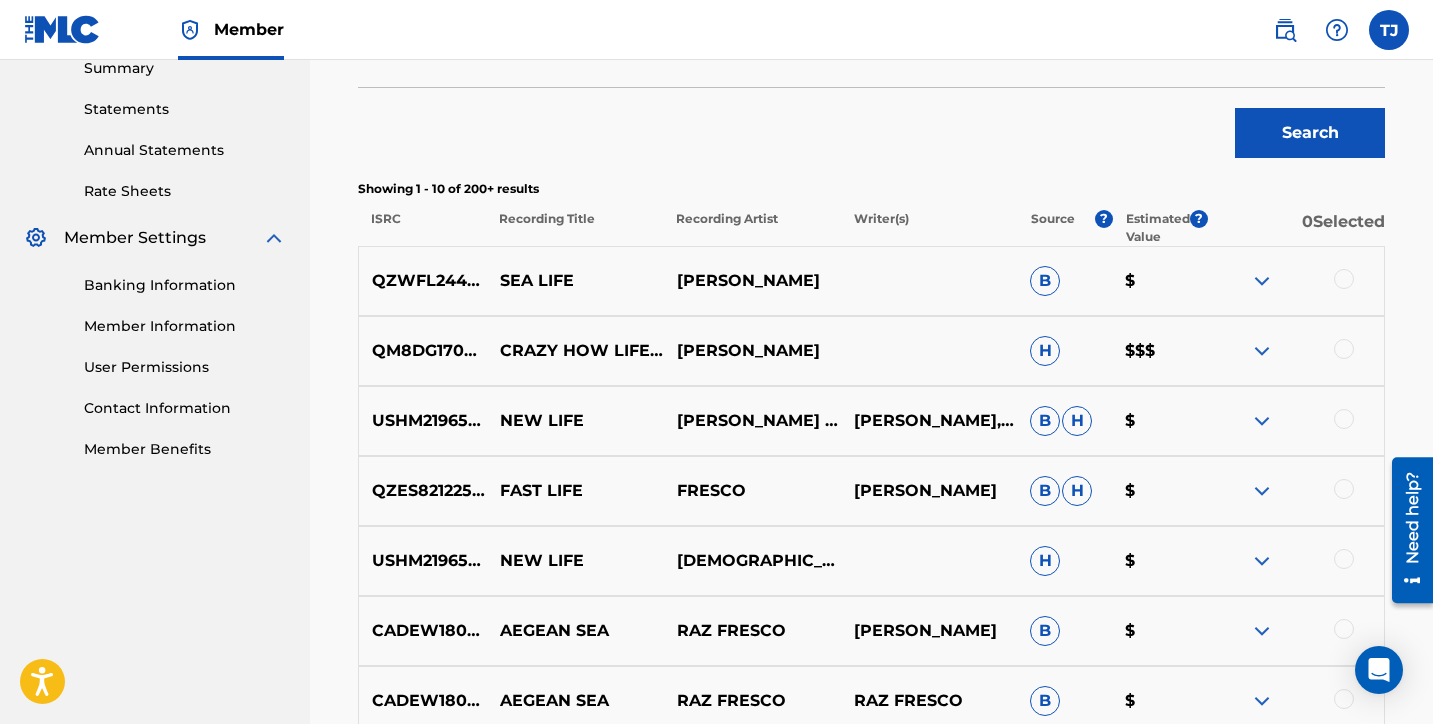 scroll, scrollTop: 593, scrollLeft: 0, axis: vertical 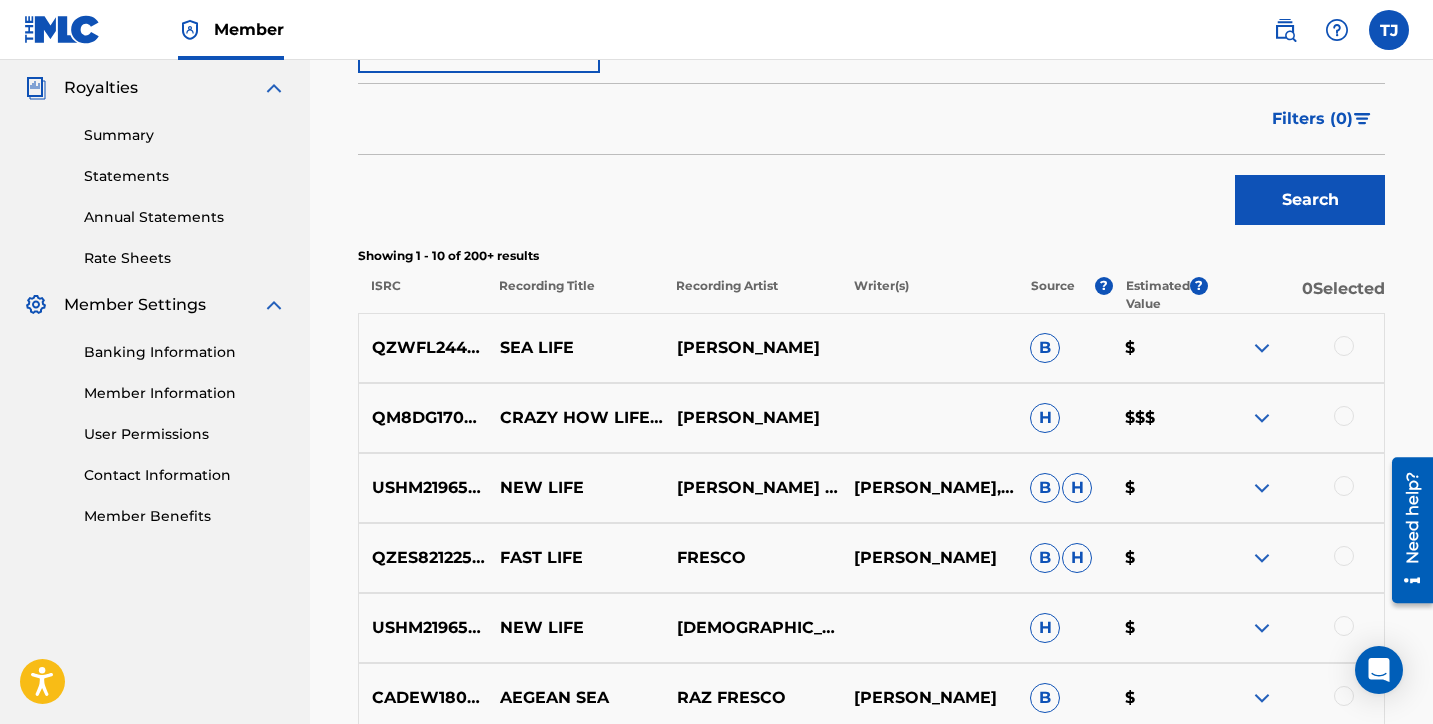 click at bounding box center (1262, 348) 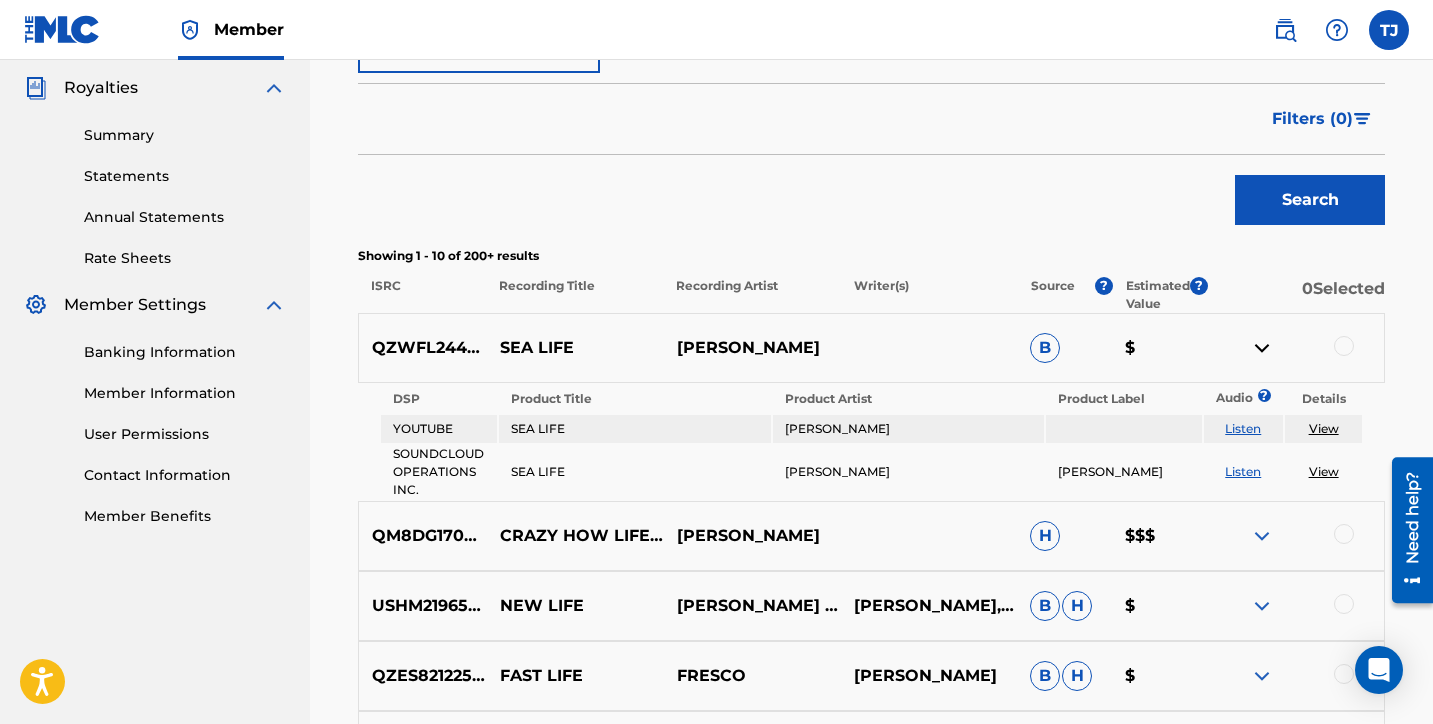 click at bounding box center (1262, 348) 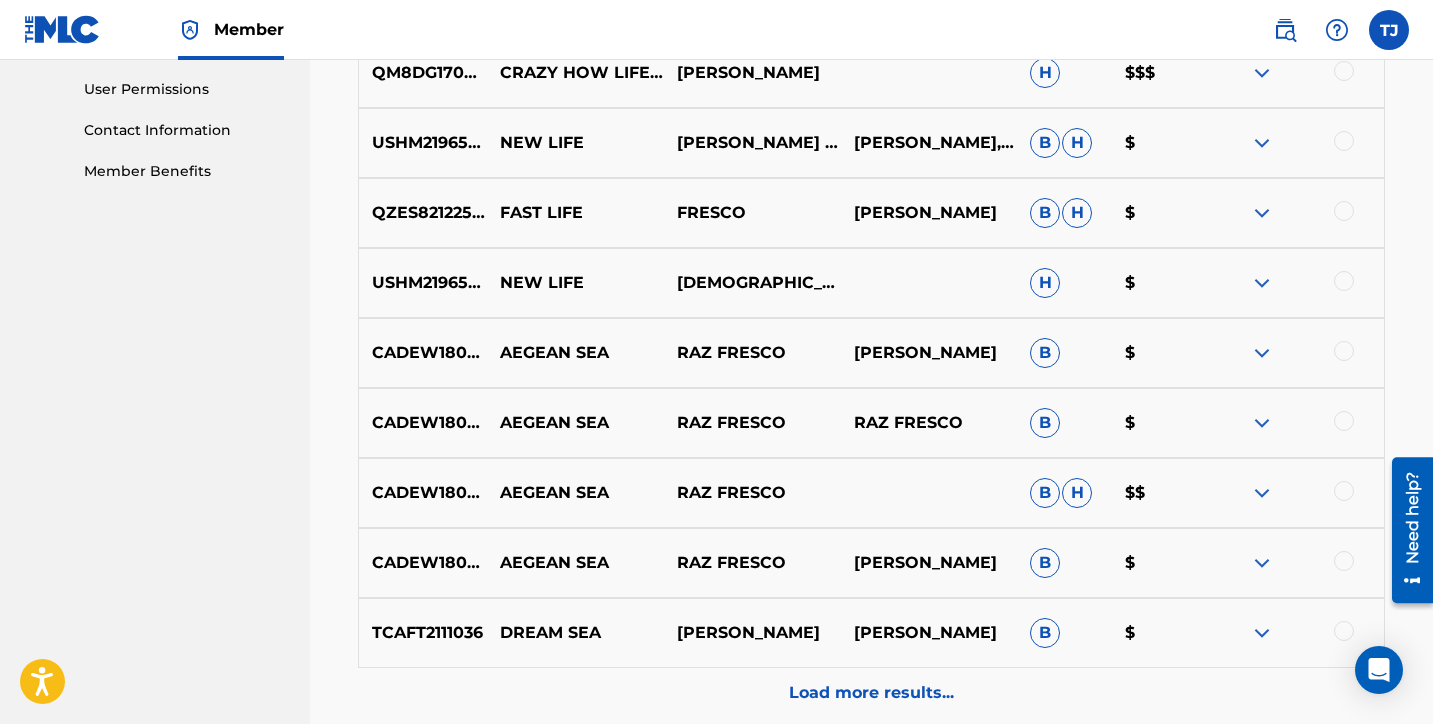 click on "Load more results..." at bounding box center (871, 693) 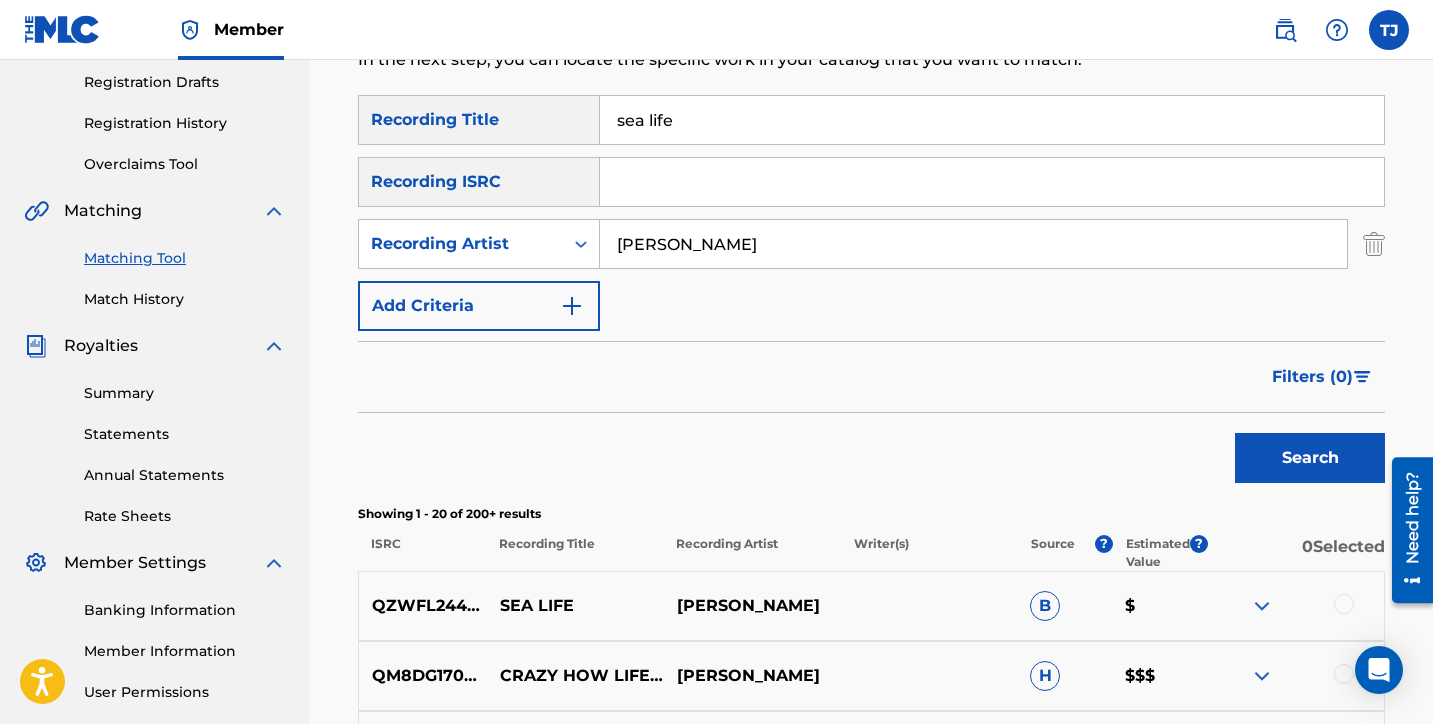 scroll, scrollTop: 363, scrollLeft: 0, axis: vertical 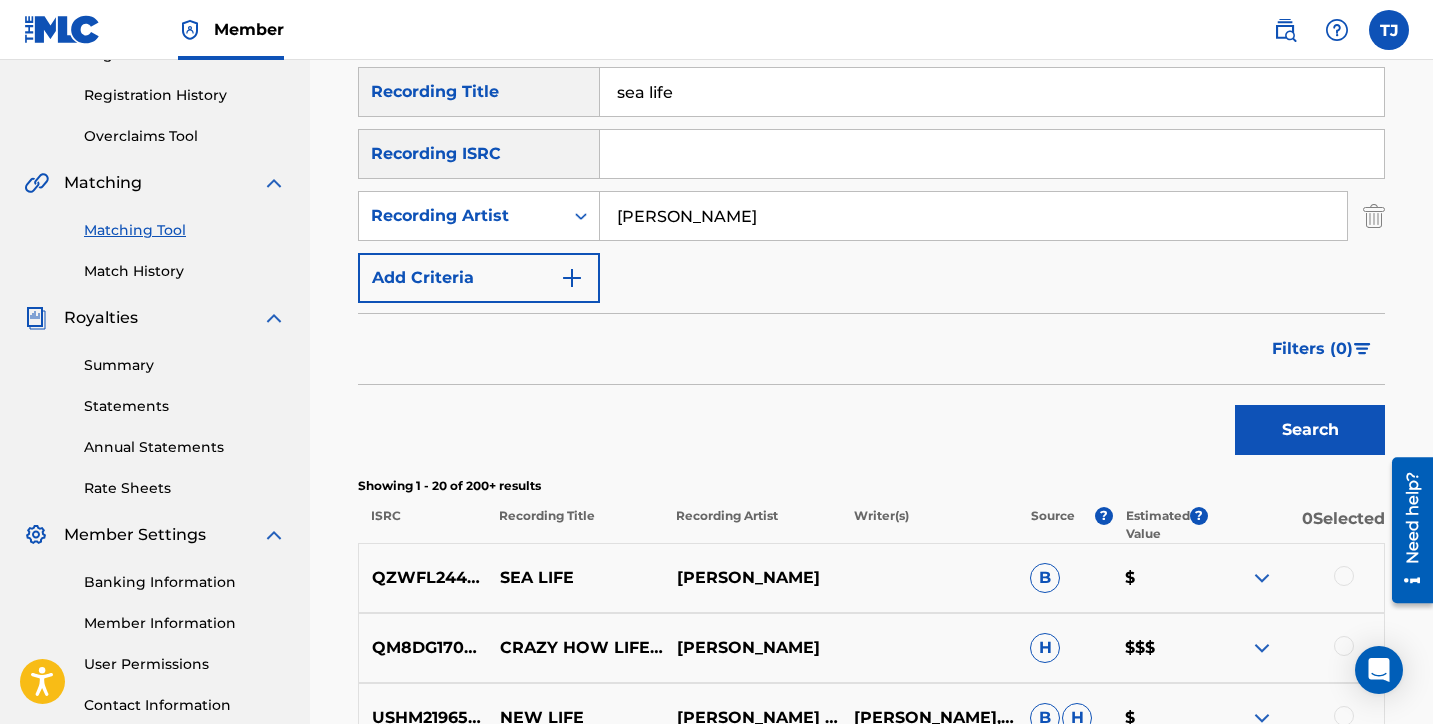 click on "QZWFL2449397 SEA LIFE [PERSON_NAME] B $" at bounding box center (871, 578) 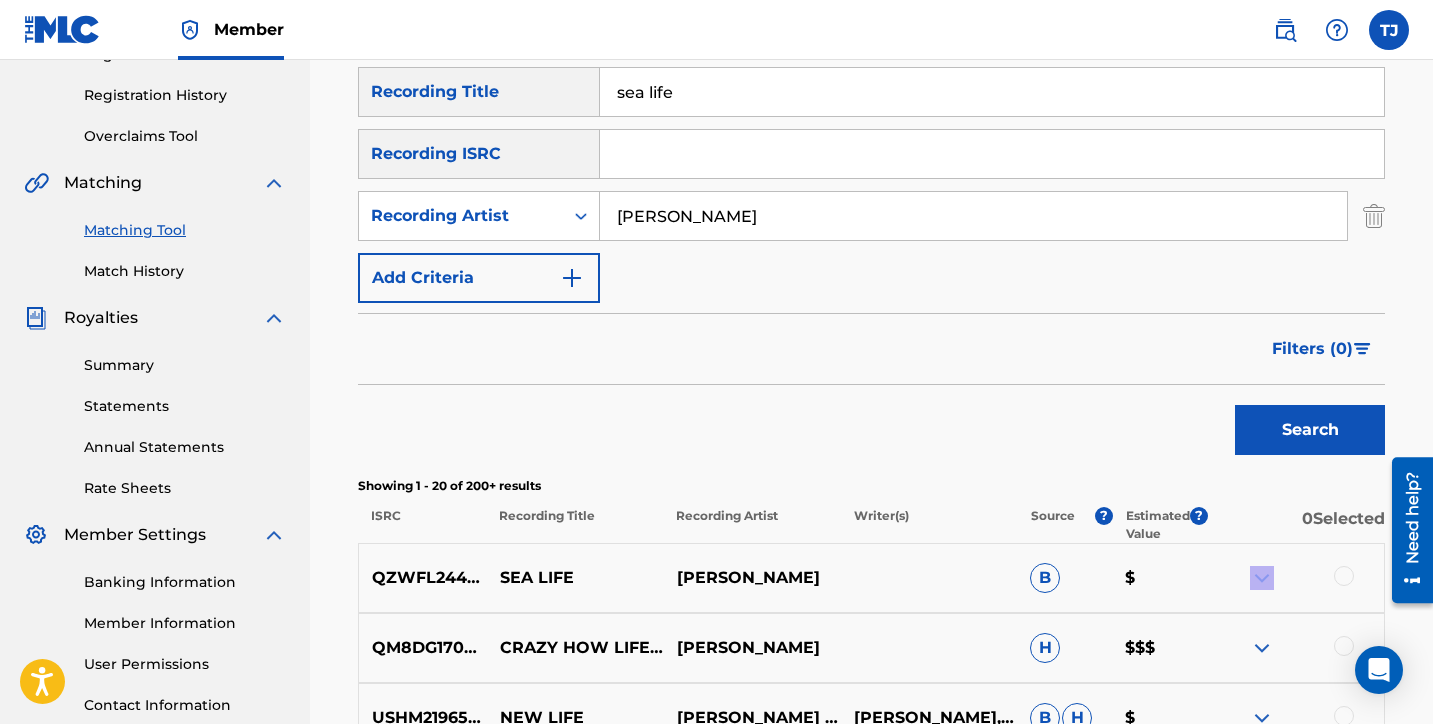 click on "QZWFL2449397 SEA LIFE [PERSON_NAME] B $" at bounding box center [871, 578] 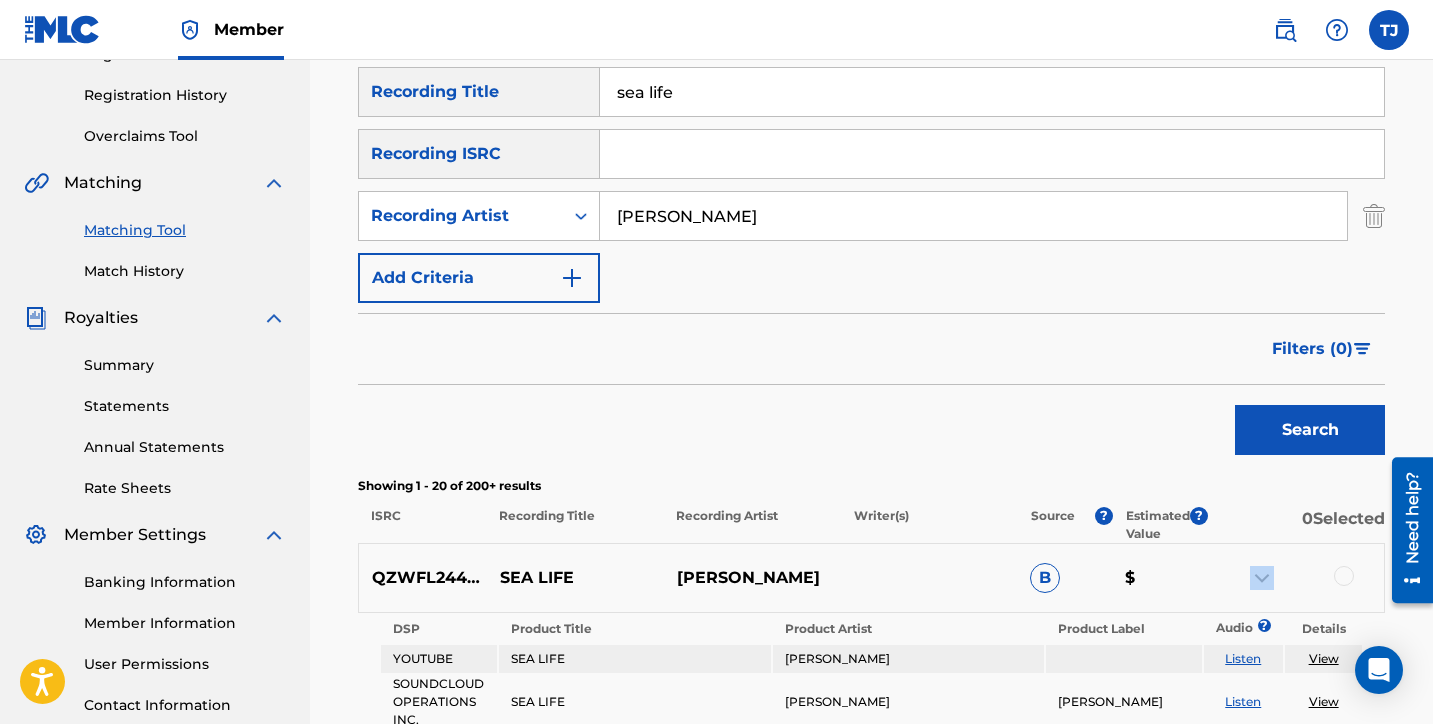 click at bounding box center [1262, 578] 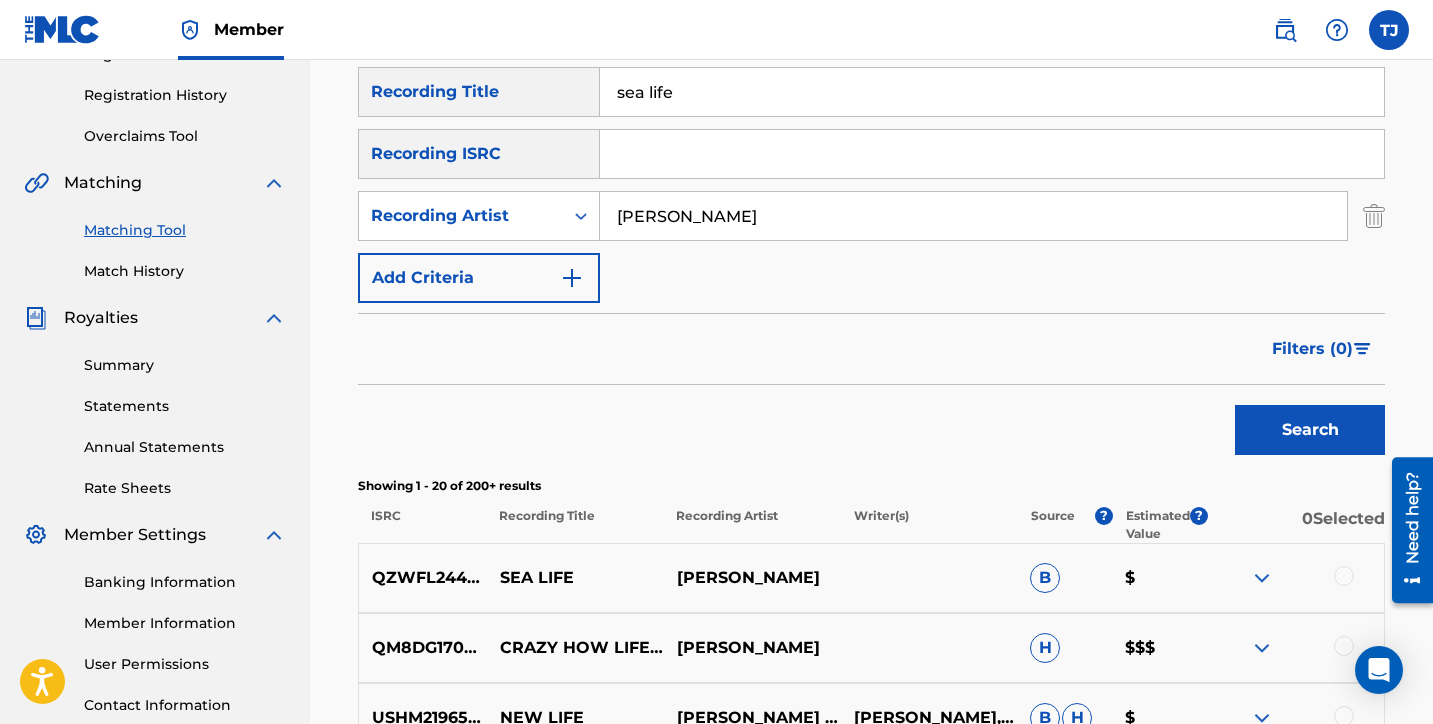 click on "sea life" at bounding box center [992, 92] 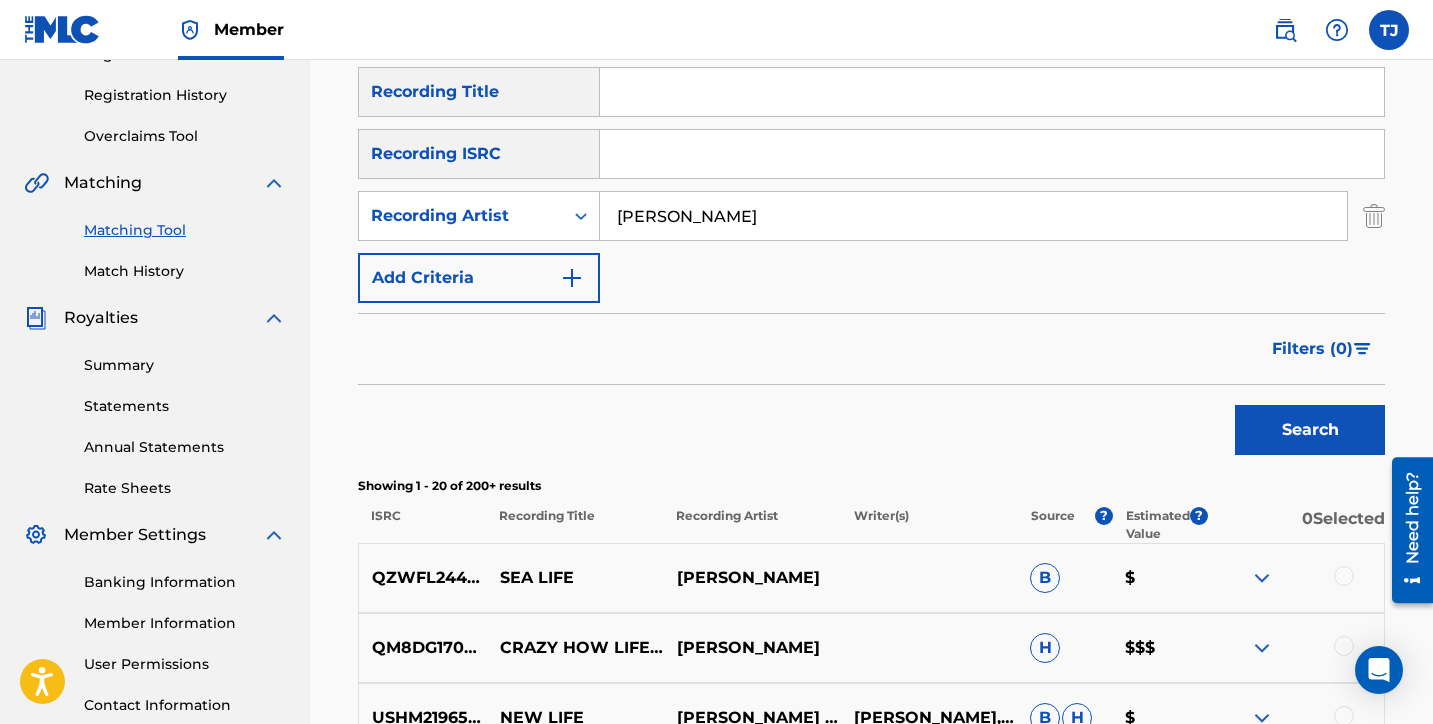 type 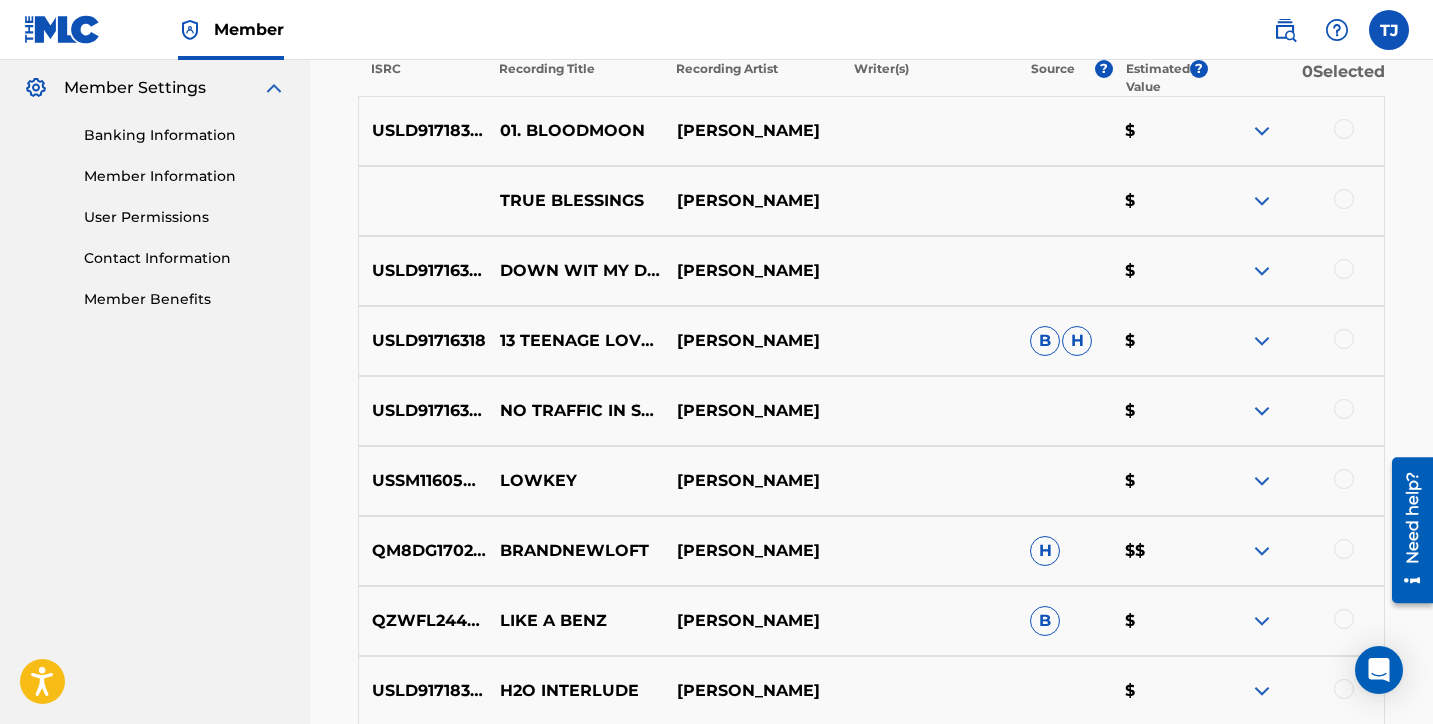 scroll, scrollTop: 813, scrollLeft: 0, axis: vertical 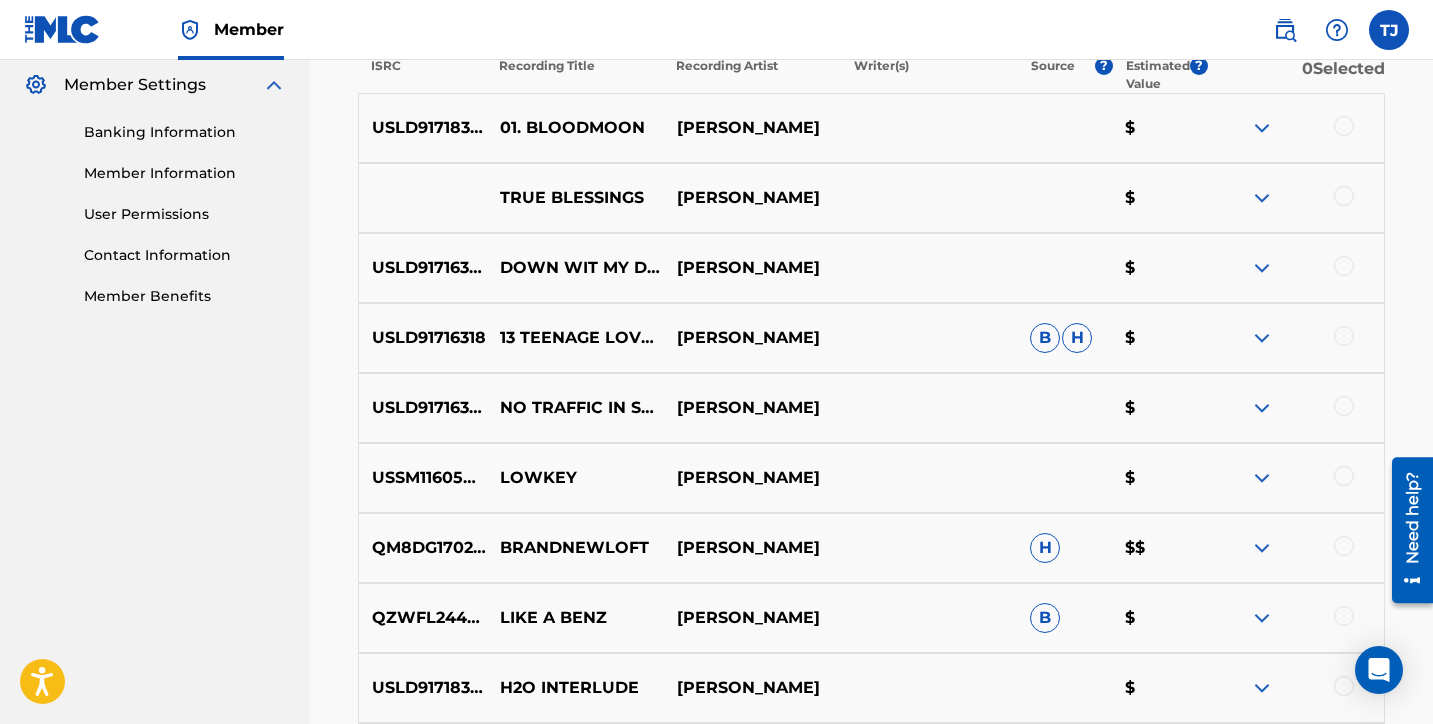 click at bounding box center (1262, 618) 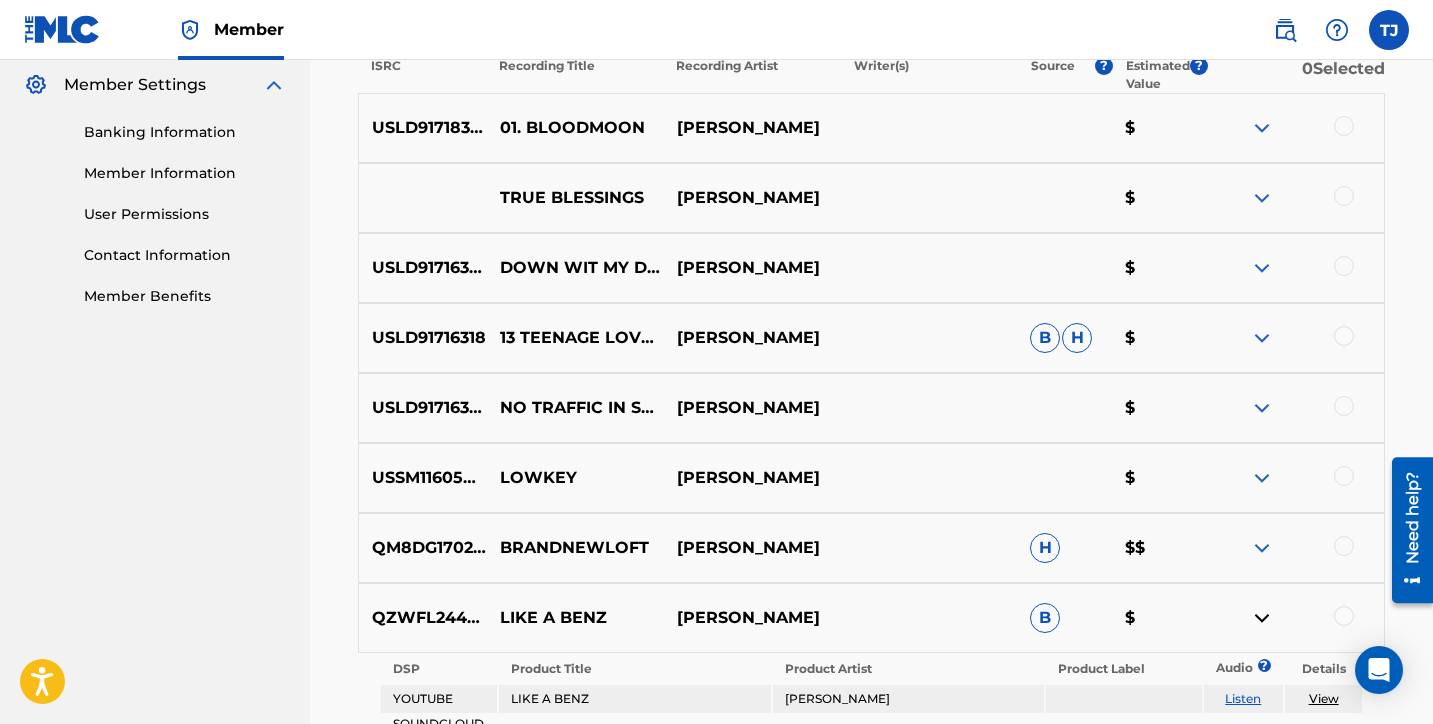scroll, scrollTop: 878, scrollLeft: 0, axis: vertical 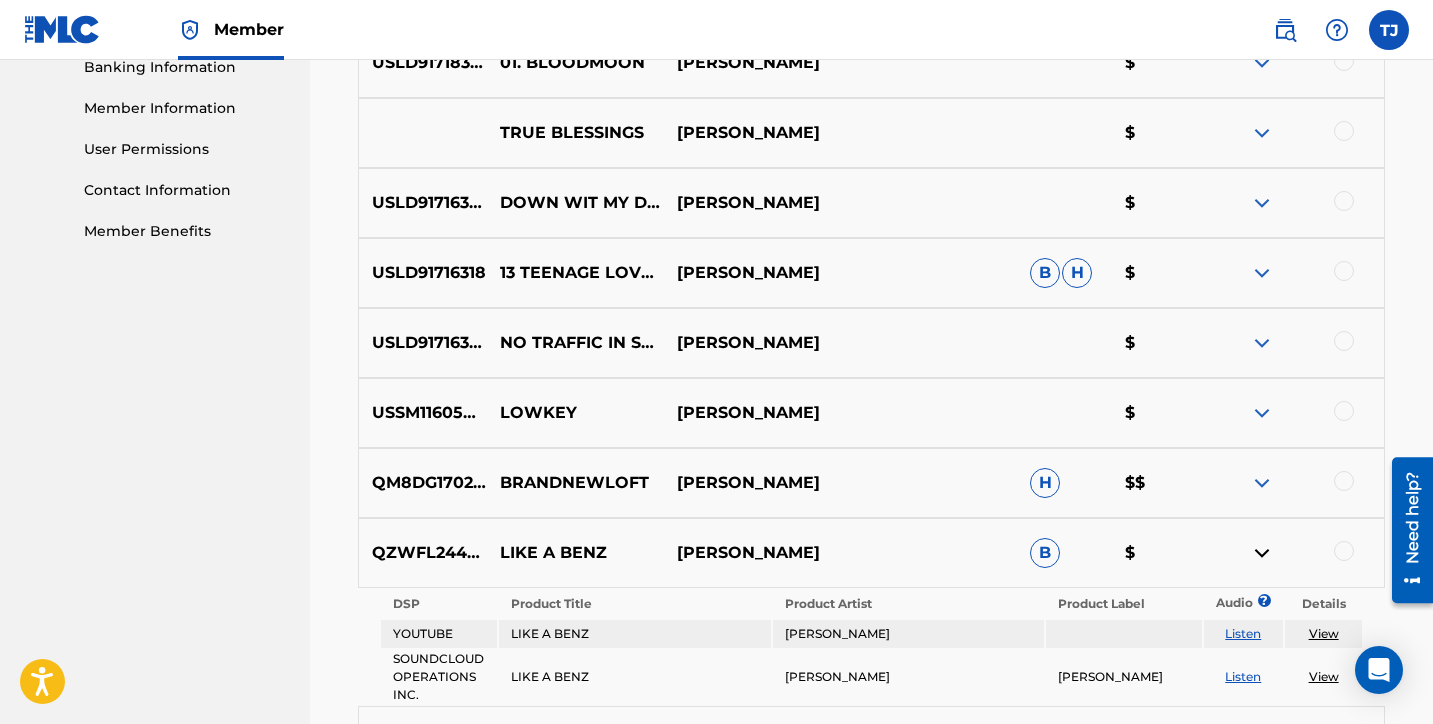 click at bounding box center (1262, 553) 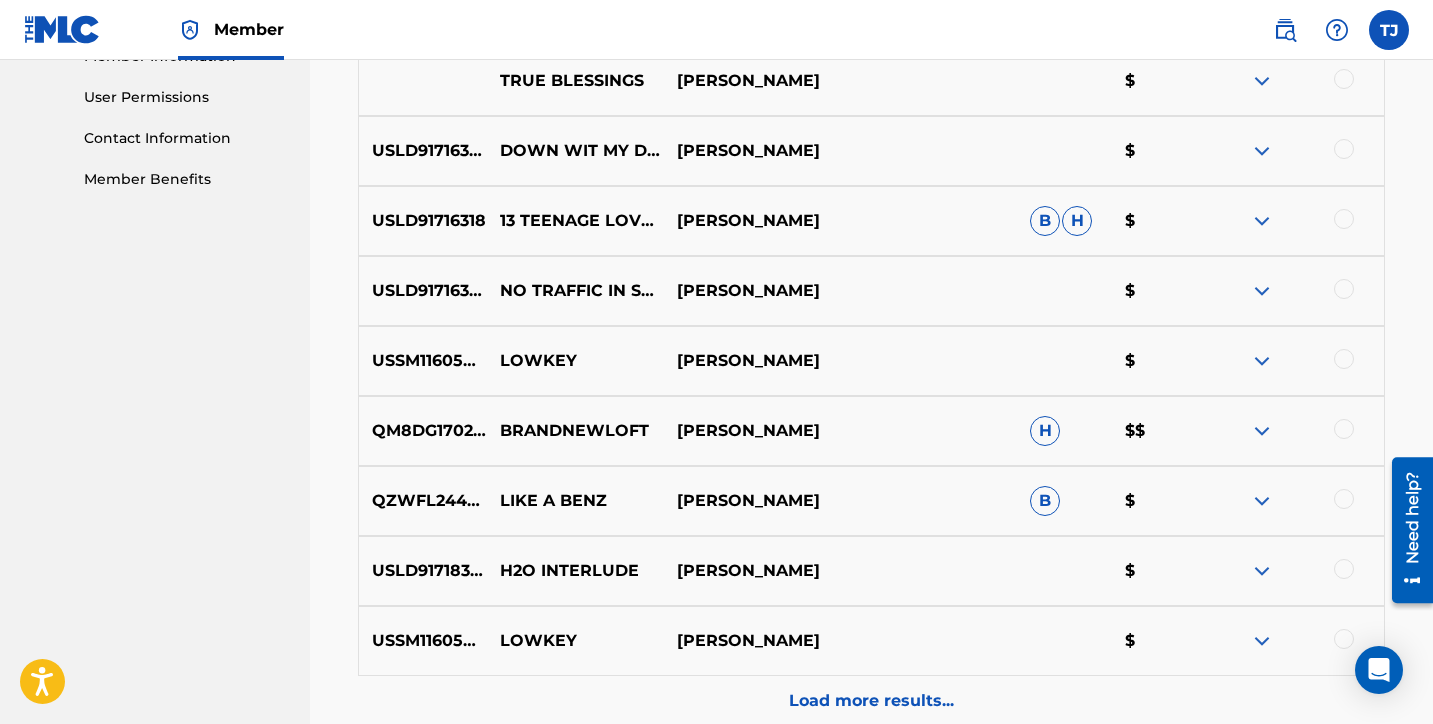 scroll, scrollTop: 939, scrollLeft: 0, axis: vertical 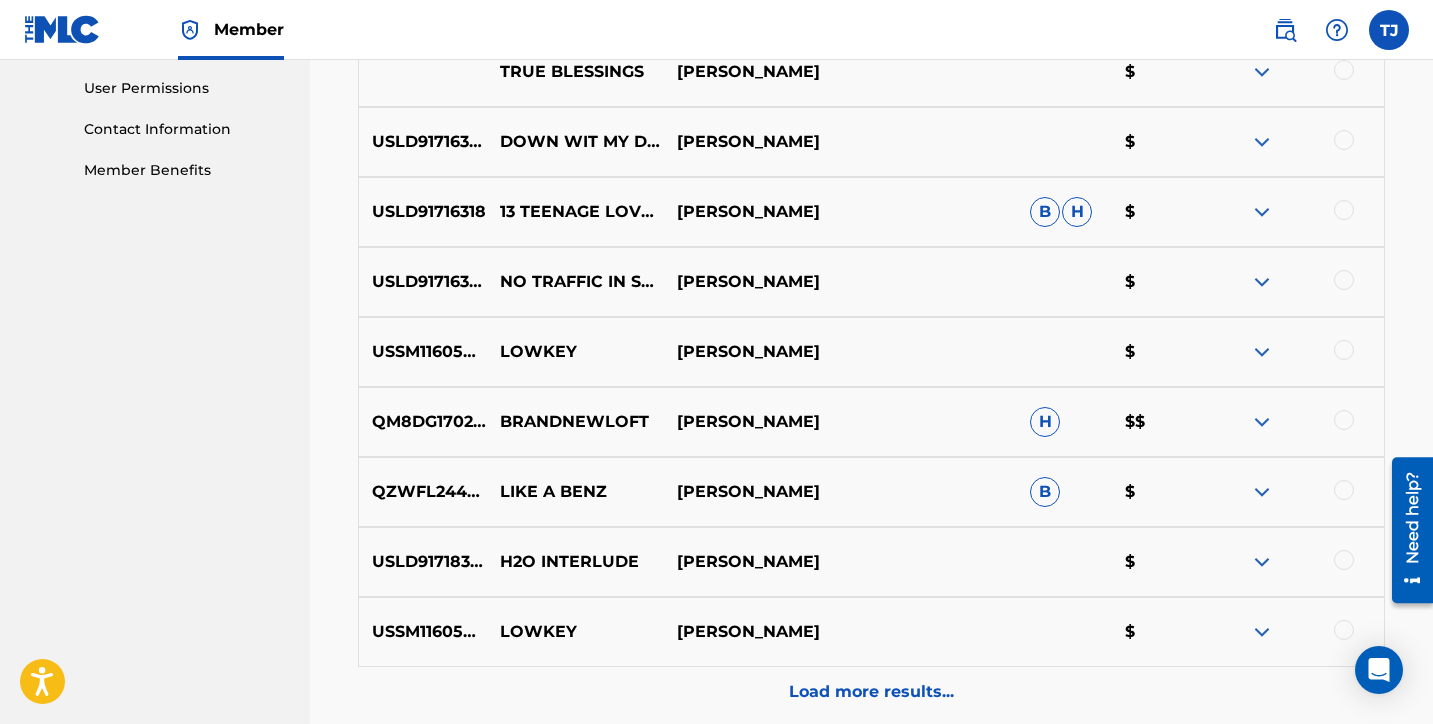 click on "Load more results..." at bounding box center [871, 692] 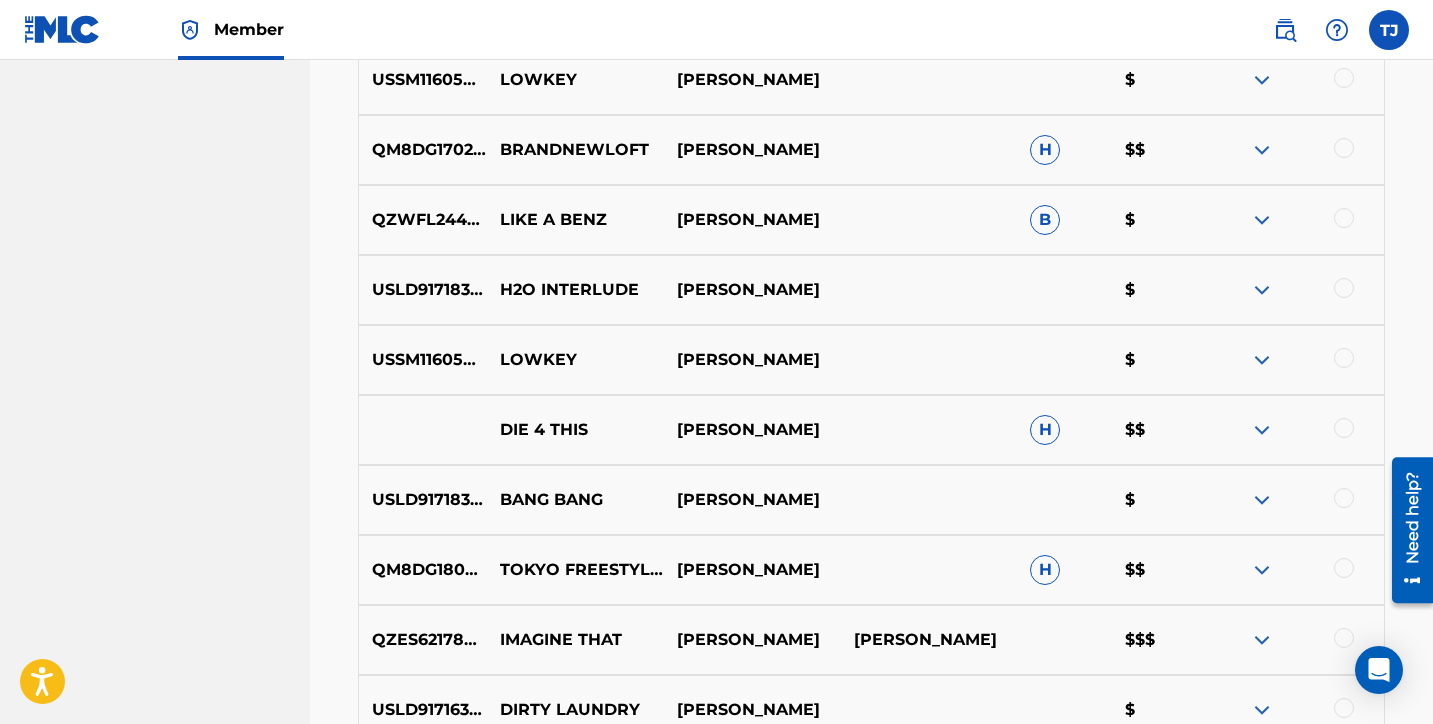 scroll, scrollTop: 1595, scrollLeft: 0, axis: vertical 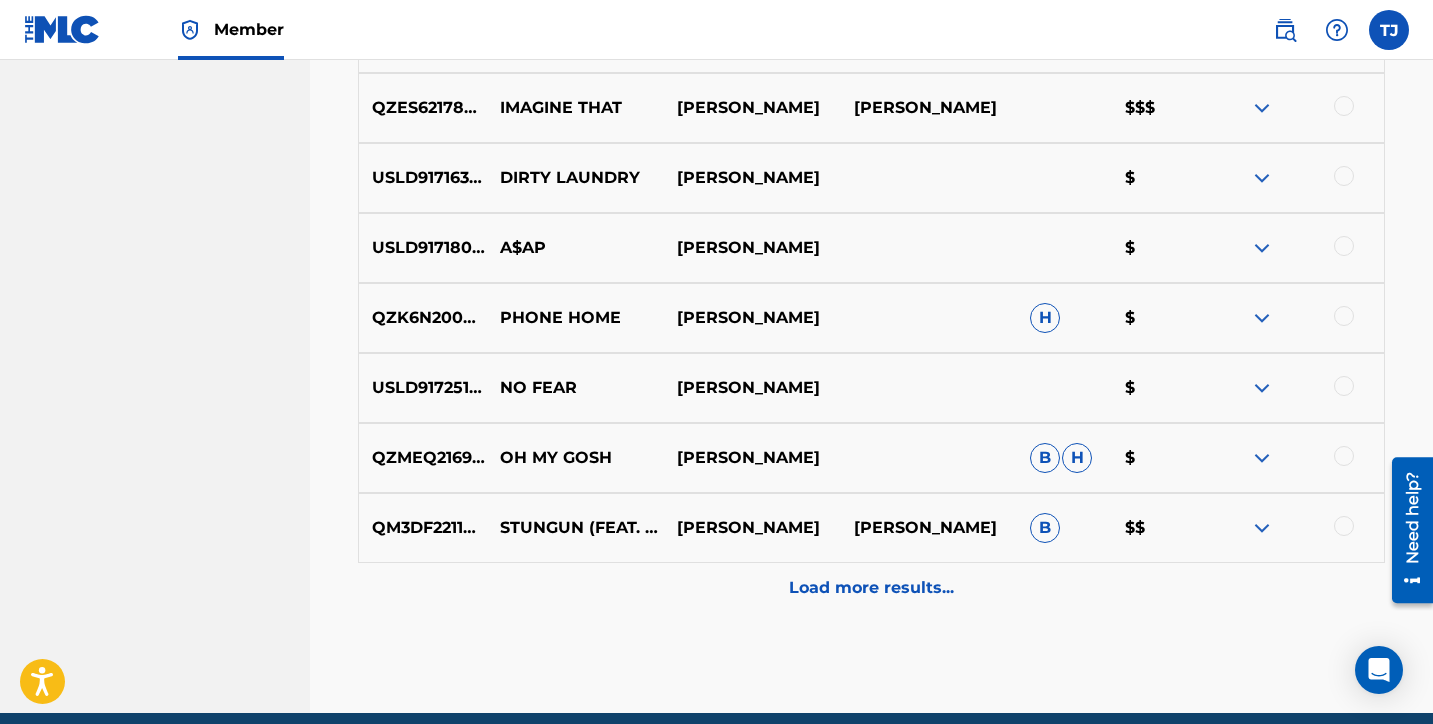 click on "Load more results..." at bounding box center [871, 588] 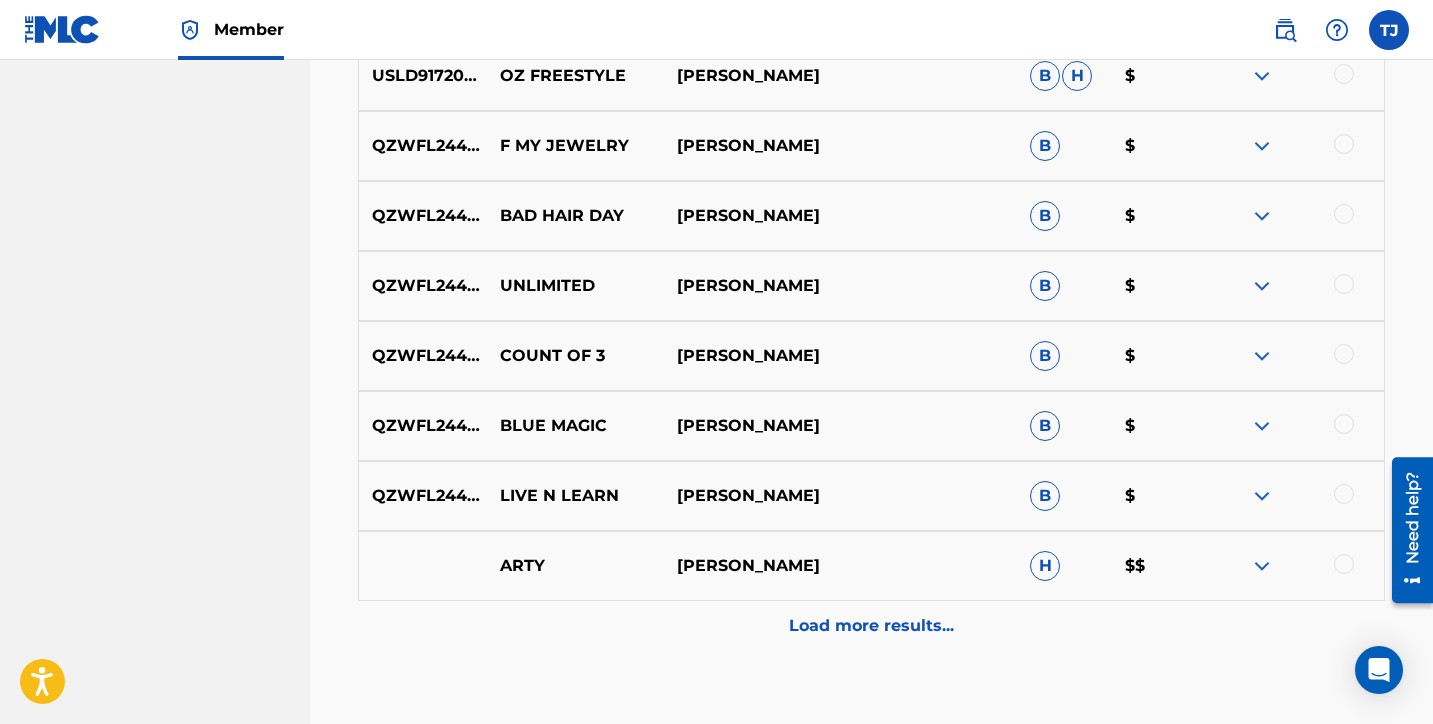 scroll, scrollTop: 2528, scrollLeft: 0, axis: vertical 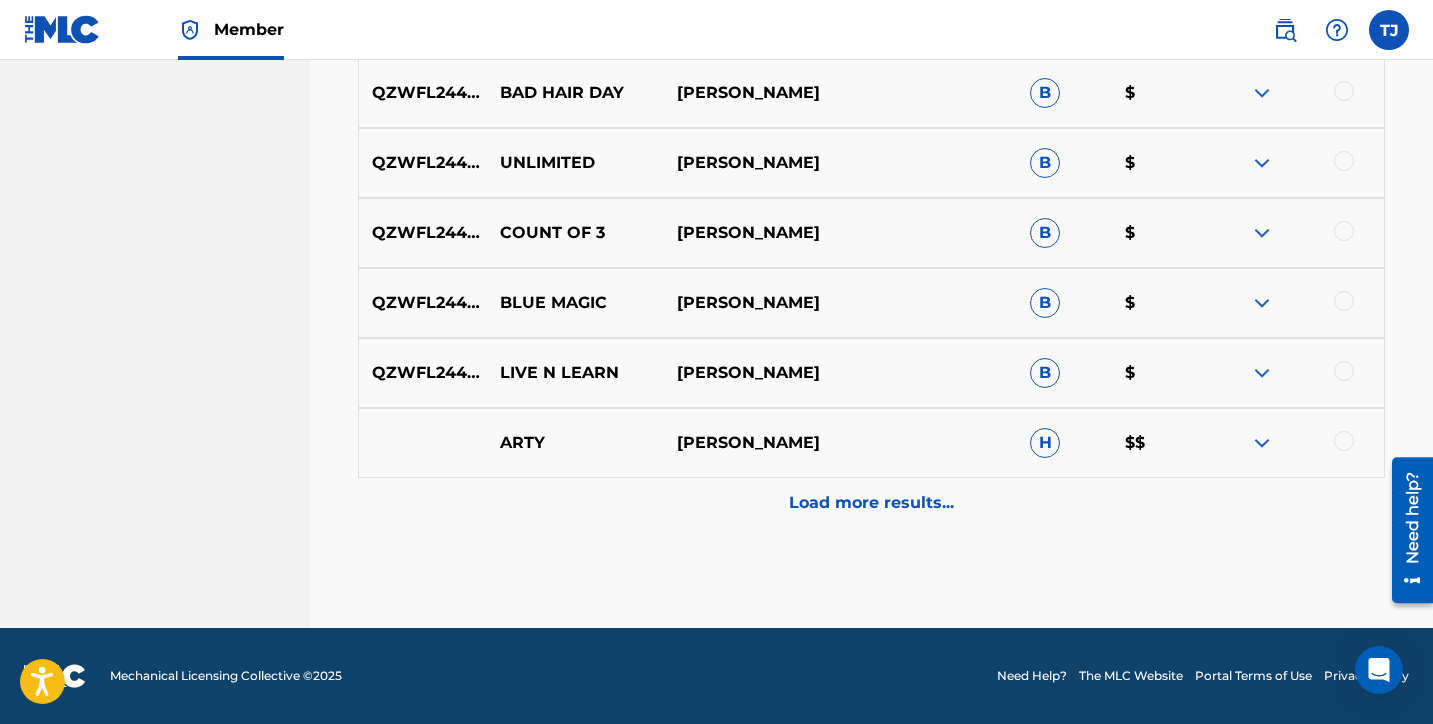 click on "Load more results..." at bounding box center [871, 503] 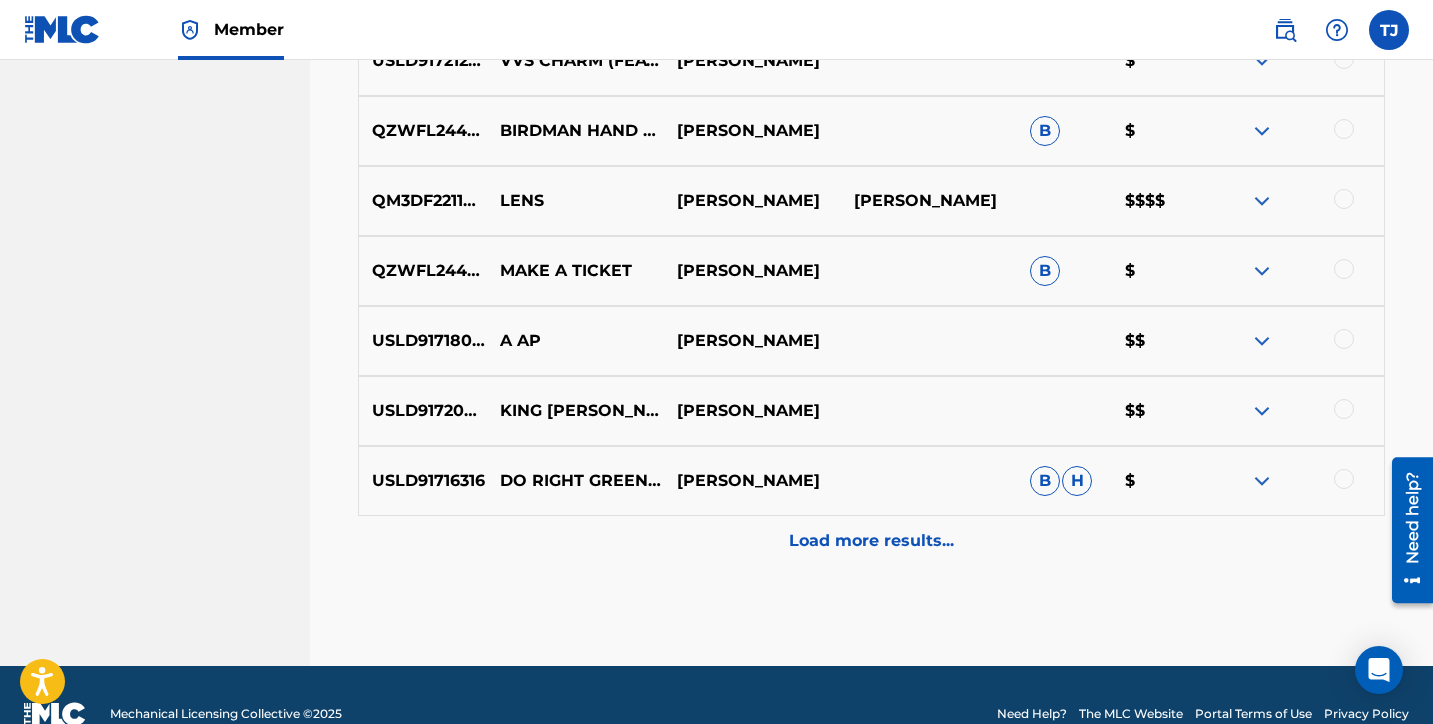 scroll, scrollTop: 3228, scrollLeft: 0, axis: vertical 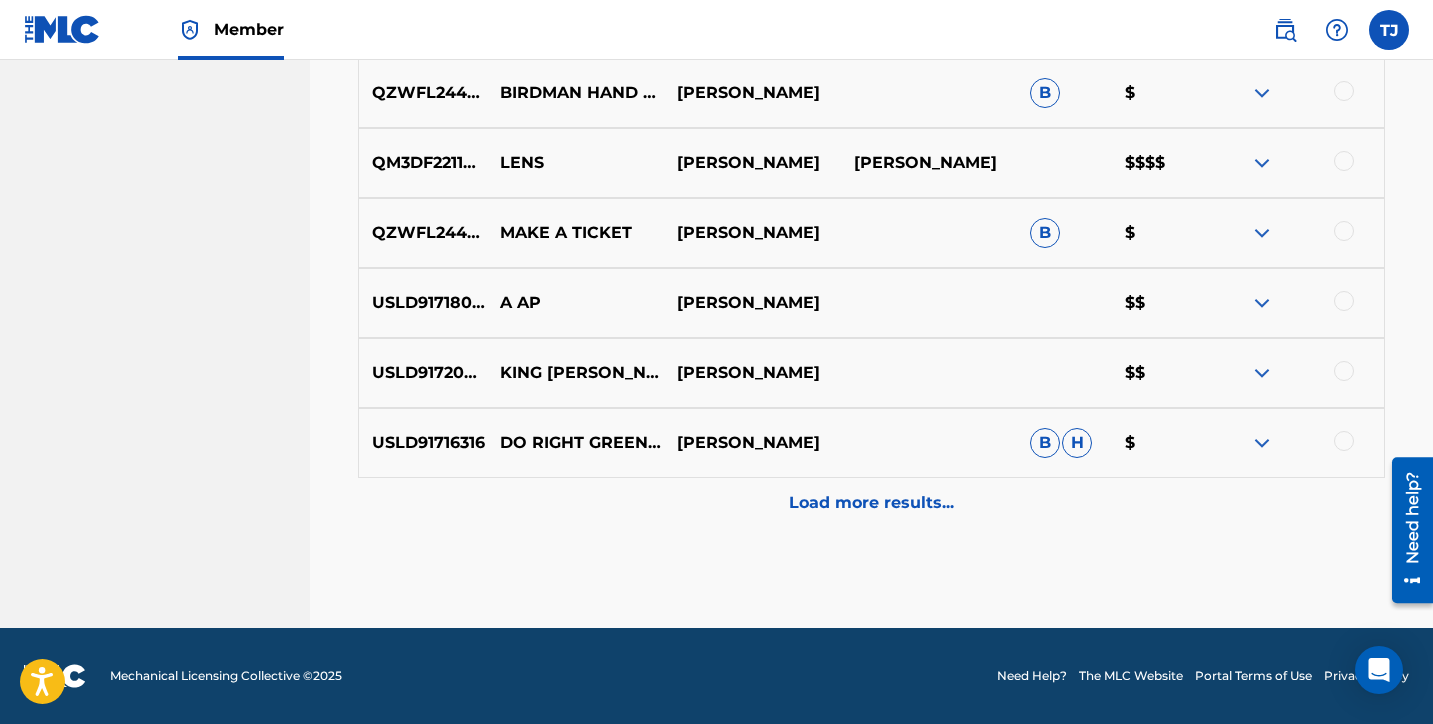 click on "Load more results..." at bounding box center (871, 503) 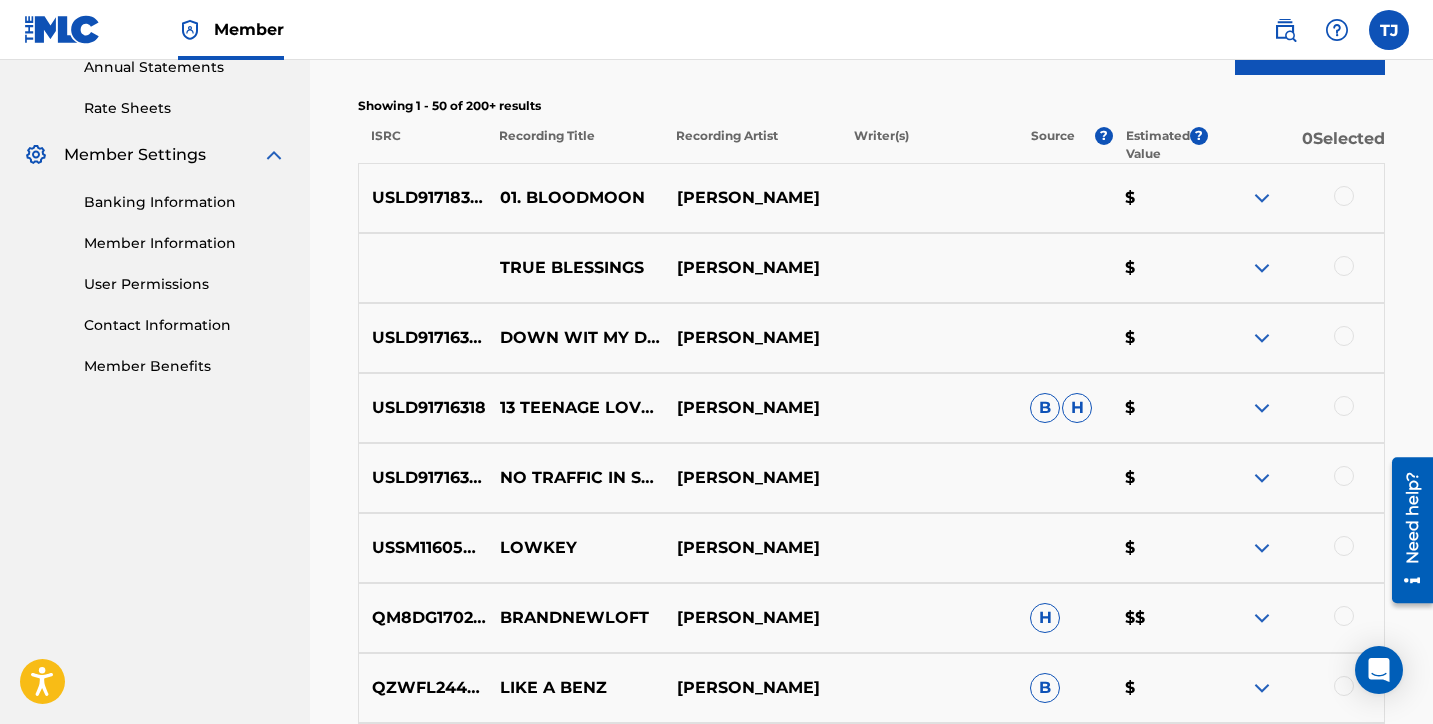 scroll, scrollTop: 885, scrollLeft: 0, axis: vertical 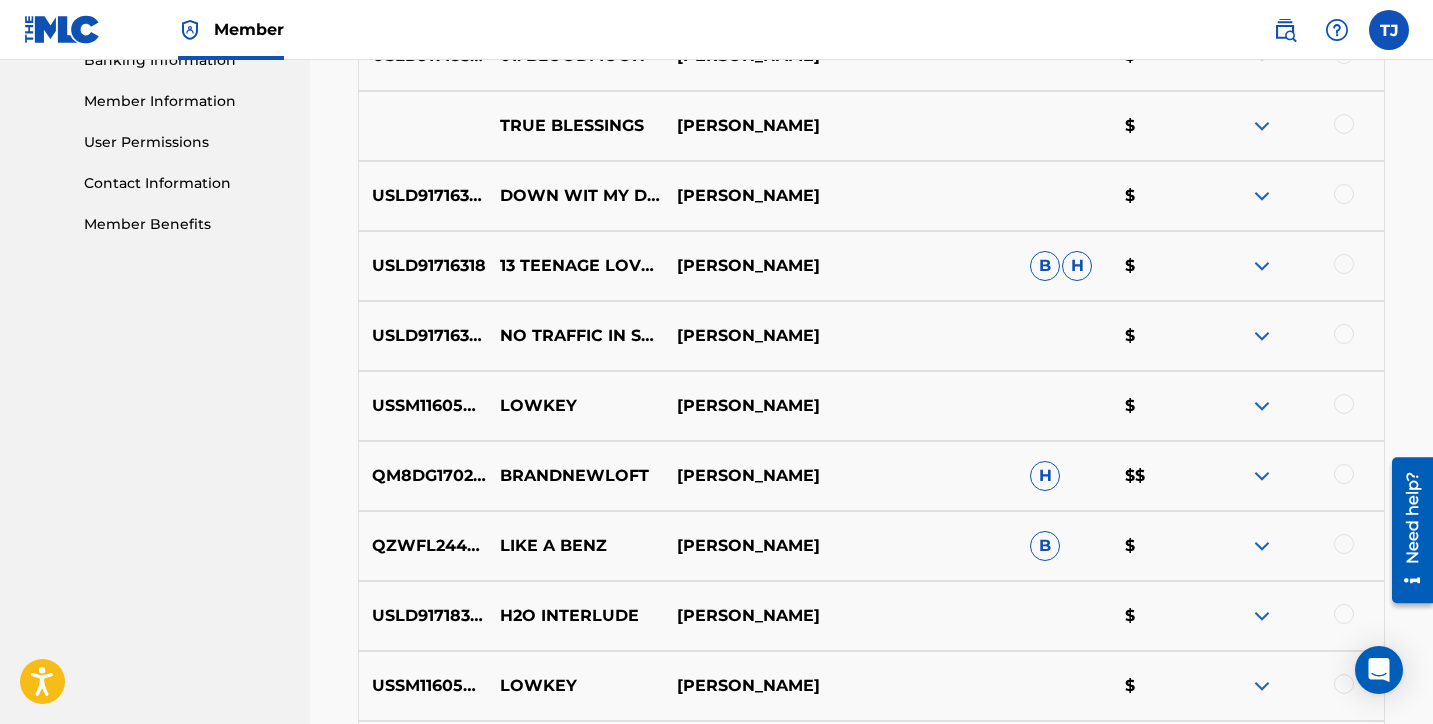 click at bounding box center (1262, 546) 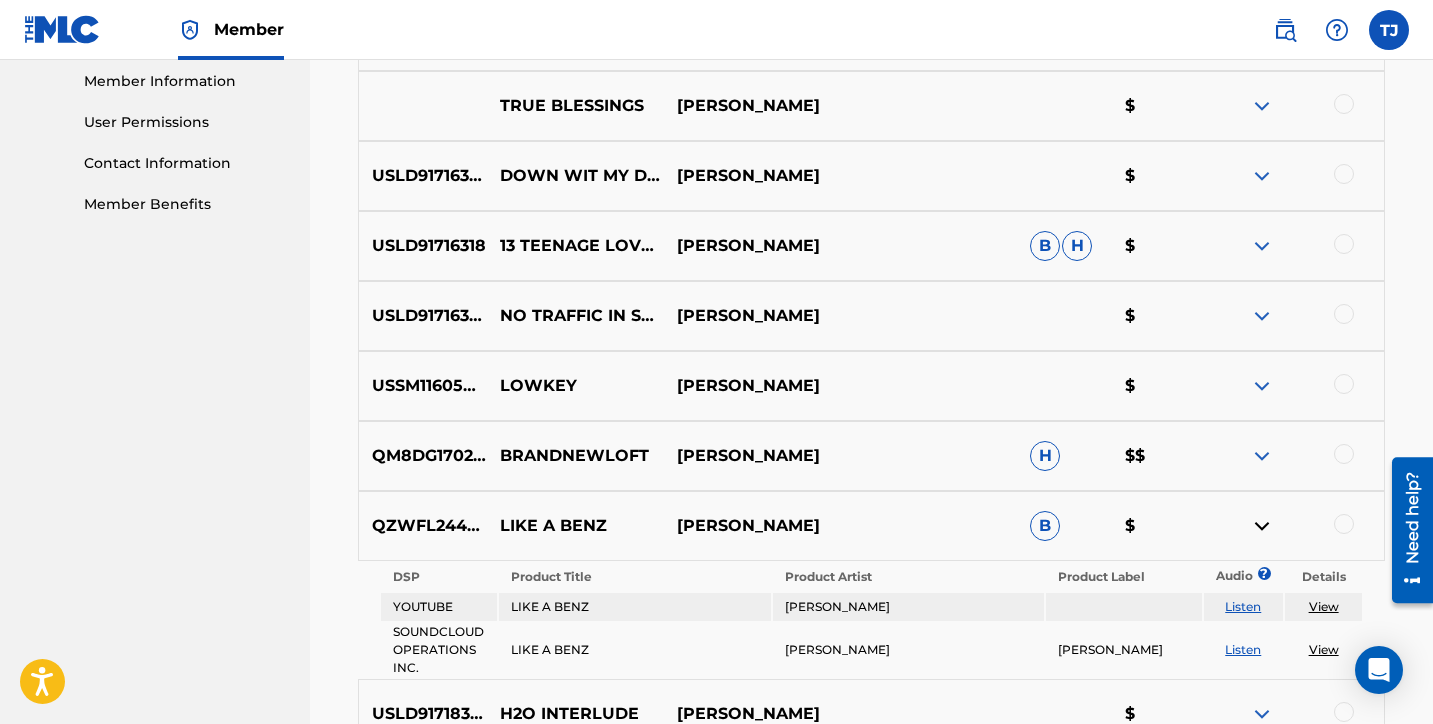 scroll, scrollTop: 906, scrollLeft: 0, axis: vertical 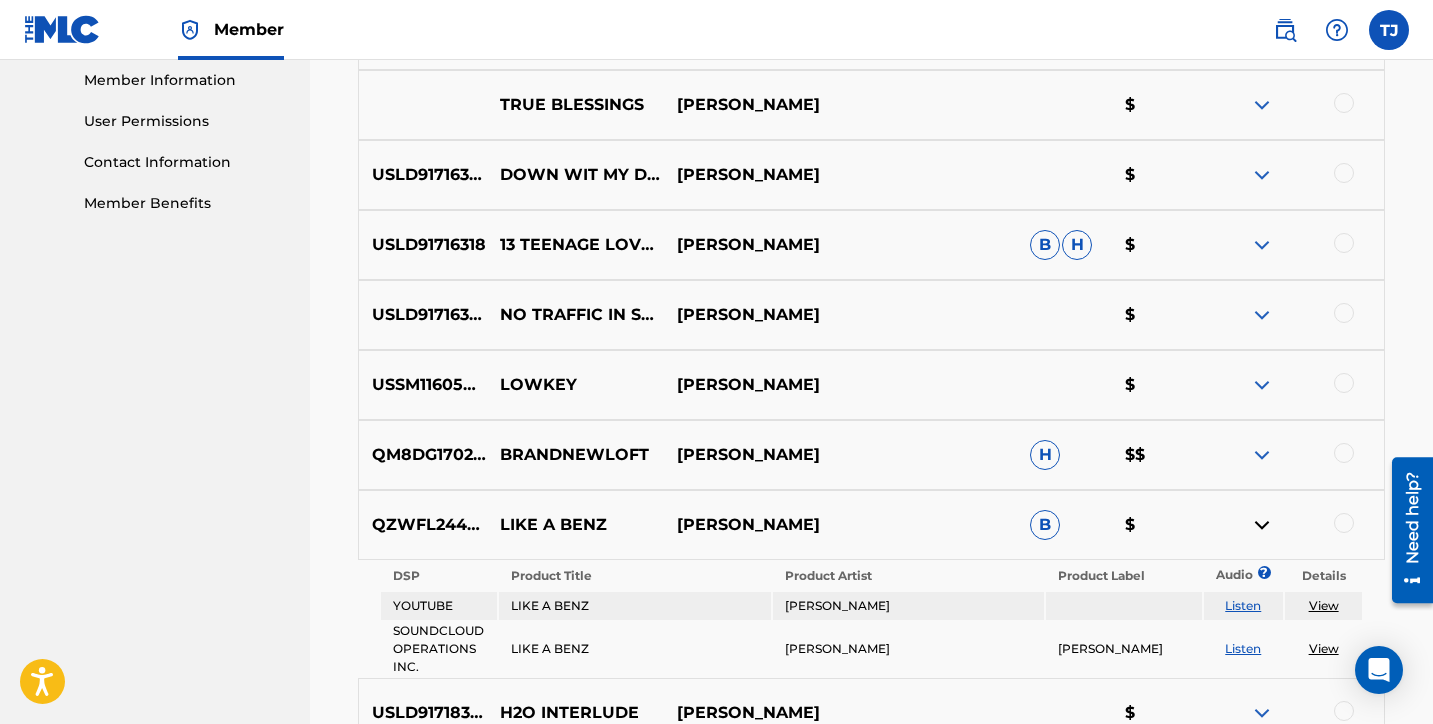 click on "View" at bounding box center (1324, 605) 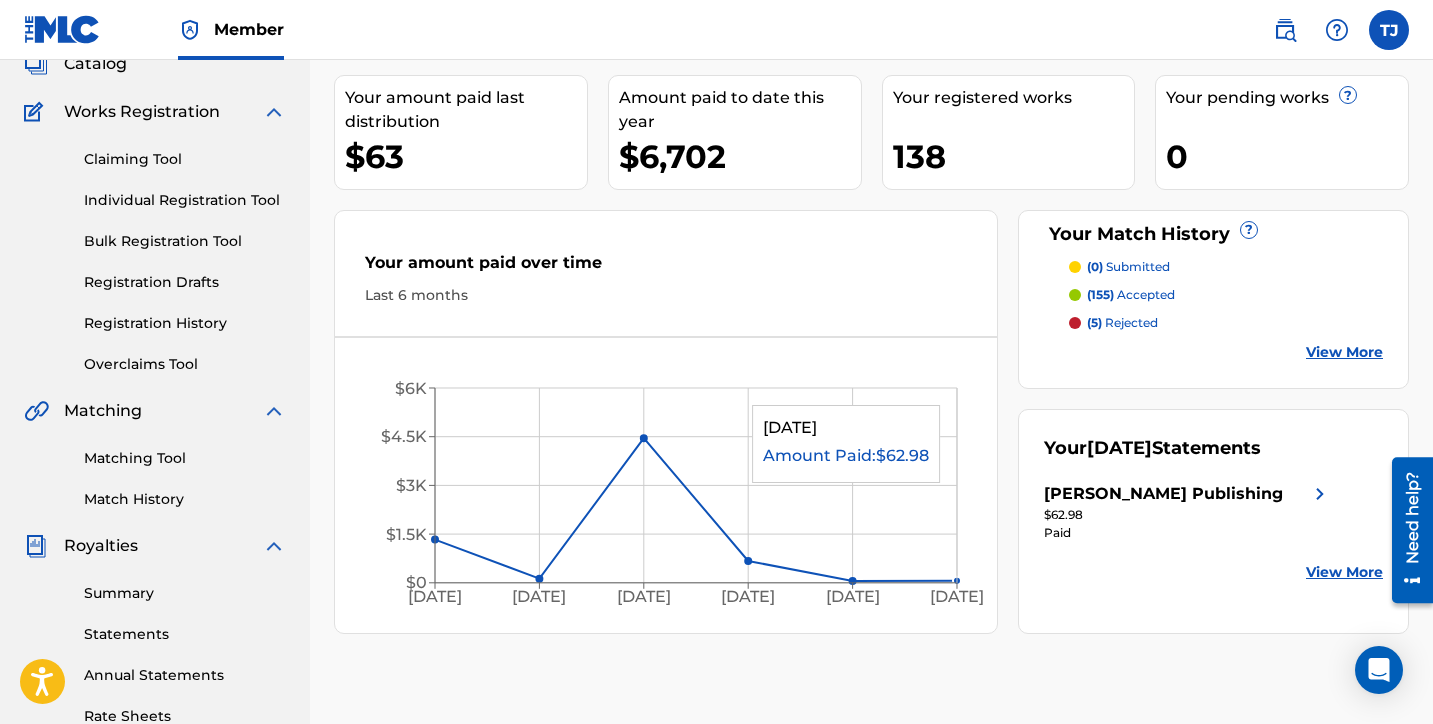scroll, scrollTop: 137, scrollLeft: 0, axis: vertical 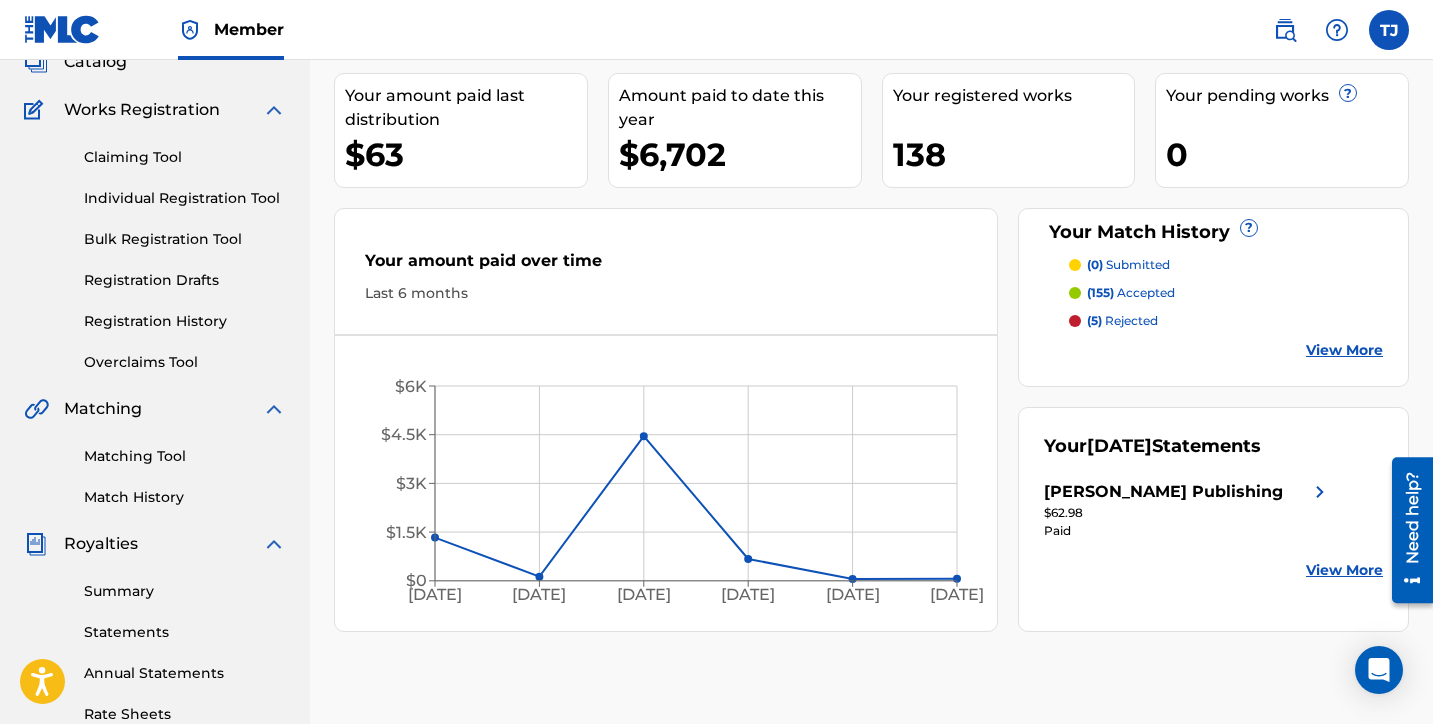 click on "Matching Tool Match History" at bounding box center (155, 464) 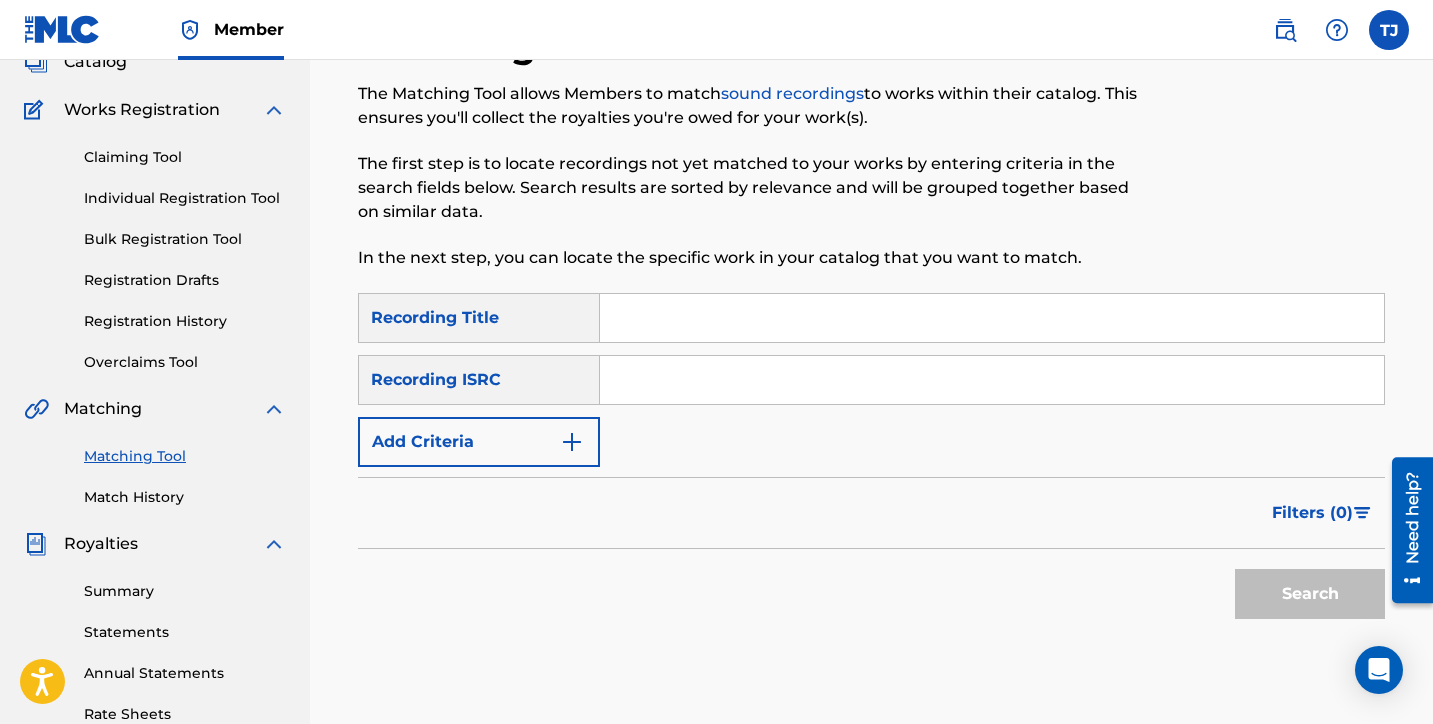 scroll, scrollTop: 0, scrollLeft: 0, axis: both 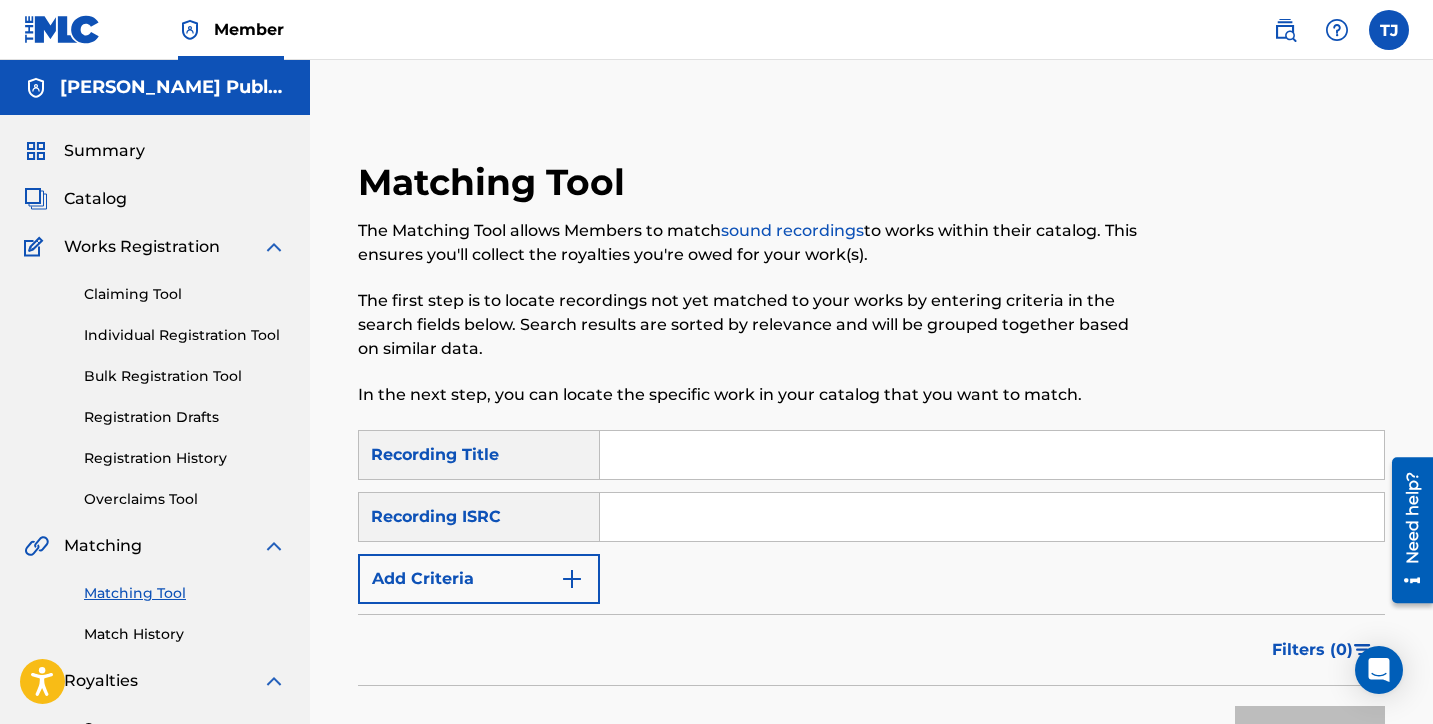 click on "Add Criteria" at bounding box center (479, 579) 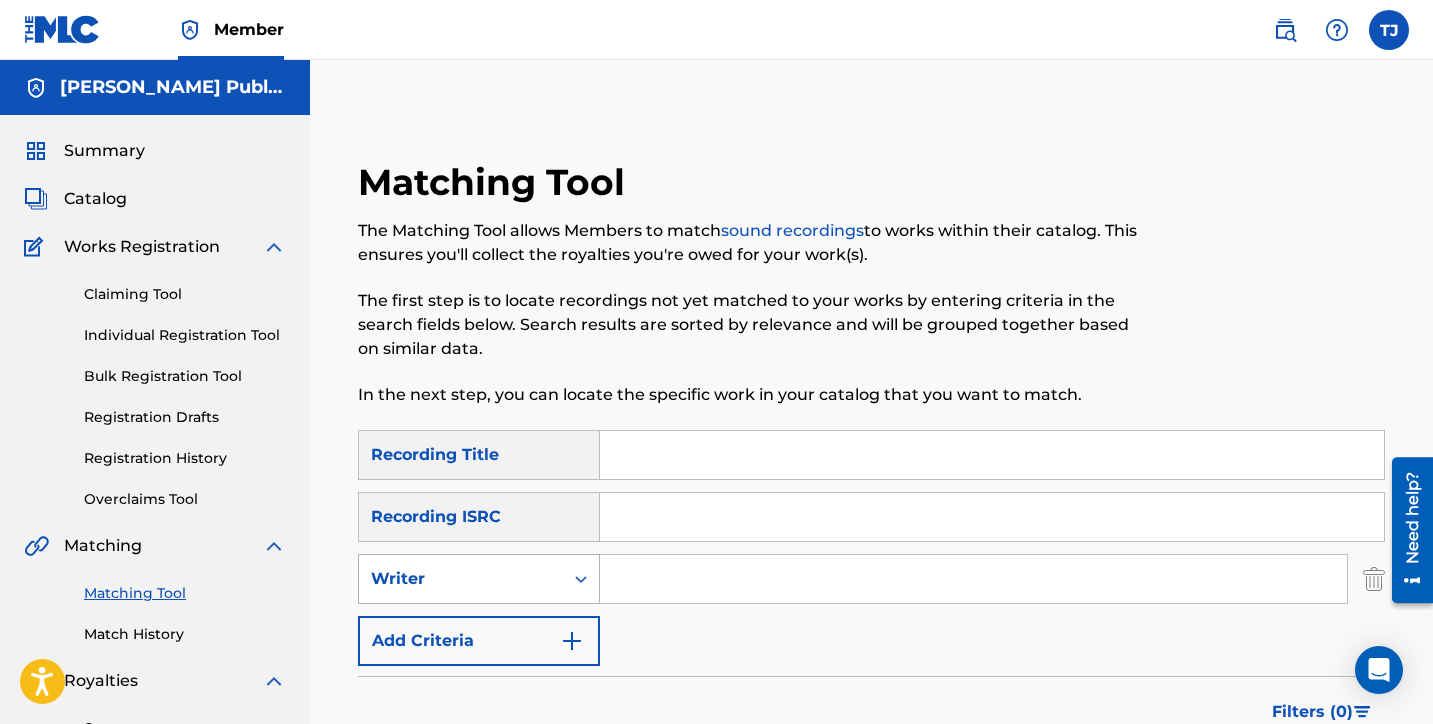 click on "Writer" at bounding box center (461, 579) 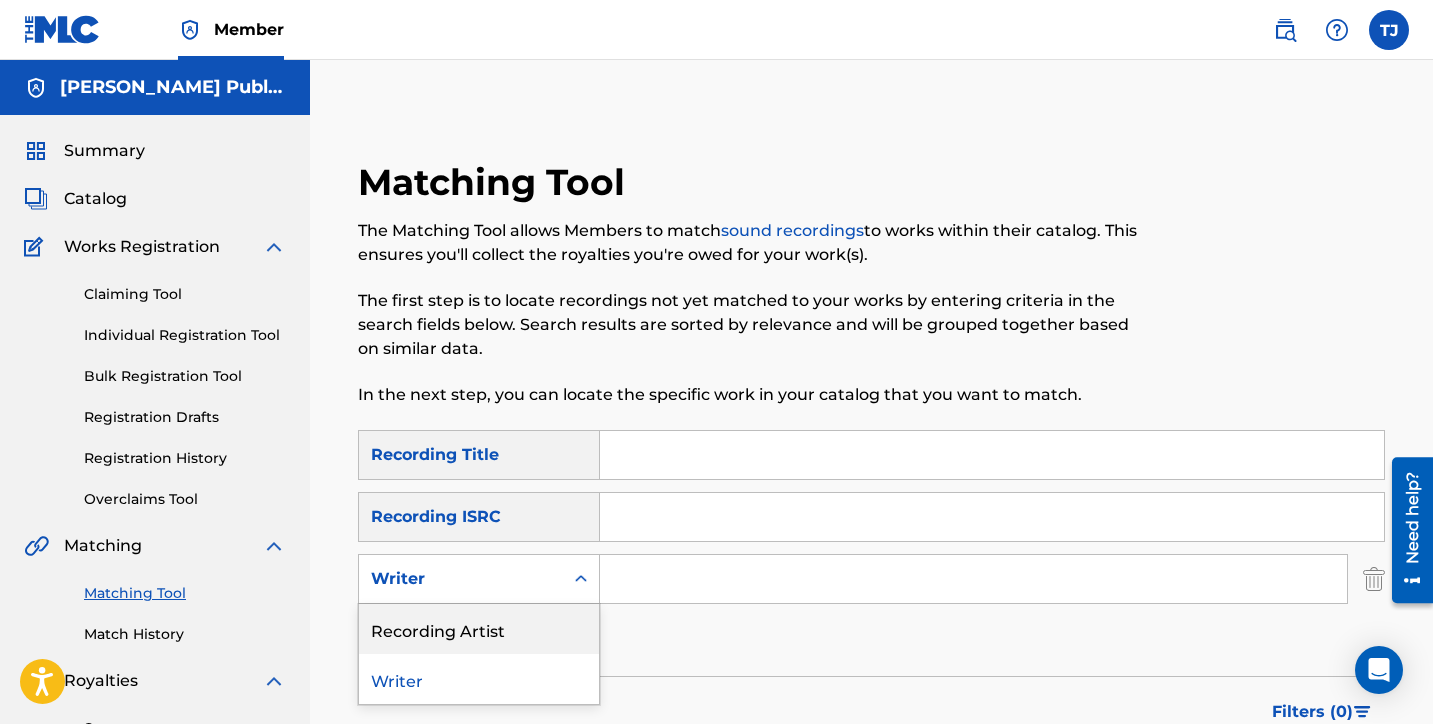 click on "Recording Artist" at bounding box center [479, 629] 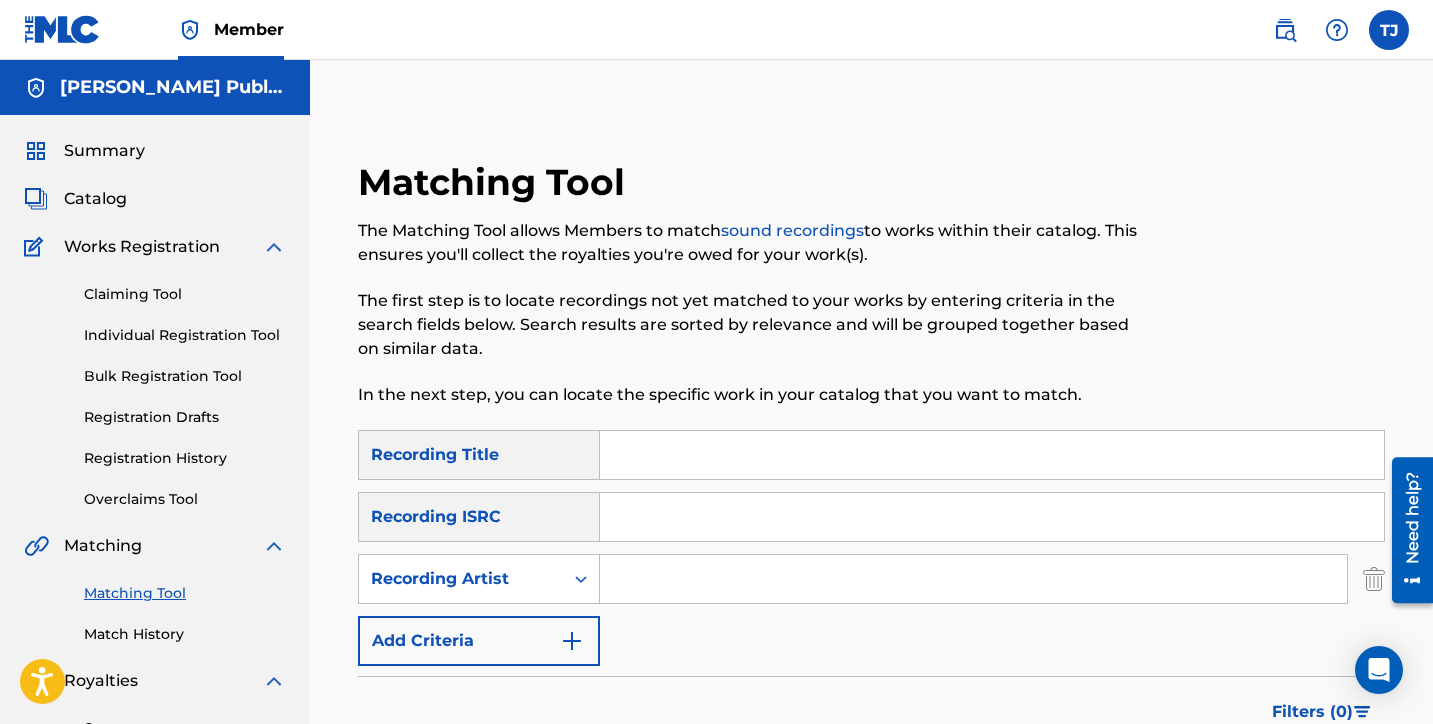 click at bounding box center [973, 579] 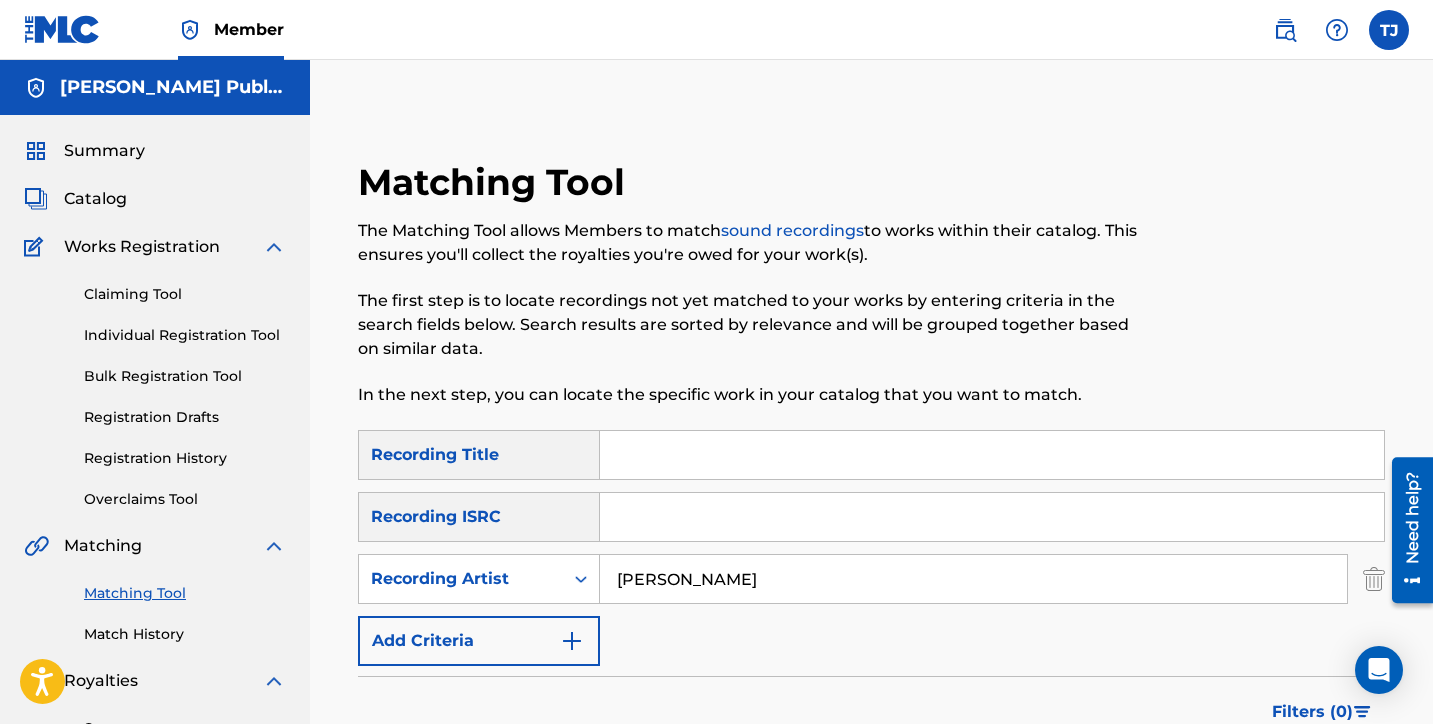click on "Search" at bounding box center [1310, 793] 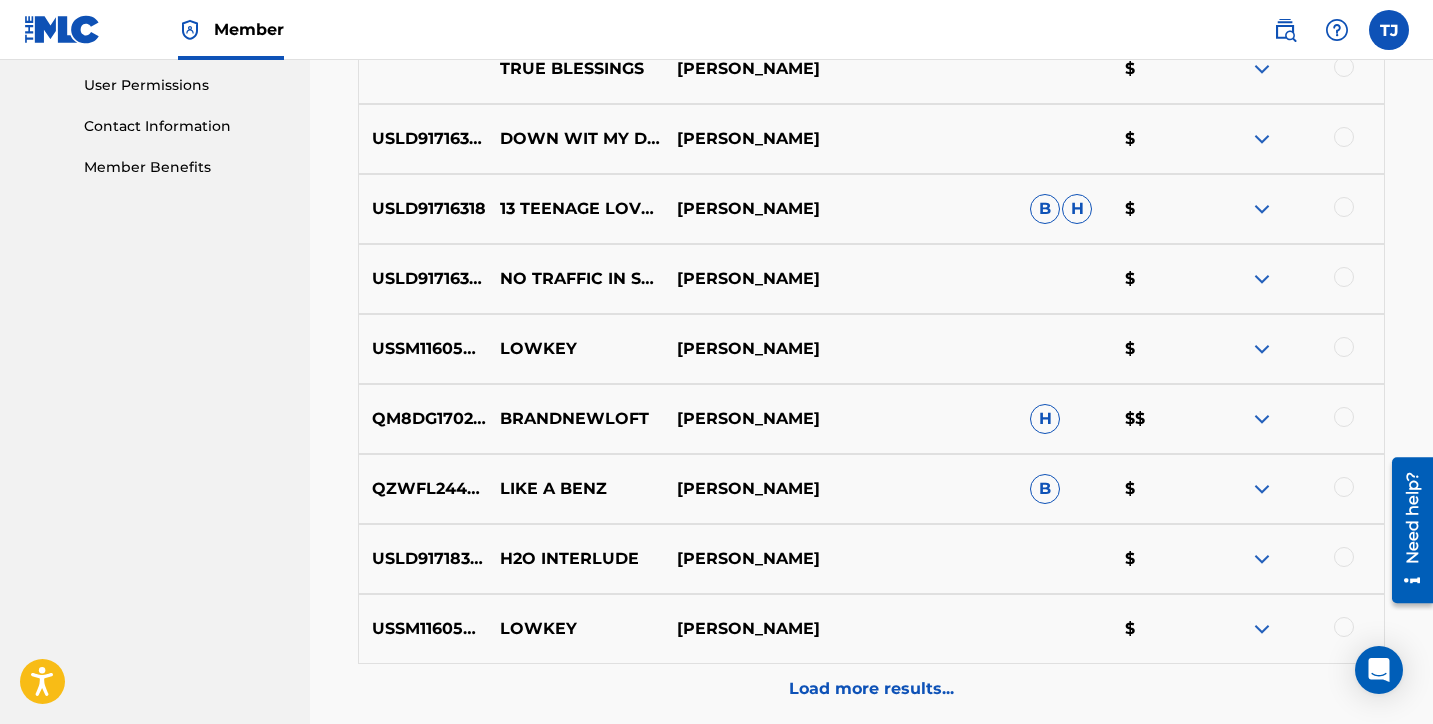 scroll, scrollTop: 1003, scrollLeft: 0, axis: vertical 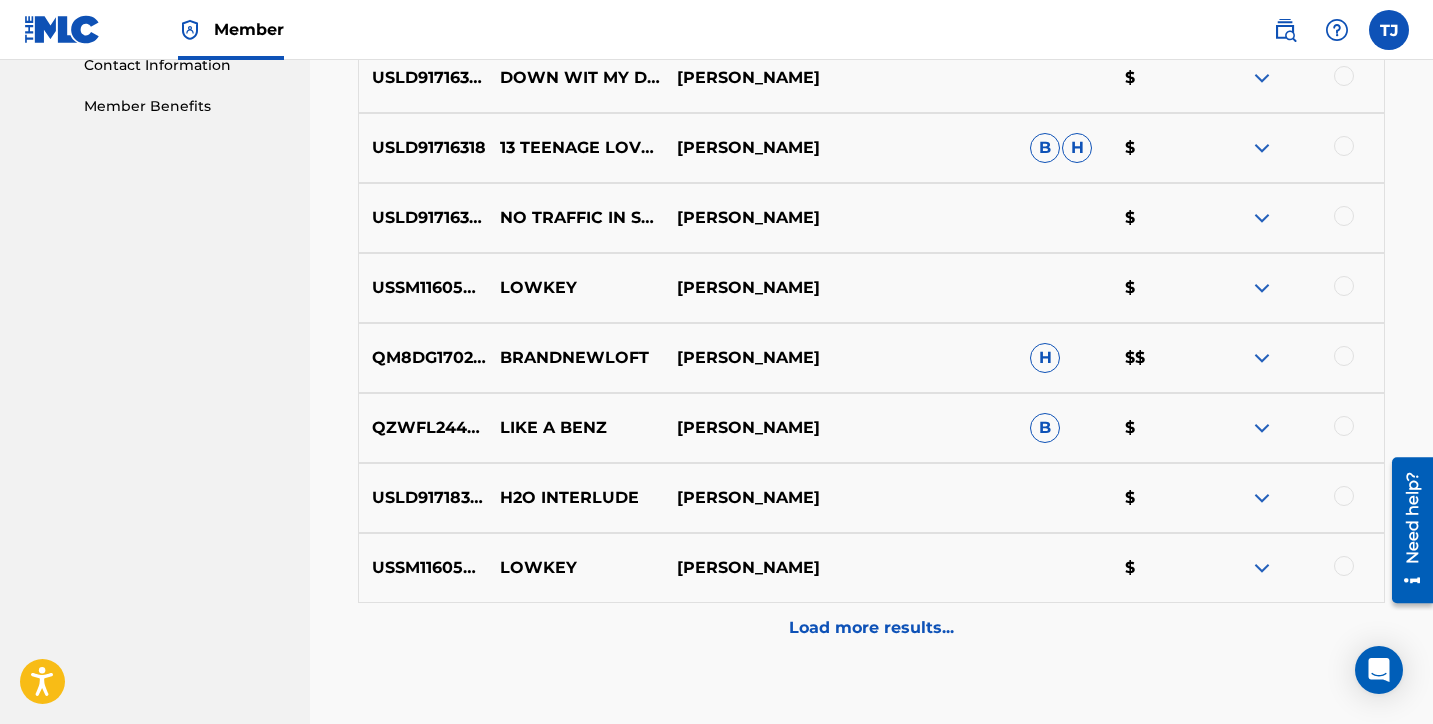 click on "Load more results..." at bounding box center (871, 628) 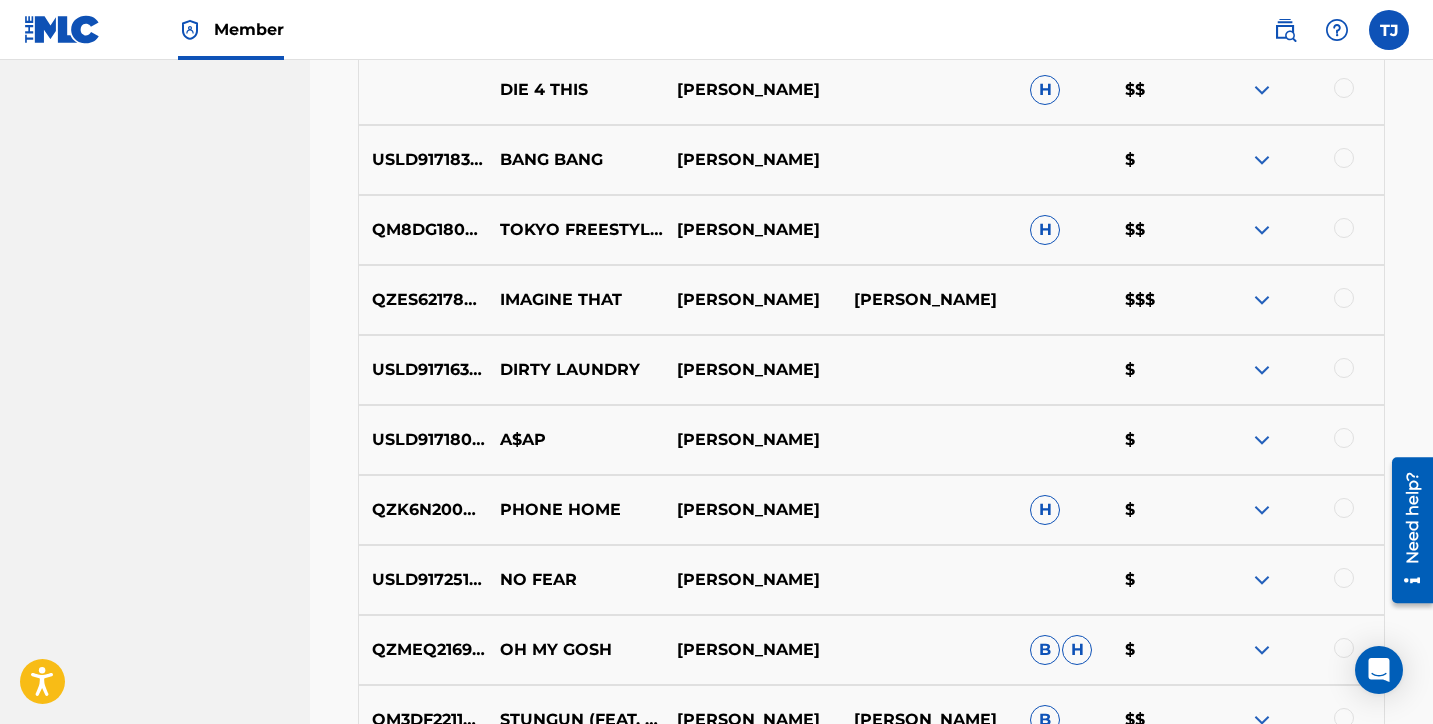 scroll, scrollTop: 1660, scrollLeft: 0, axis: vertical 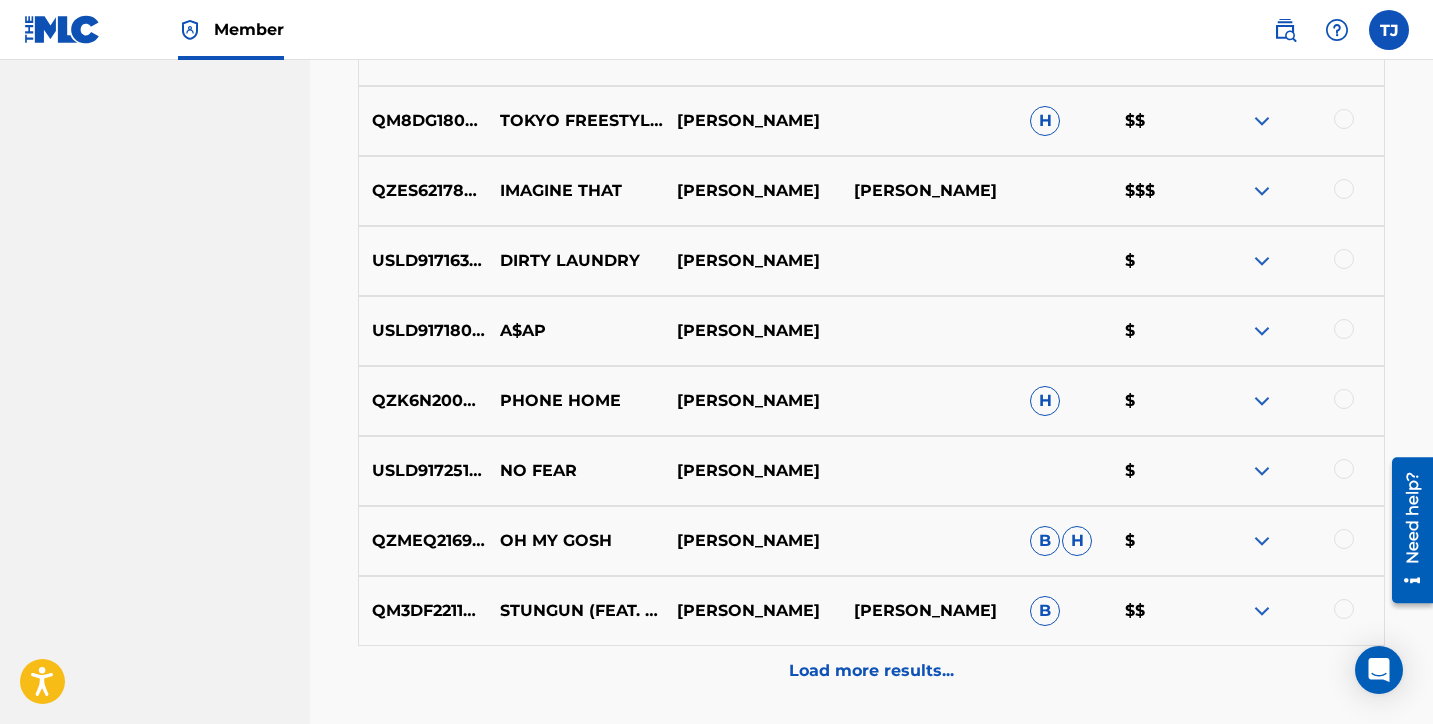 click on "Load more results..." at bounding box center [871, 671] 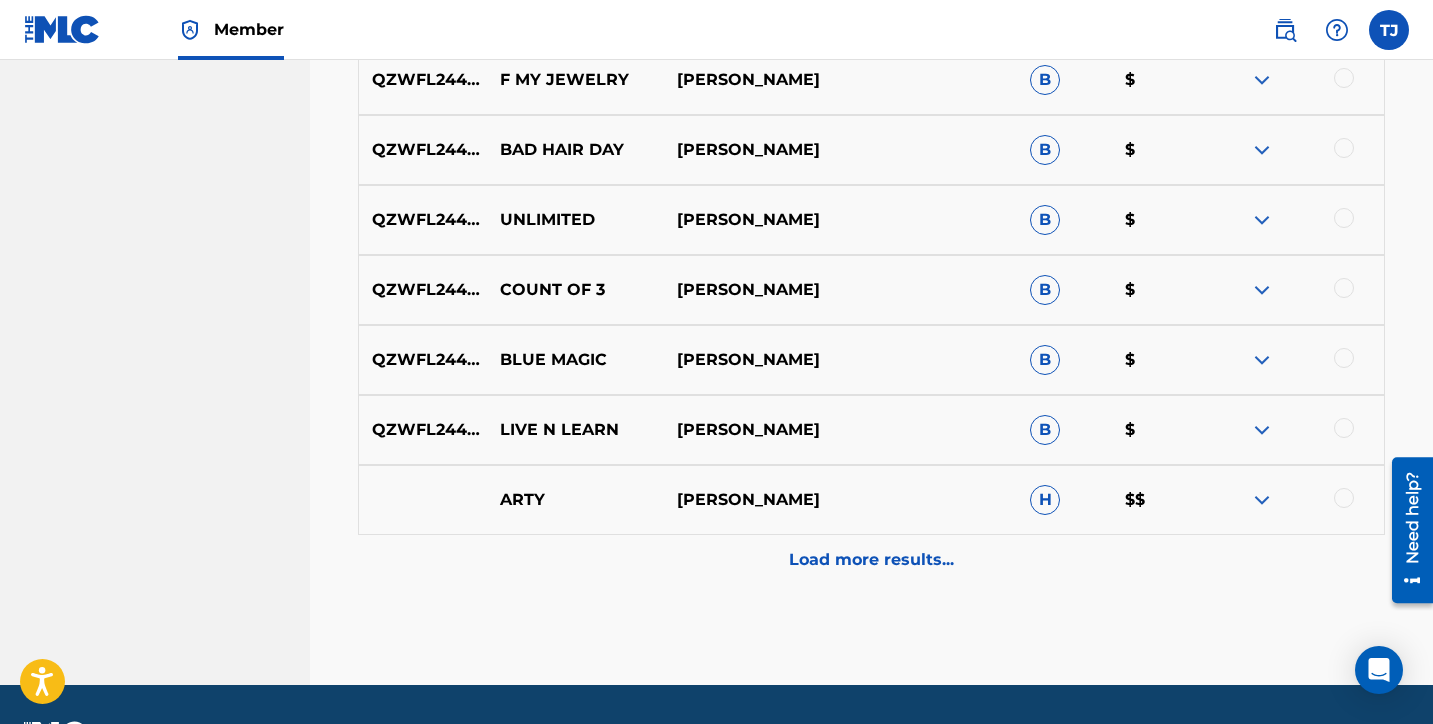 scroll, scrollTop: 2528, scrollLeft: 0, axis: vertical 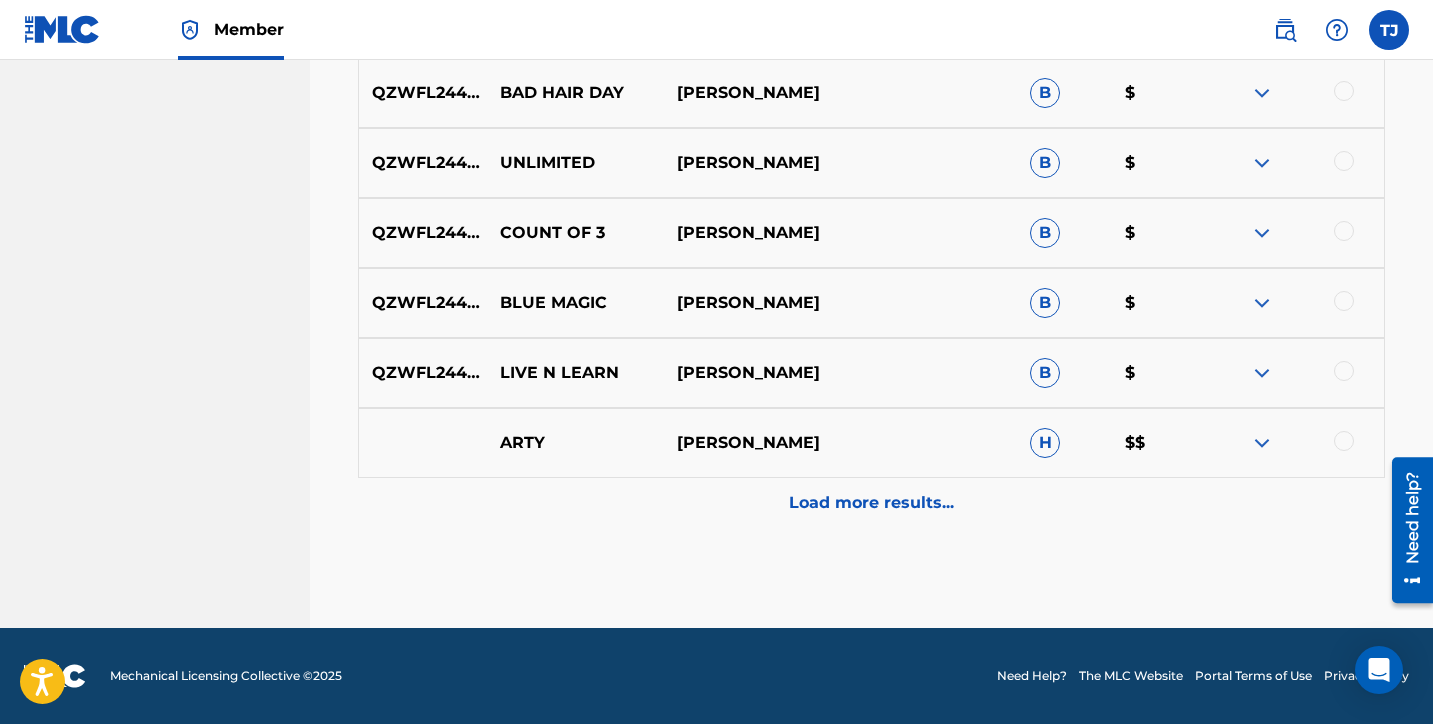 click on "Load more results..." at bounding box center (871, 503) 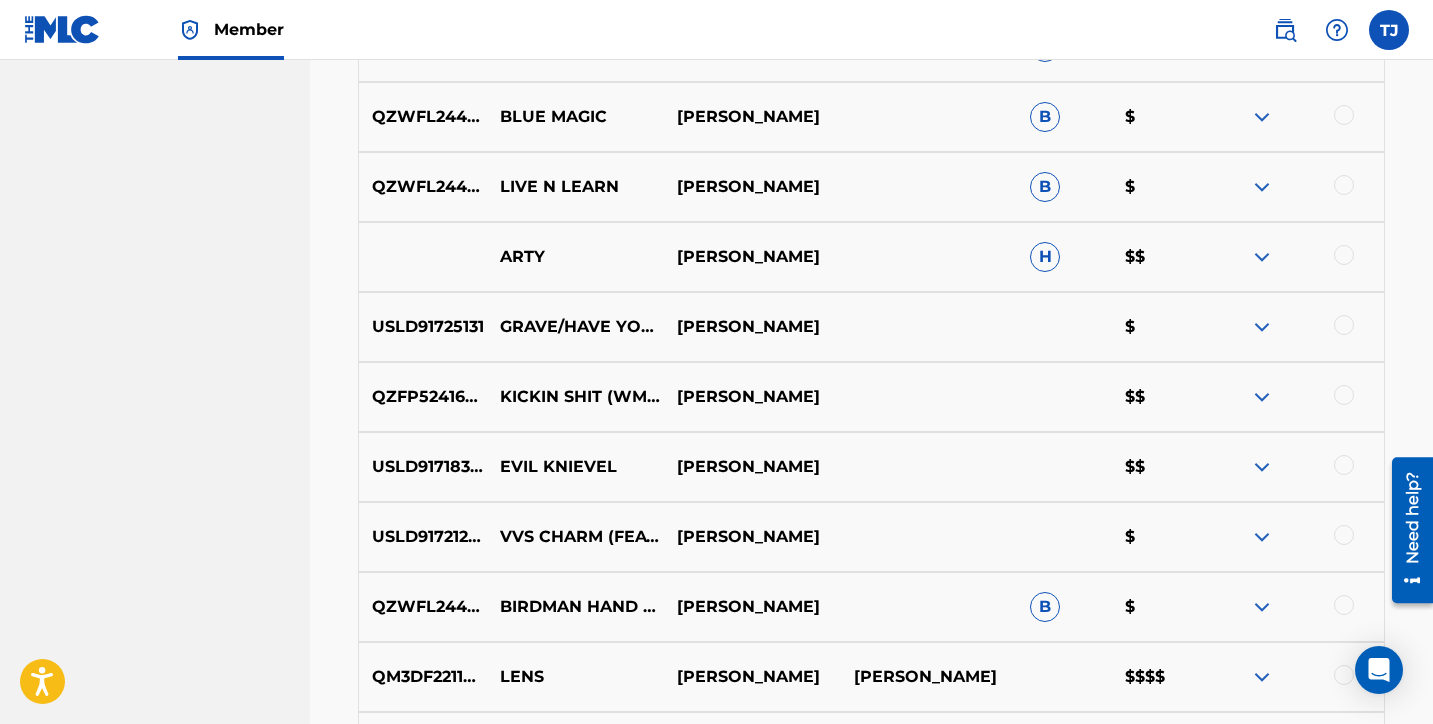 scroll, scrollTop: 2804, scrollLeft: 0, axis: vertical 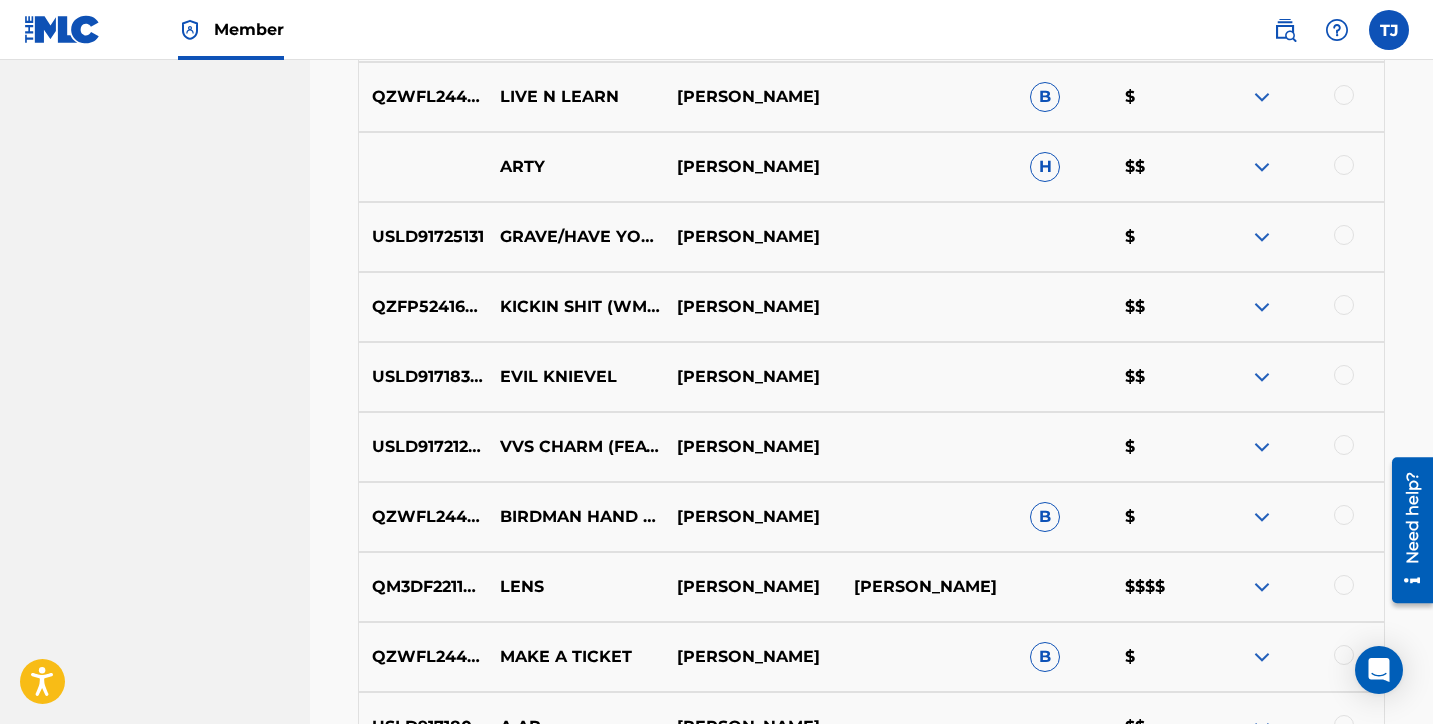 click at bounding box center [1262, 587] 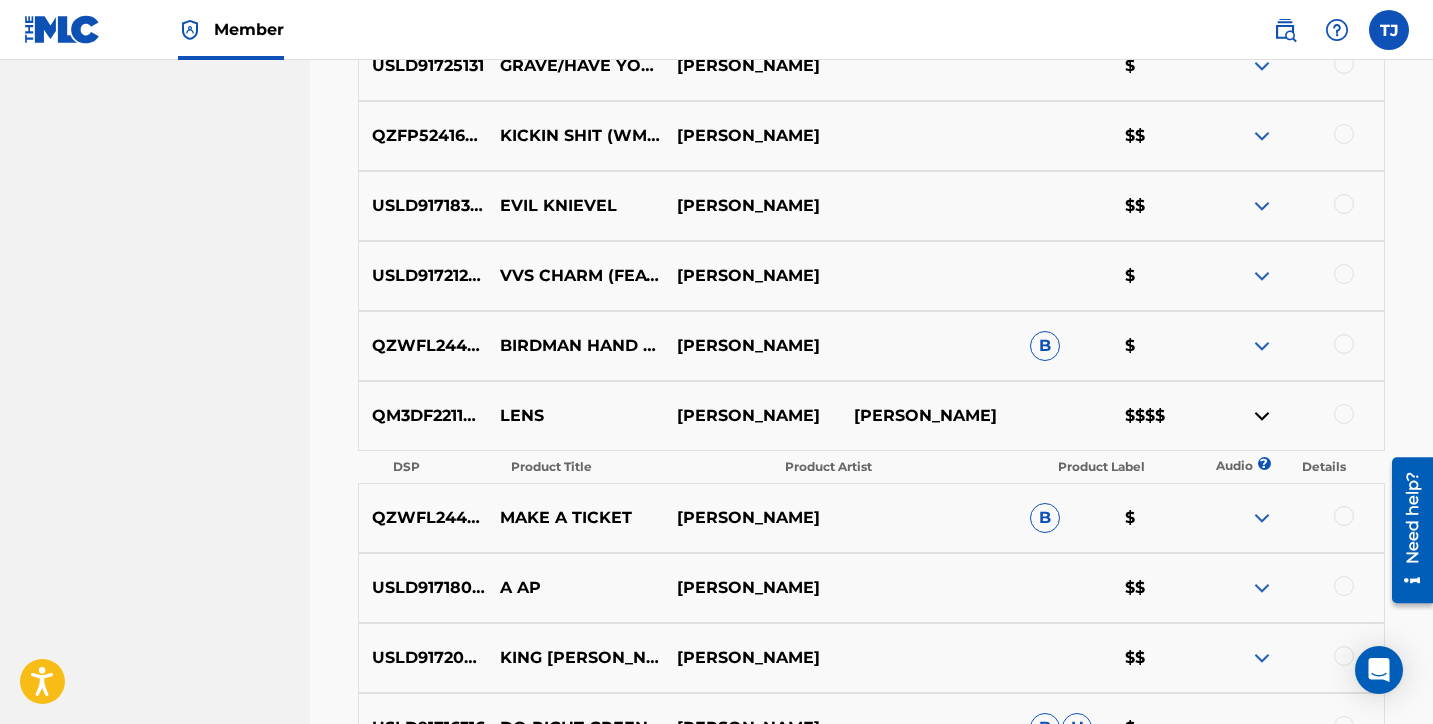 scroll, scrollTop: 2987, scrollLeft: 0, axis: vertical 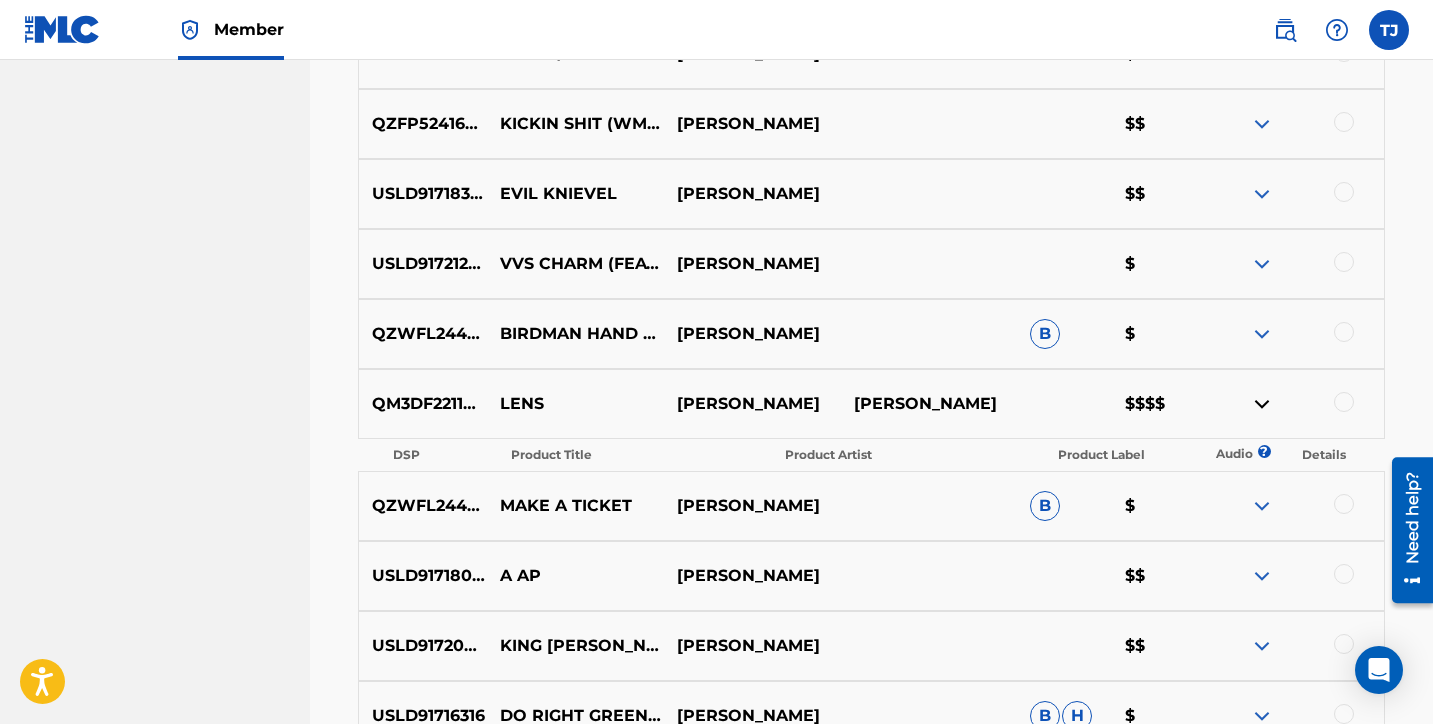 click at bounding box center (1262, 506) 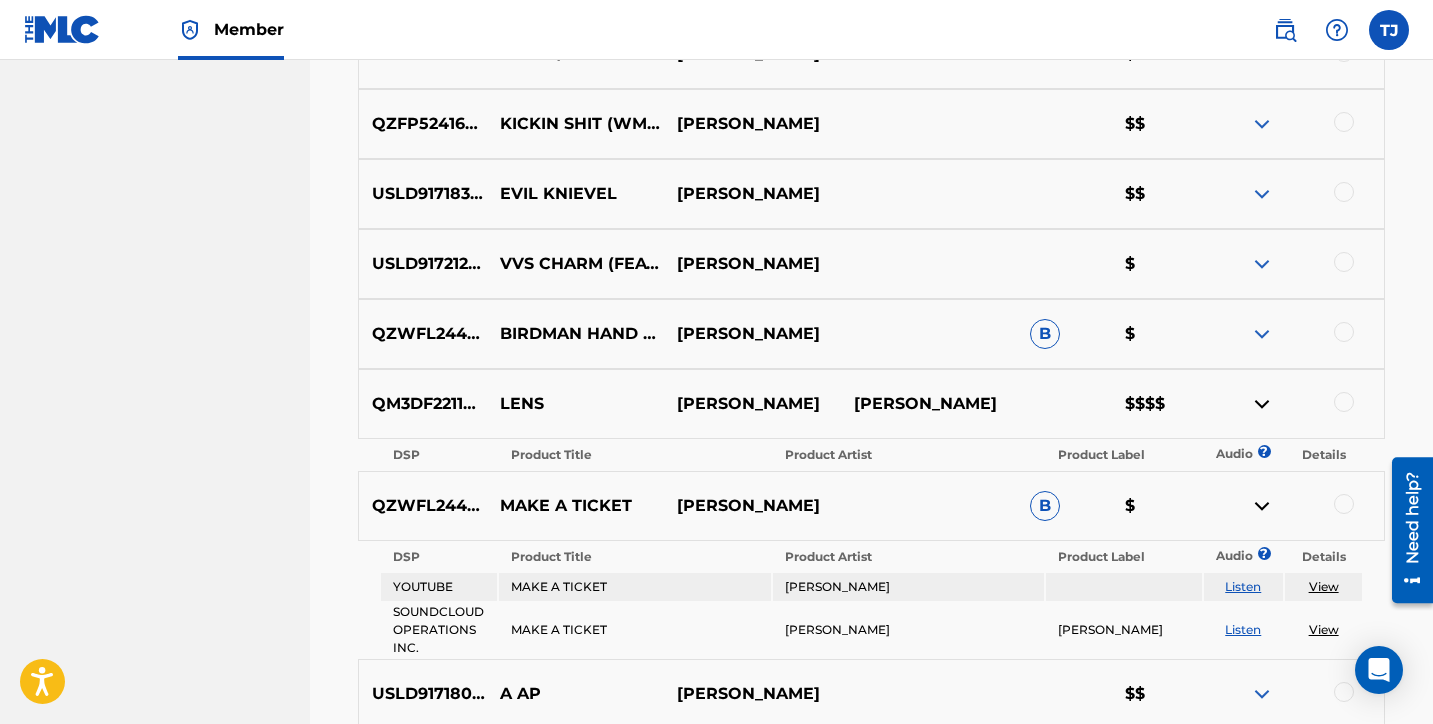 click at bounding box center (1262, 506) 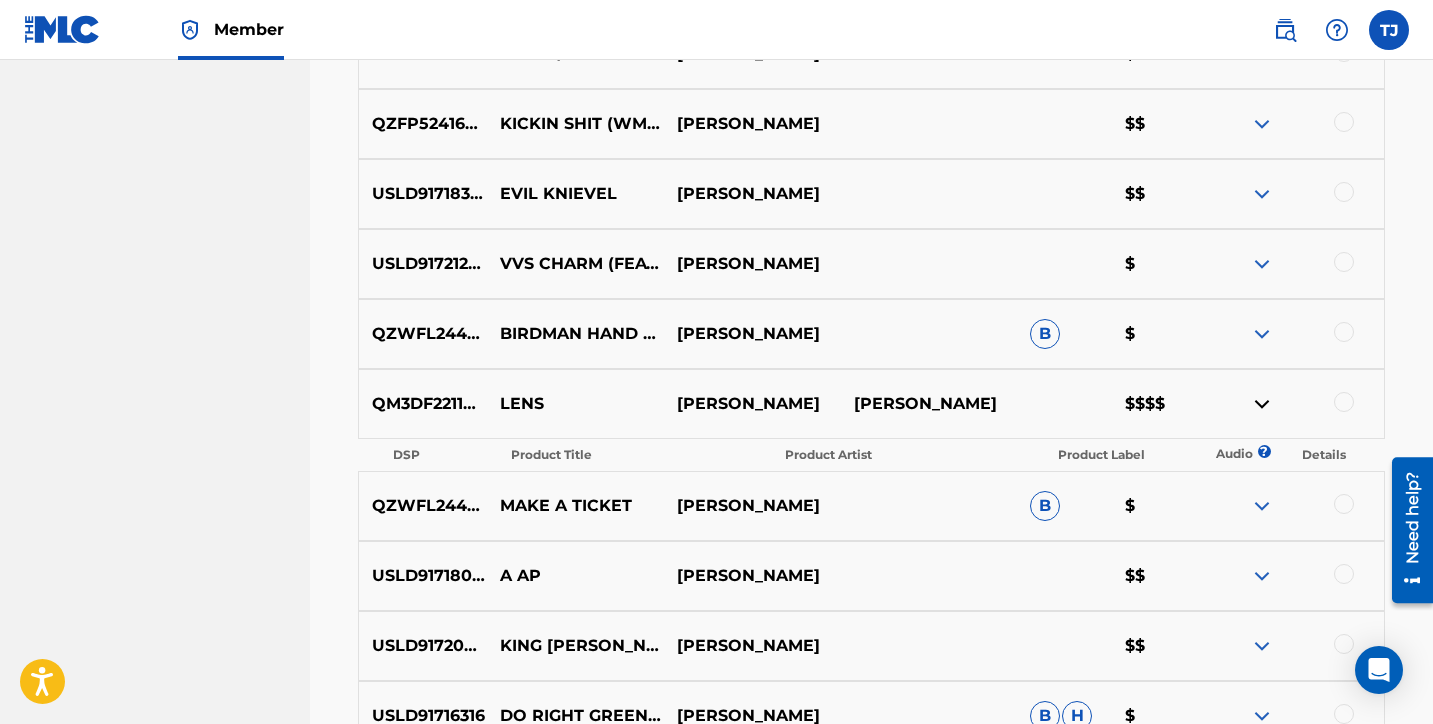 scroll, scrollTop: 3260, scrollLeft: 0, axis: vertical 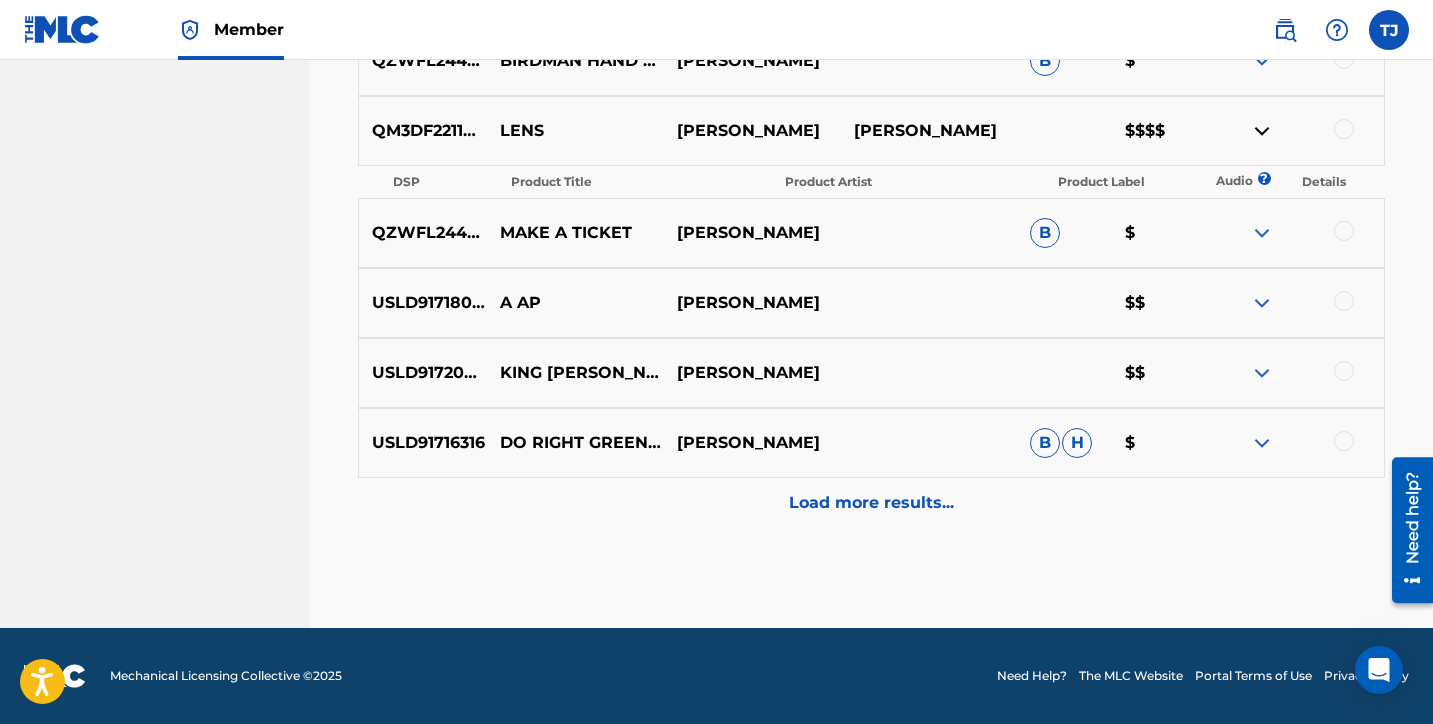 click on "Load more results..." at bounding box center [871, 503] 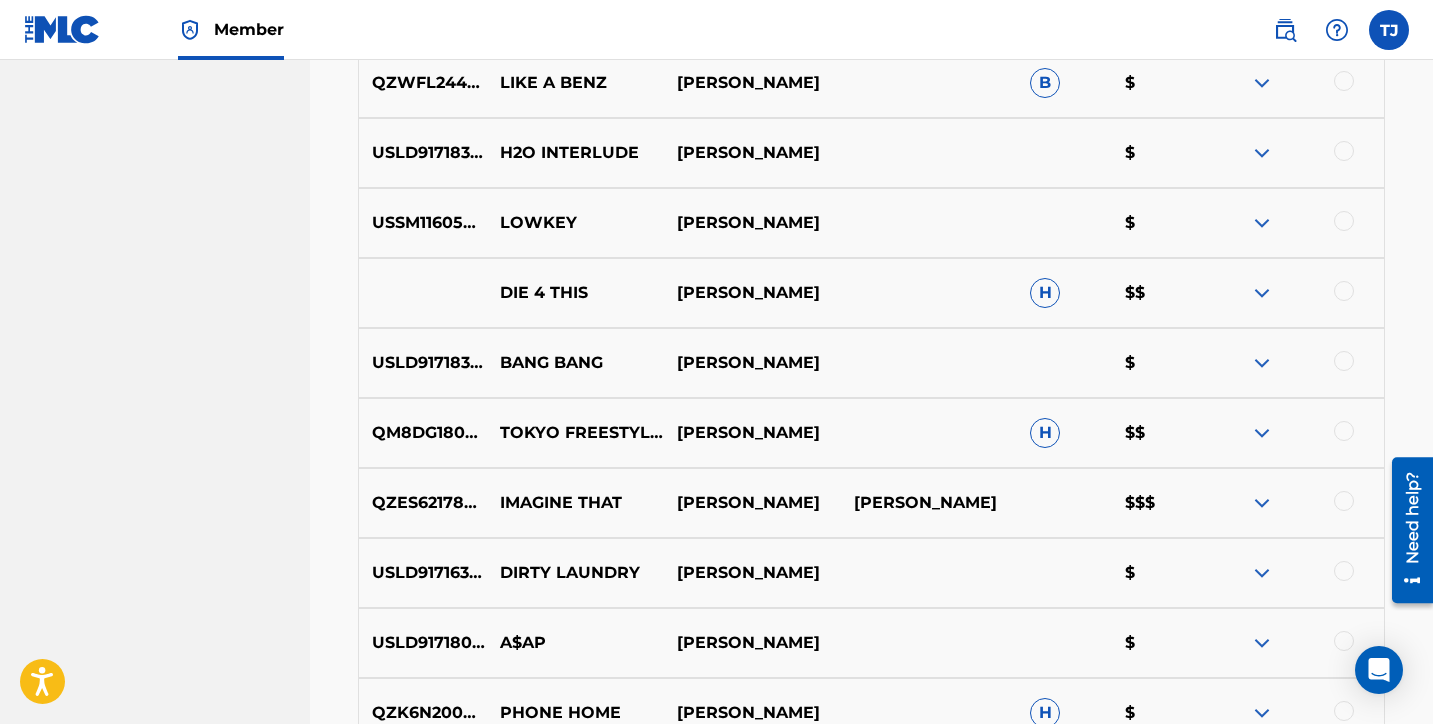 scroll, scrollTop: 0, scrollLeft: 0, axis: both 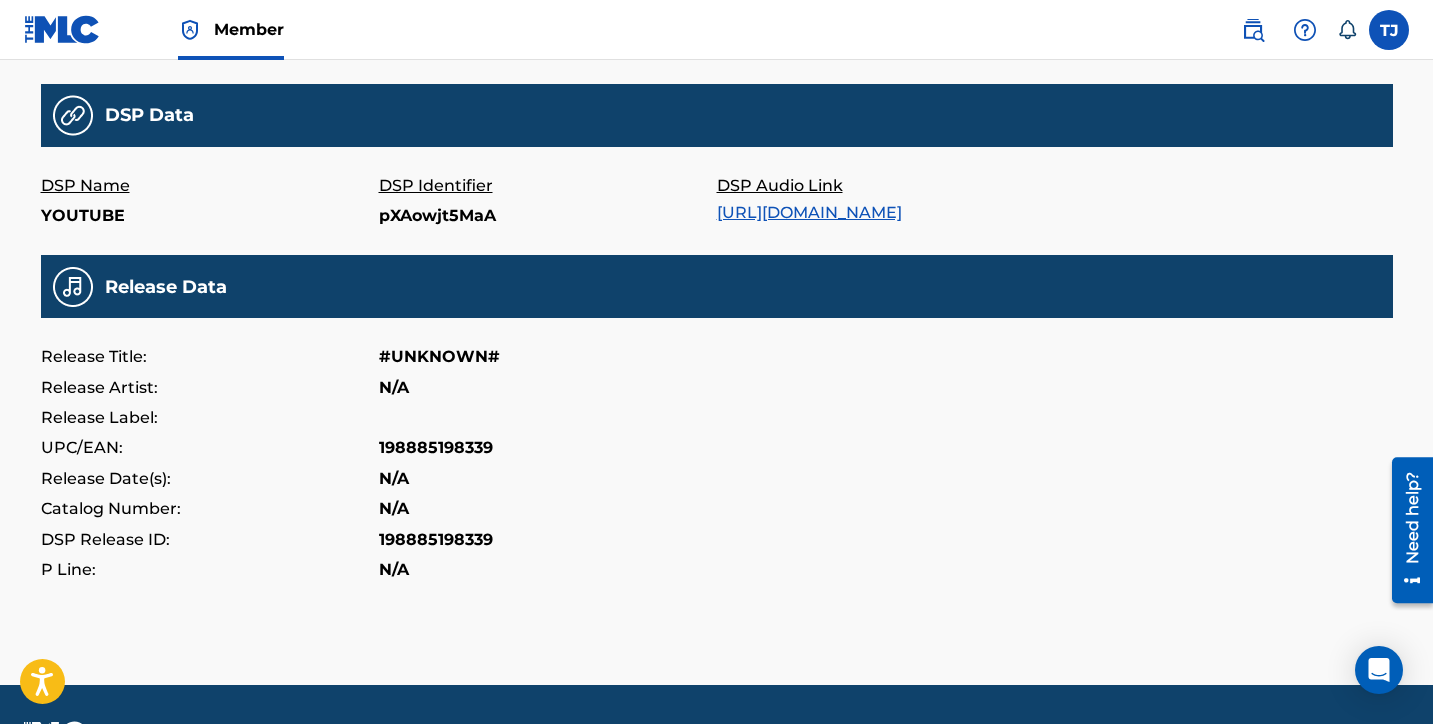 click on "[URL][DOMAIN_NAME]" at bounding box center (809, 212) 